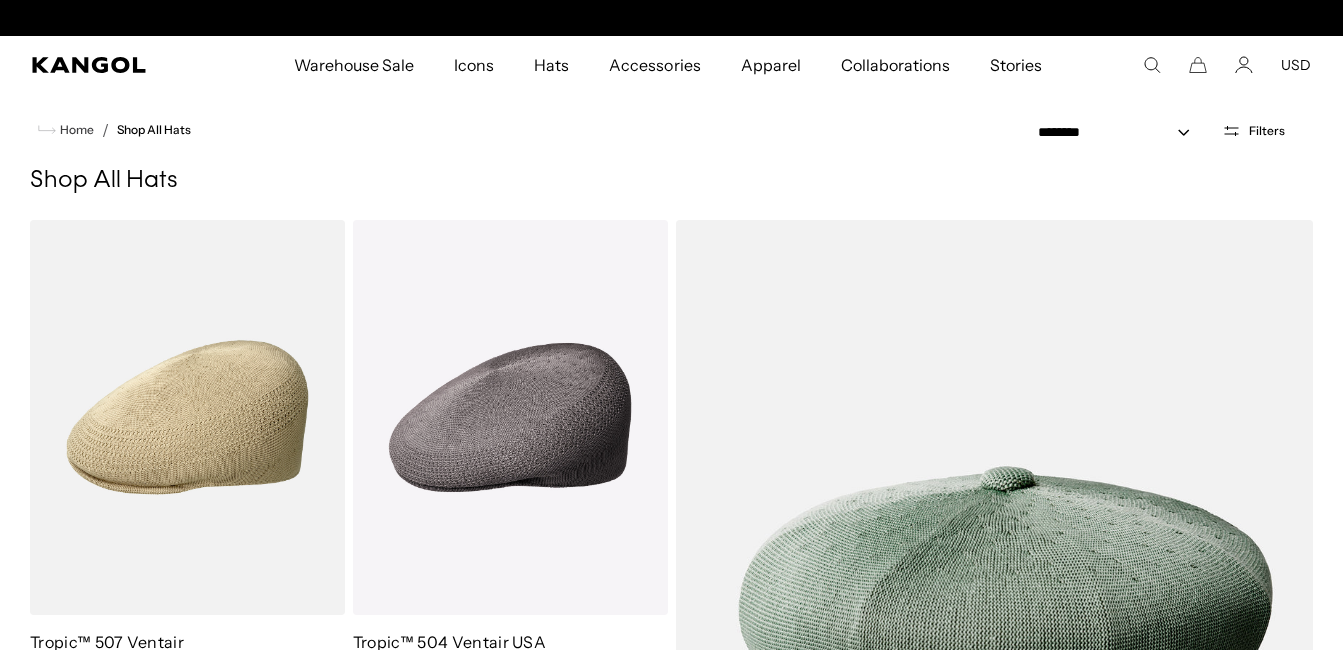 scroll, scrollTop: 0, scrollLeft: 0, axis: both 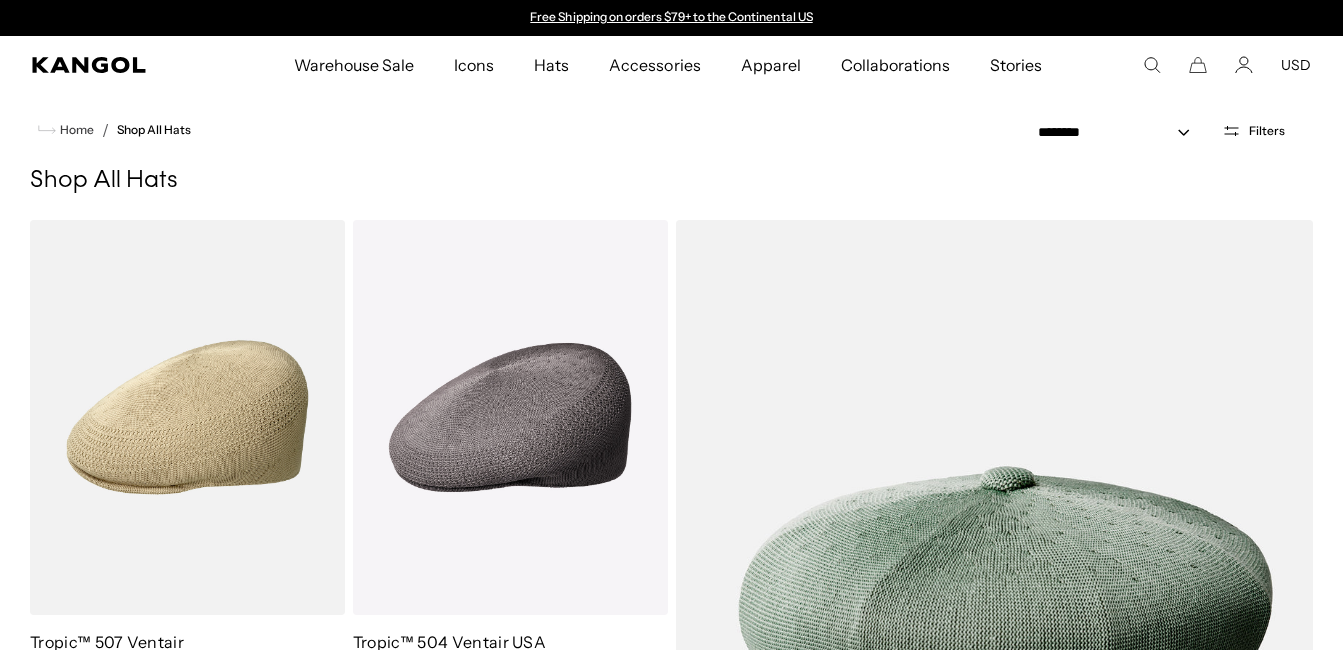 click on "Filters" at bounding box center (1267, 131) 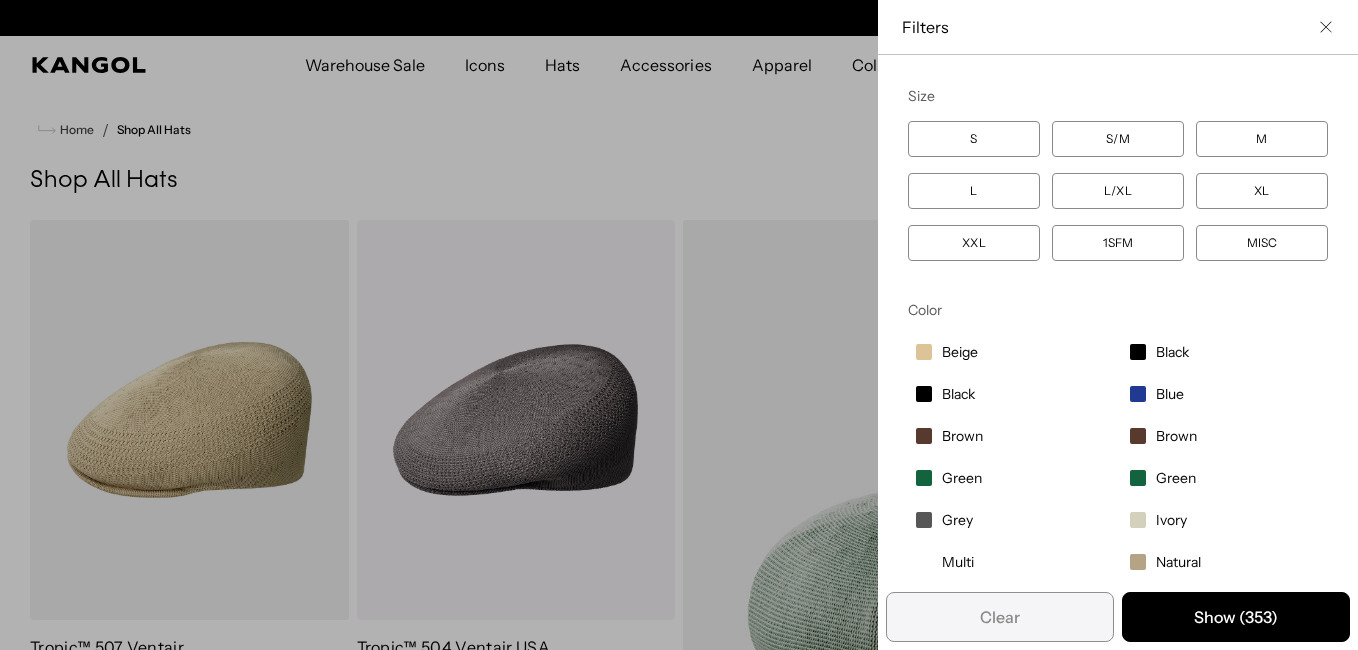 scroll, scrollTop: 0, scrollLeft: 0, axis: both 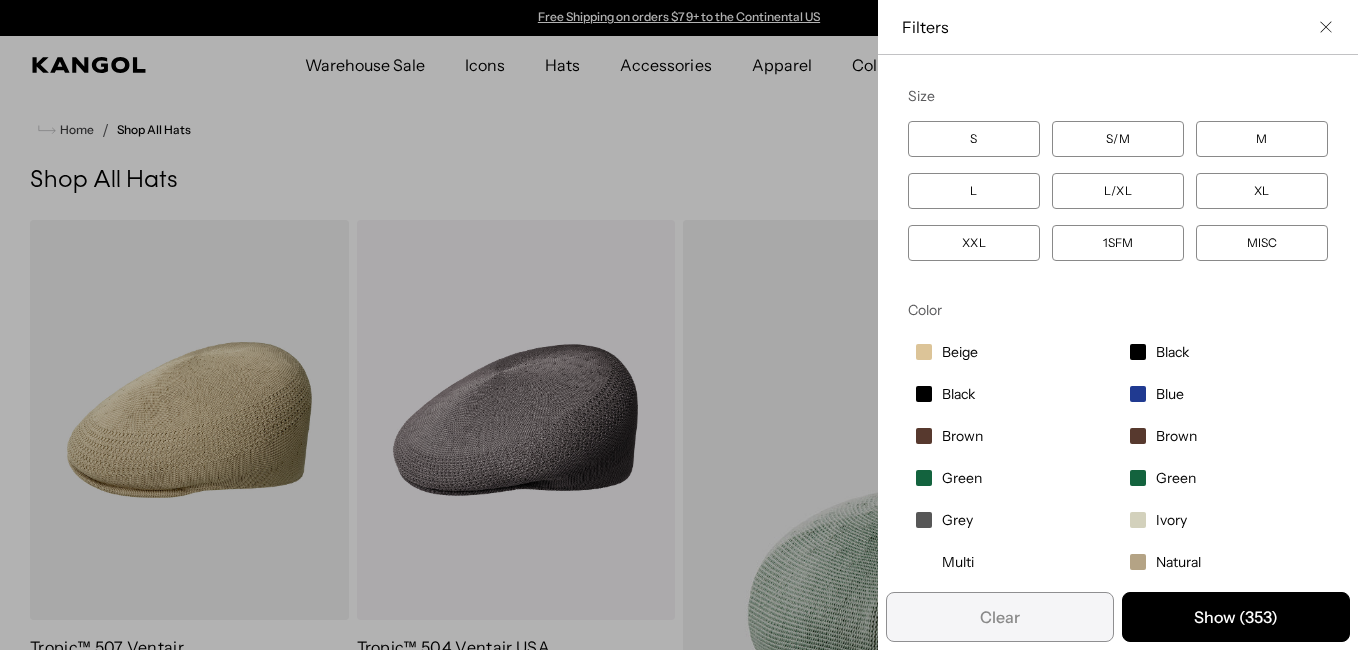 click on "XXL" at bounding box center [974, 243] 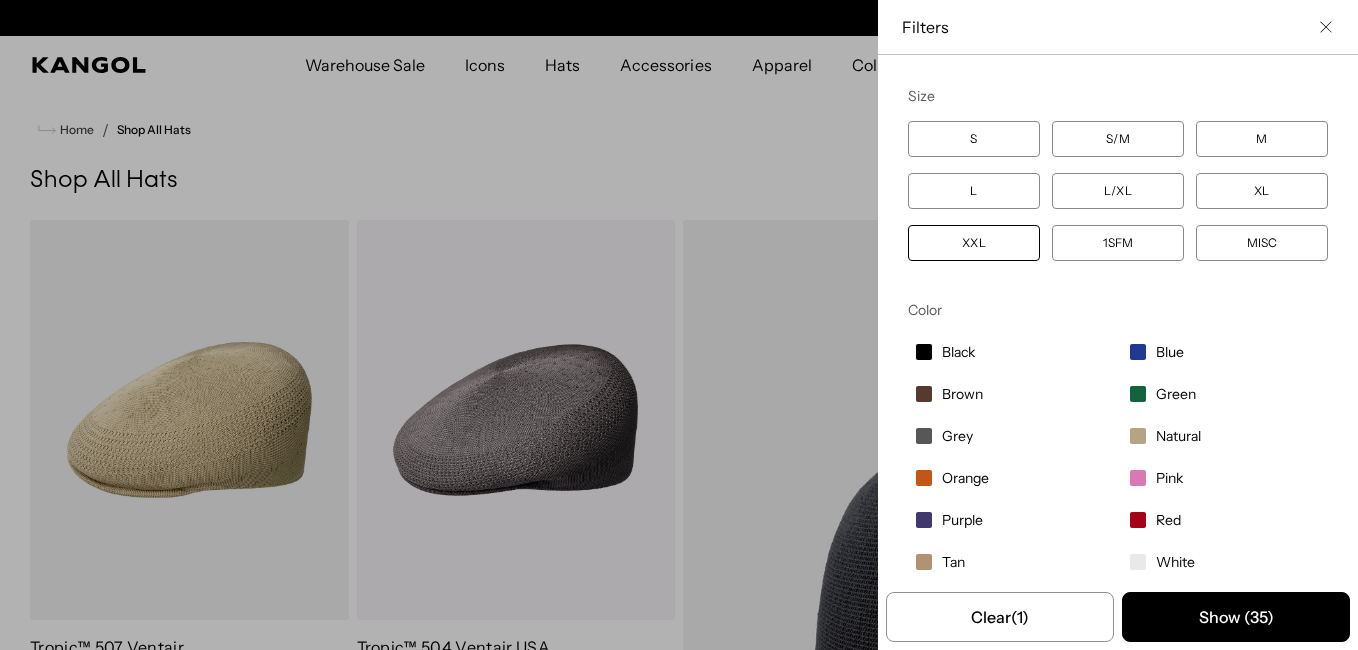 scroll, scrollTop: 0, scrollLeft: 412, axis: horizontal 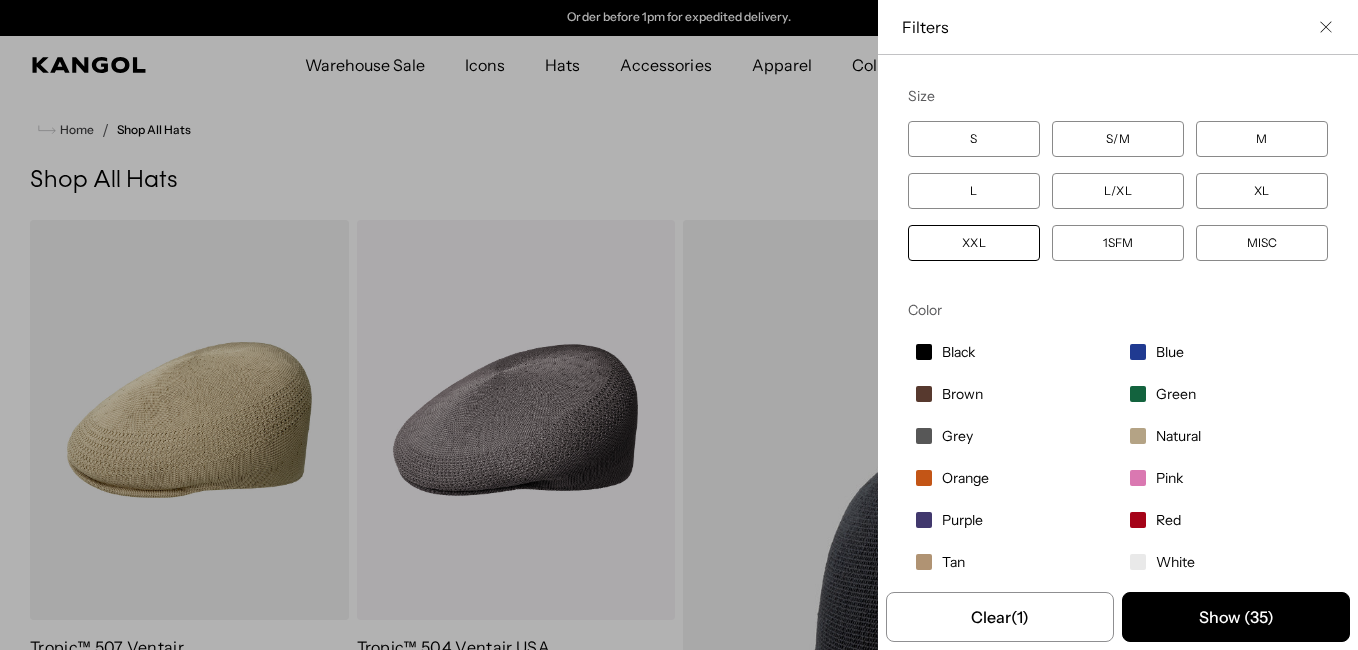 click on "Grey" at bounding box center (957, 436) 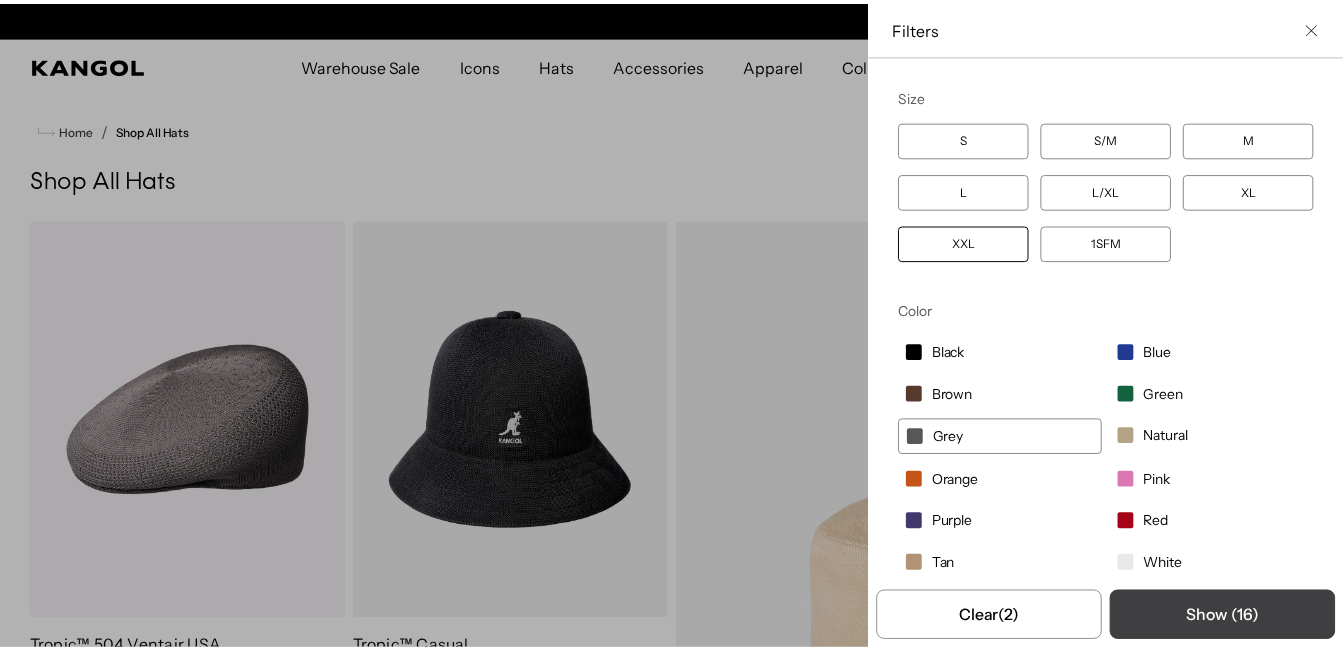 scroll, scrollTop: 0, scrollLeft: 412, axis: horizontal 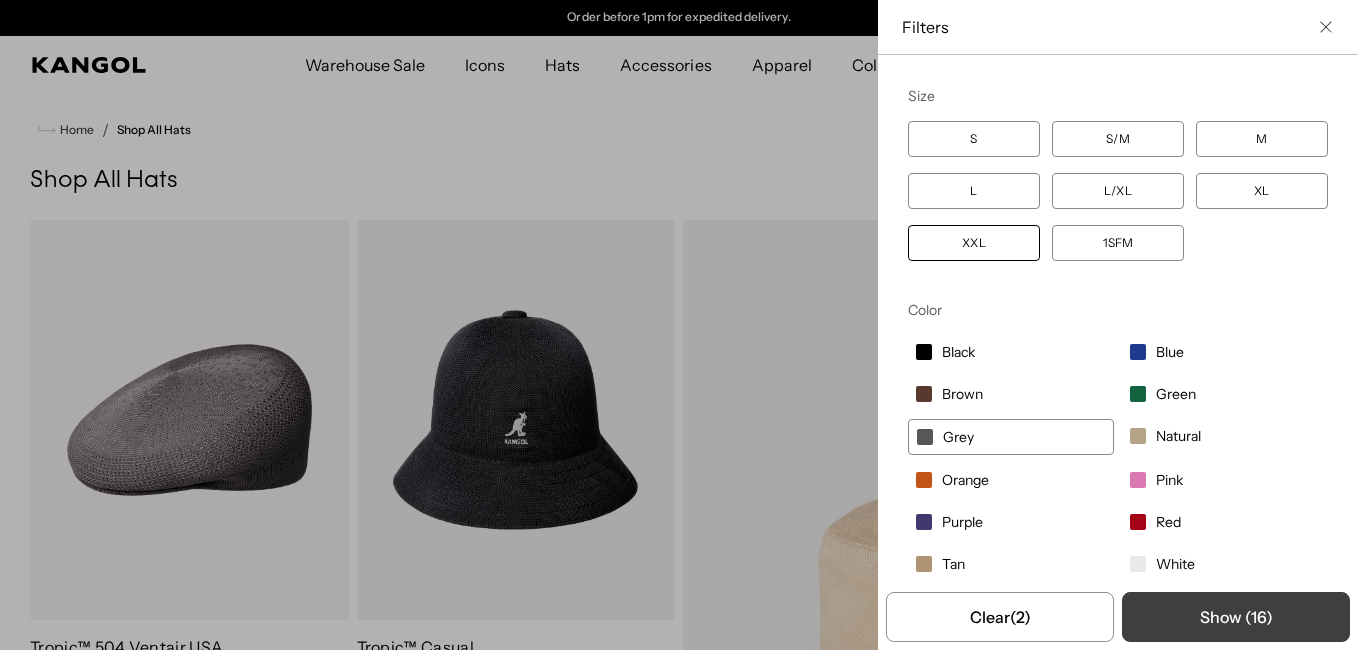 click on "Show ( 16 )" at bounding box center (1236, 617) 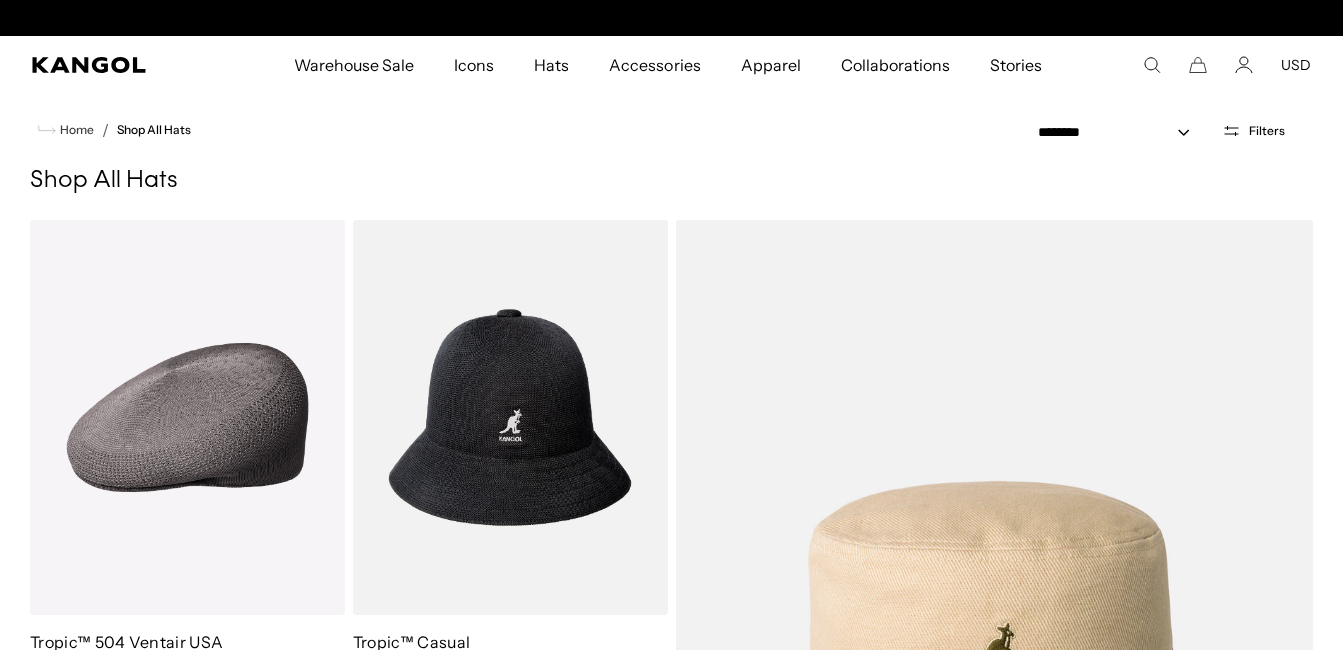 scroll, scrollTop: 0, scrollLeft: 412, axis: horizontal 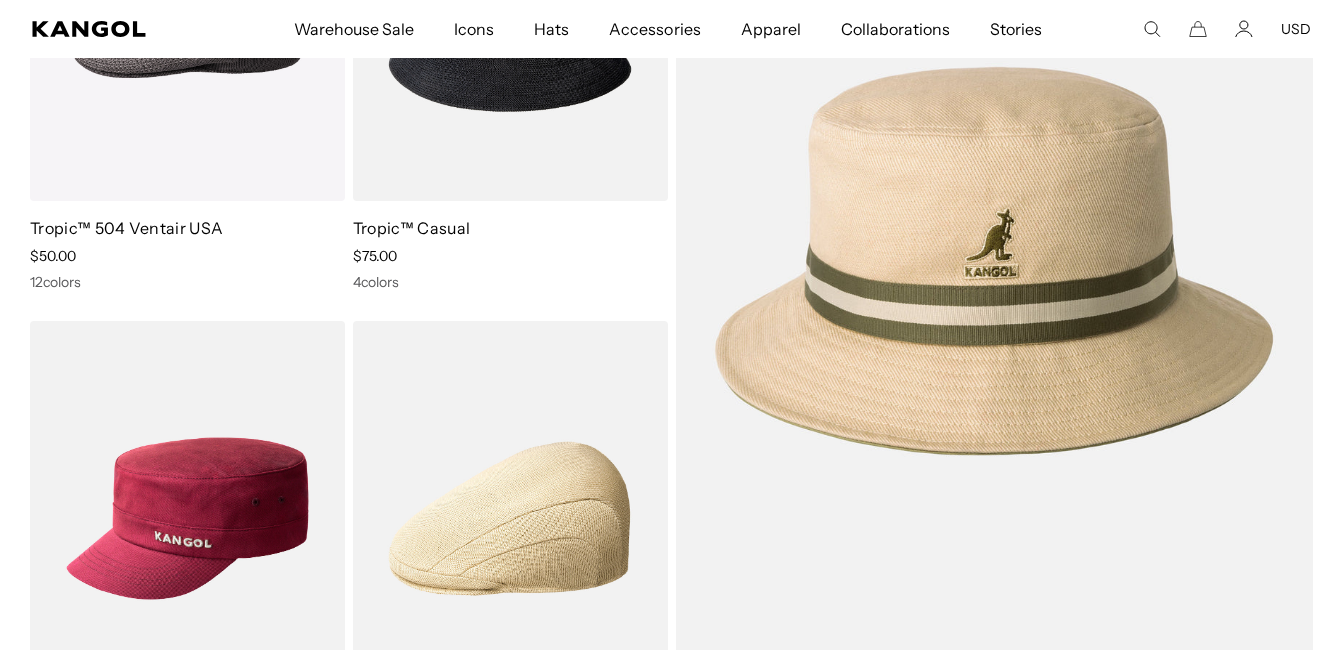 drag, startPoint x: 1339, startPoint y: 101, endPoint x: 1335, endPoint y: 142, distance: 41.19466 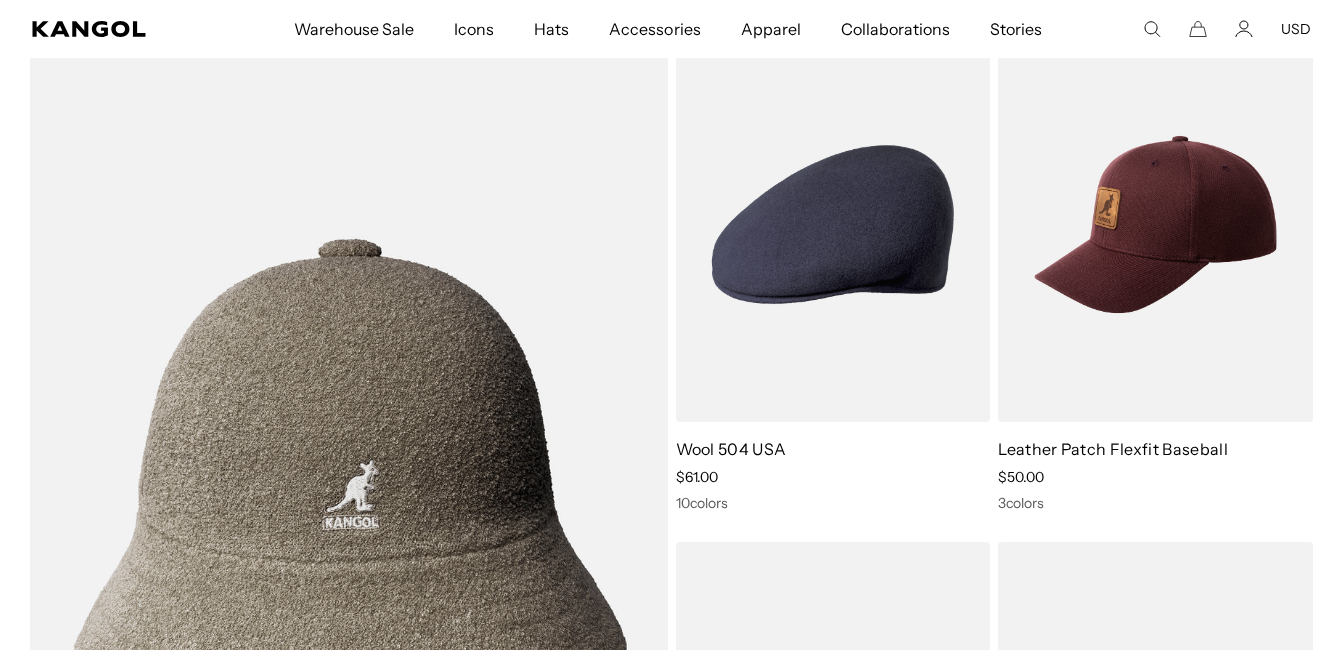 scroll, scrollTop: 1469, scrollLeft: 0, axis: vertical 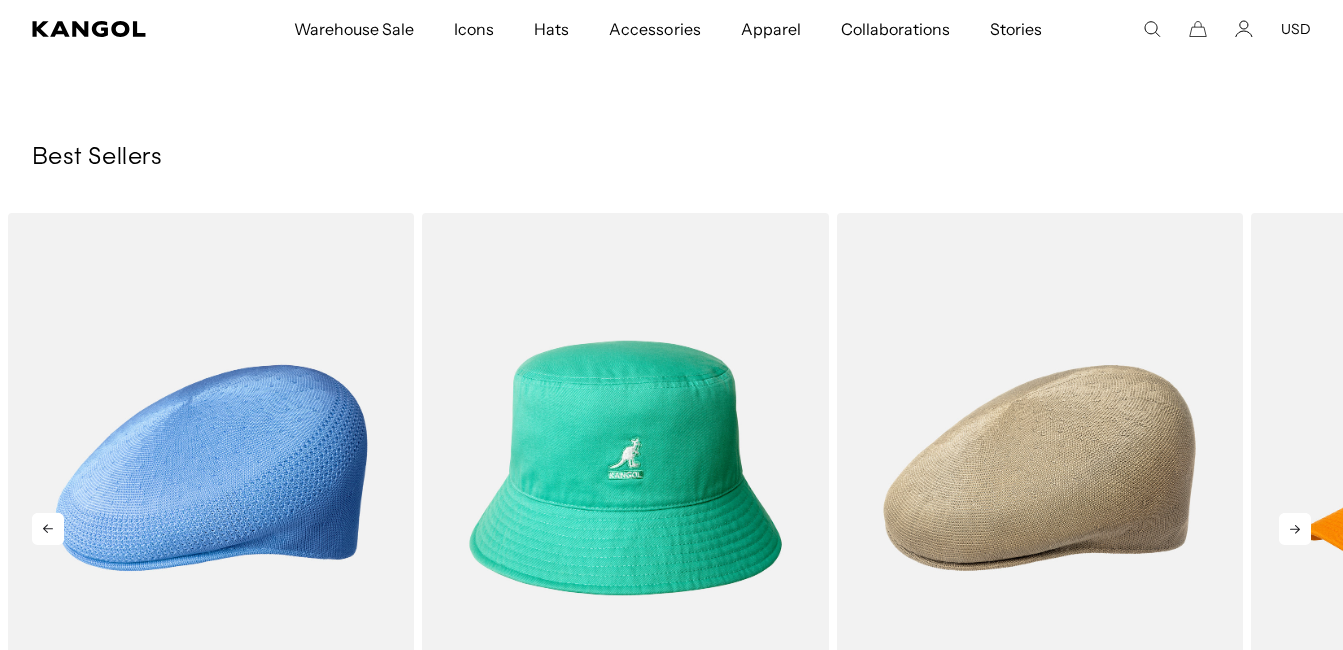 click 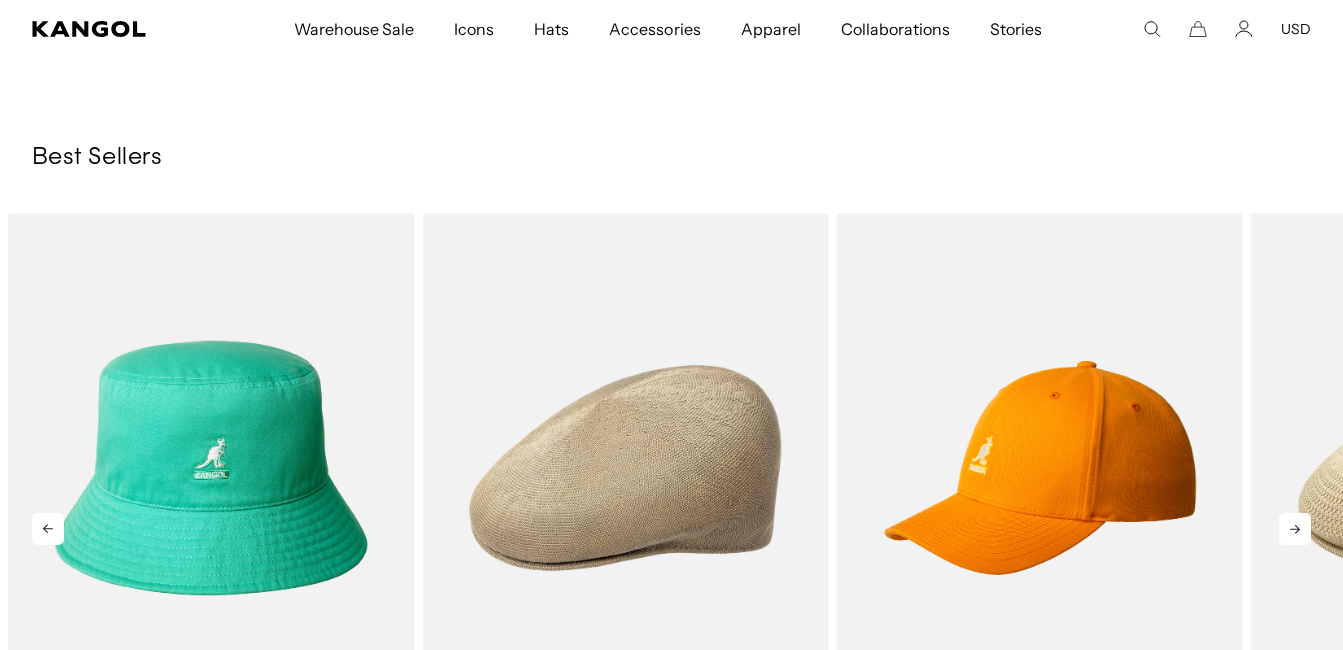 click 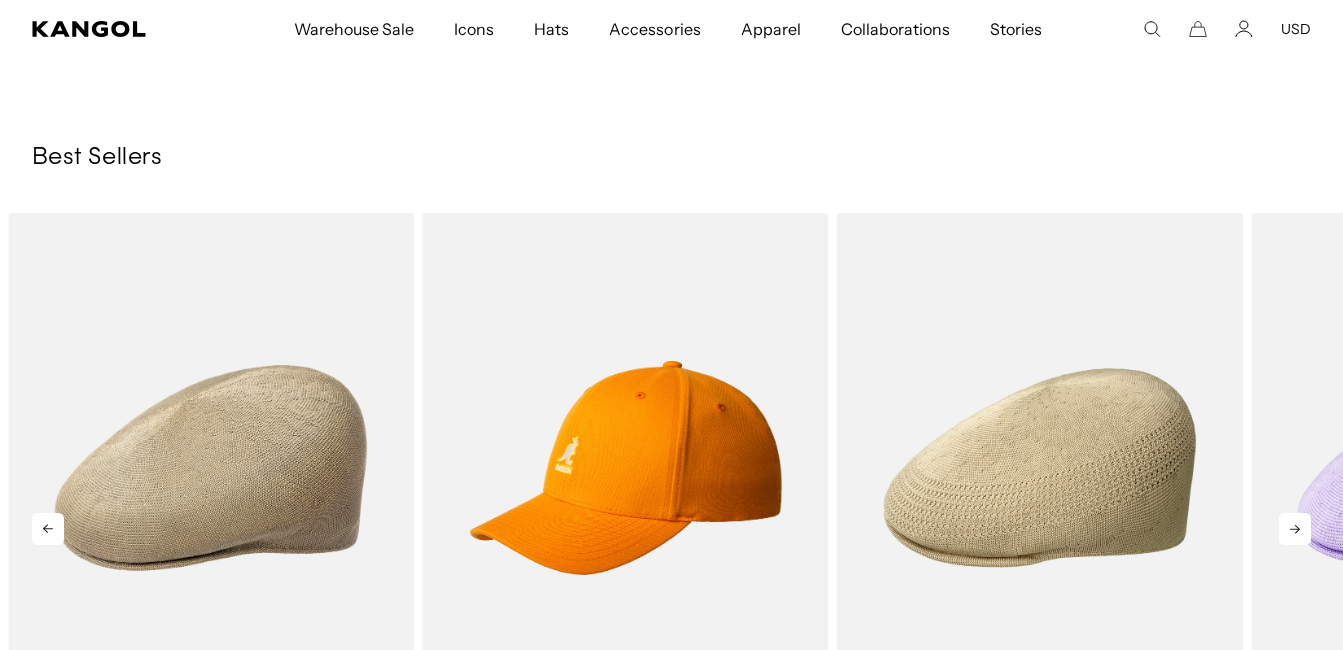 click 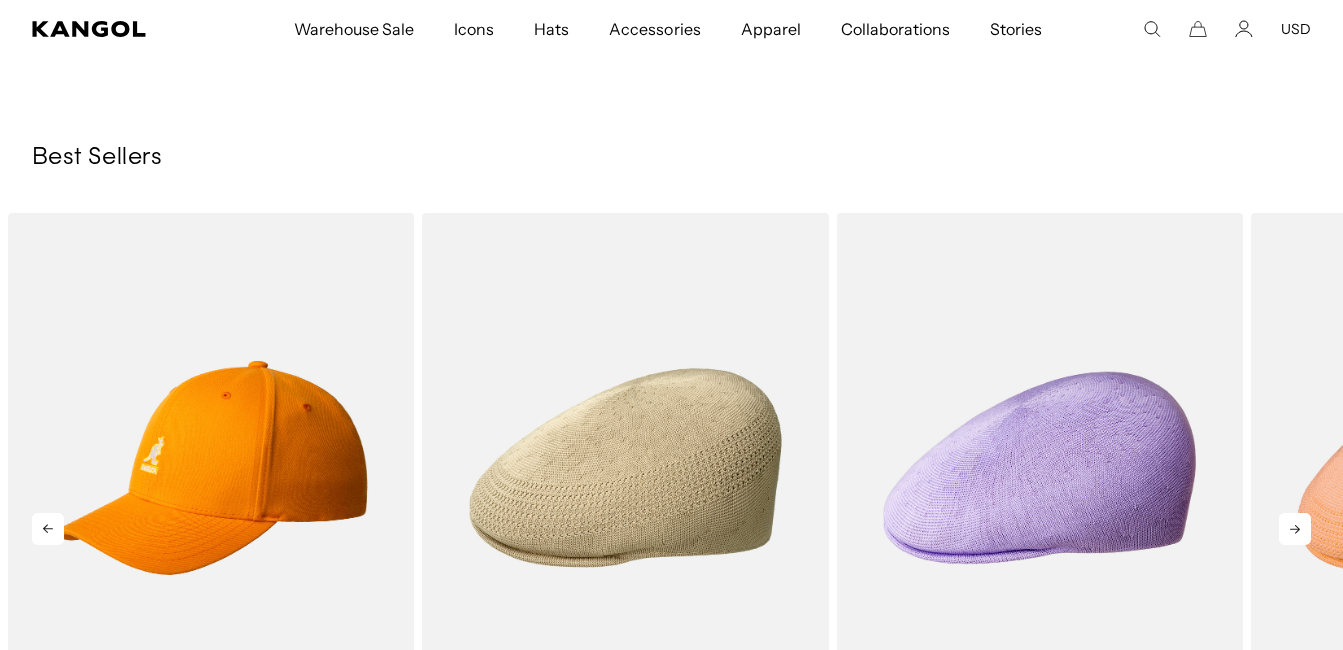 click 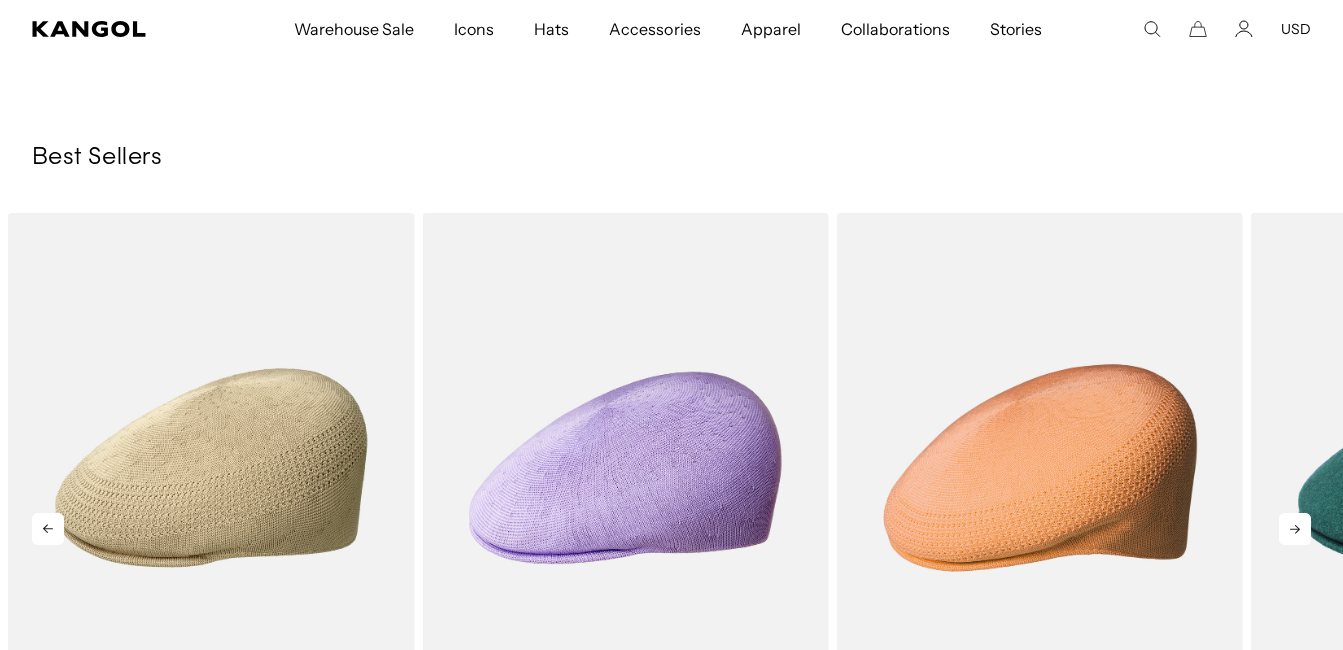 click 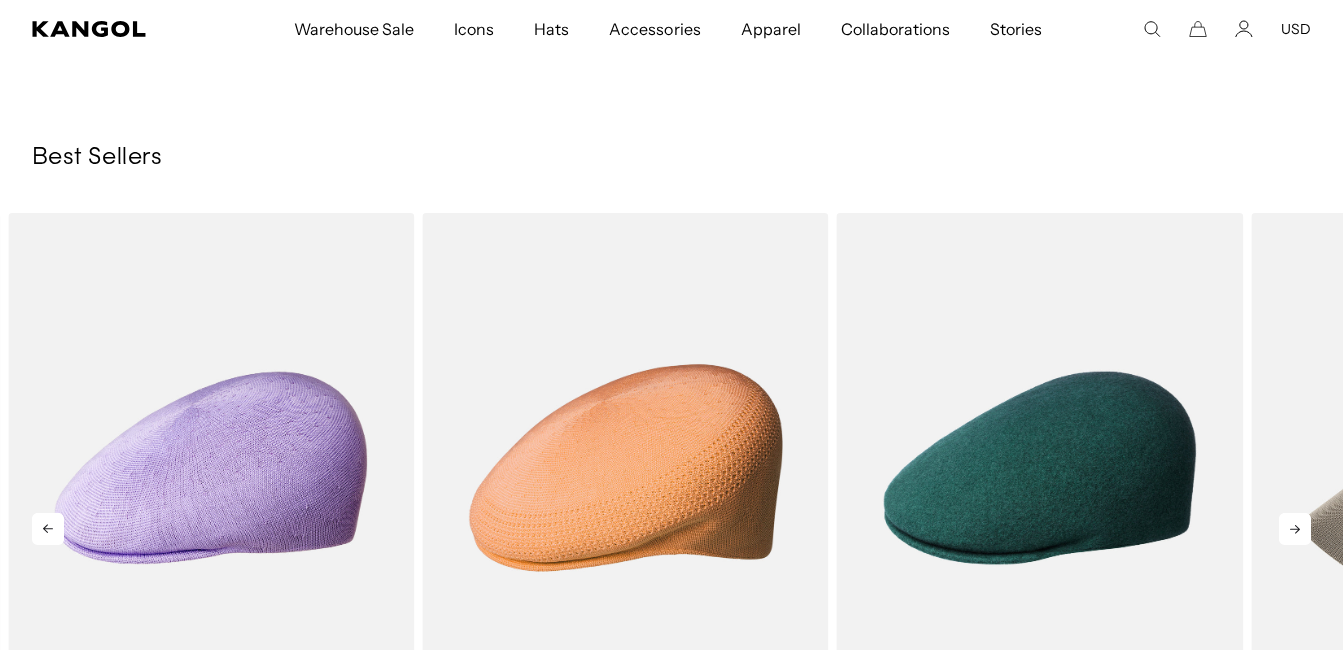 click 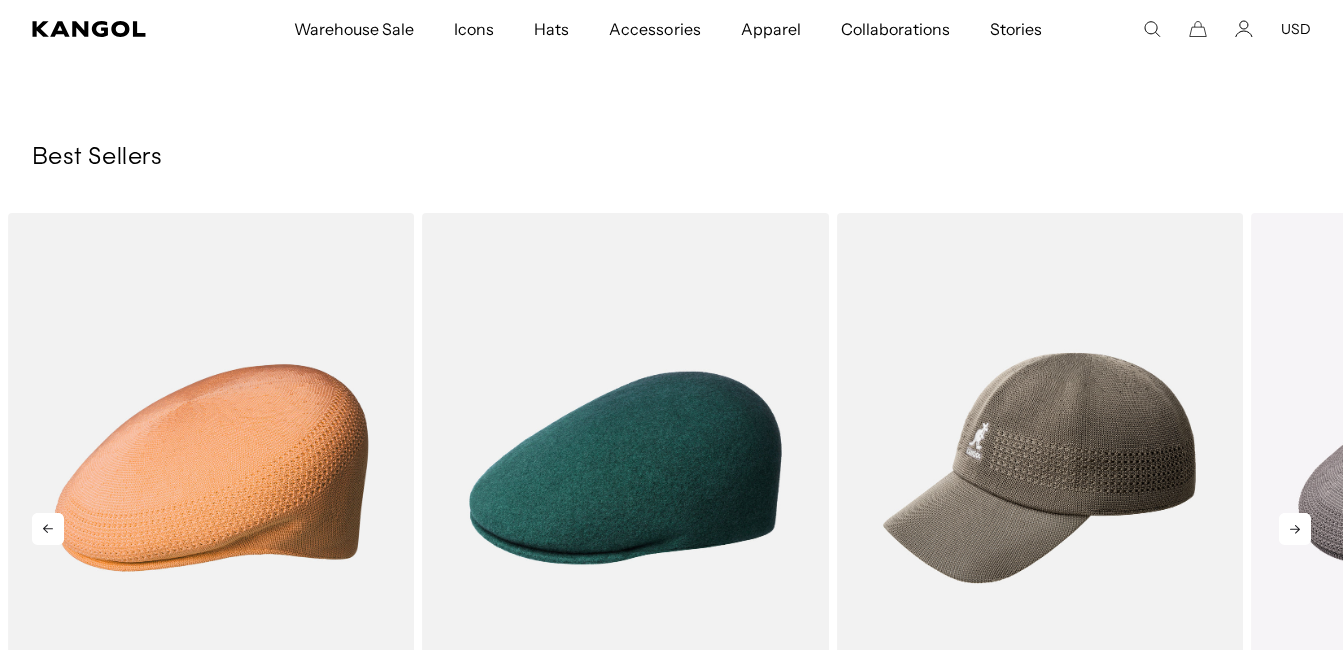 click 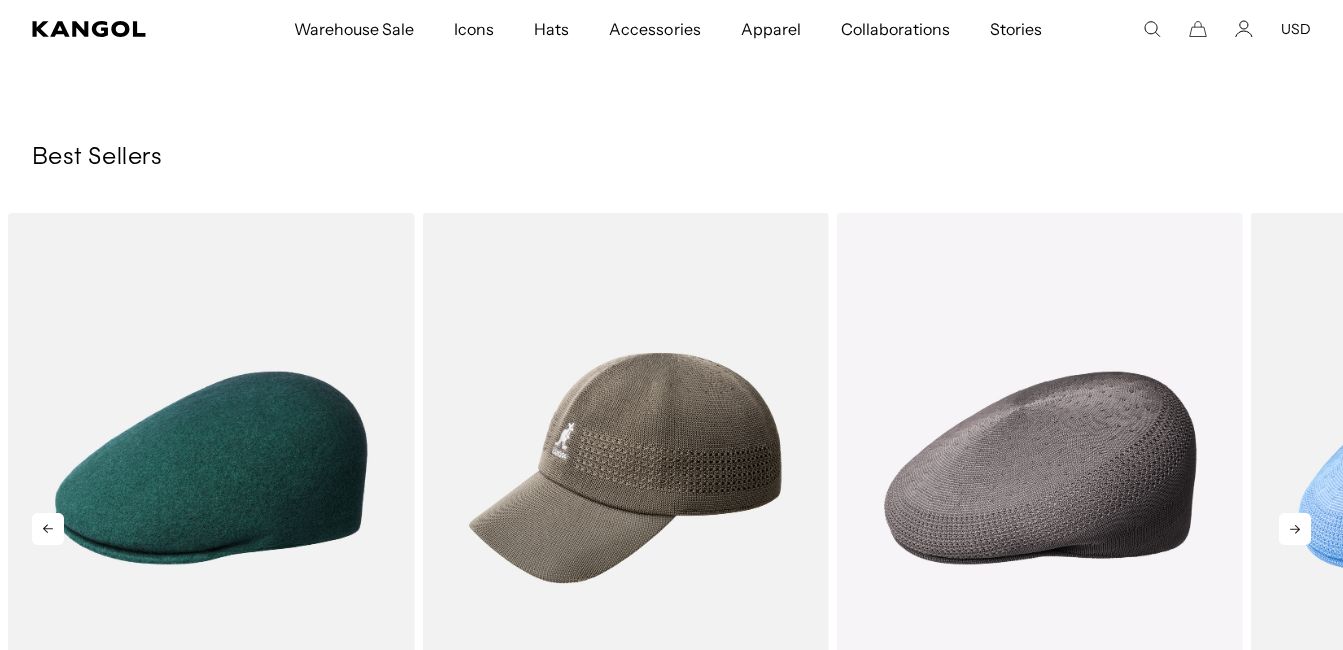 click 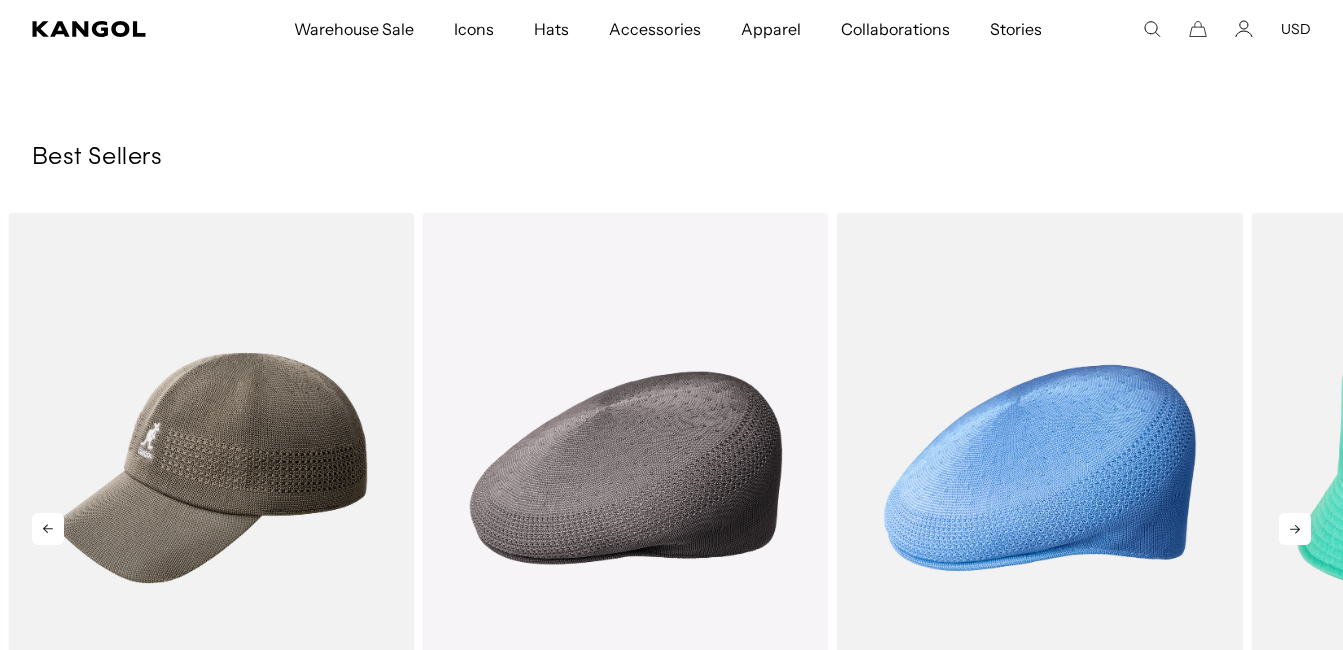 click 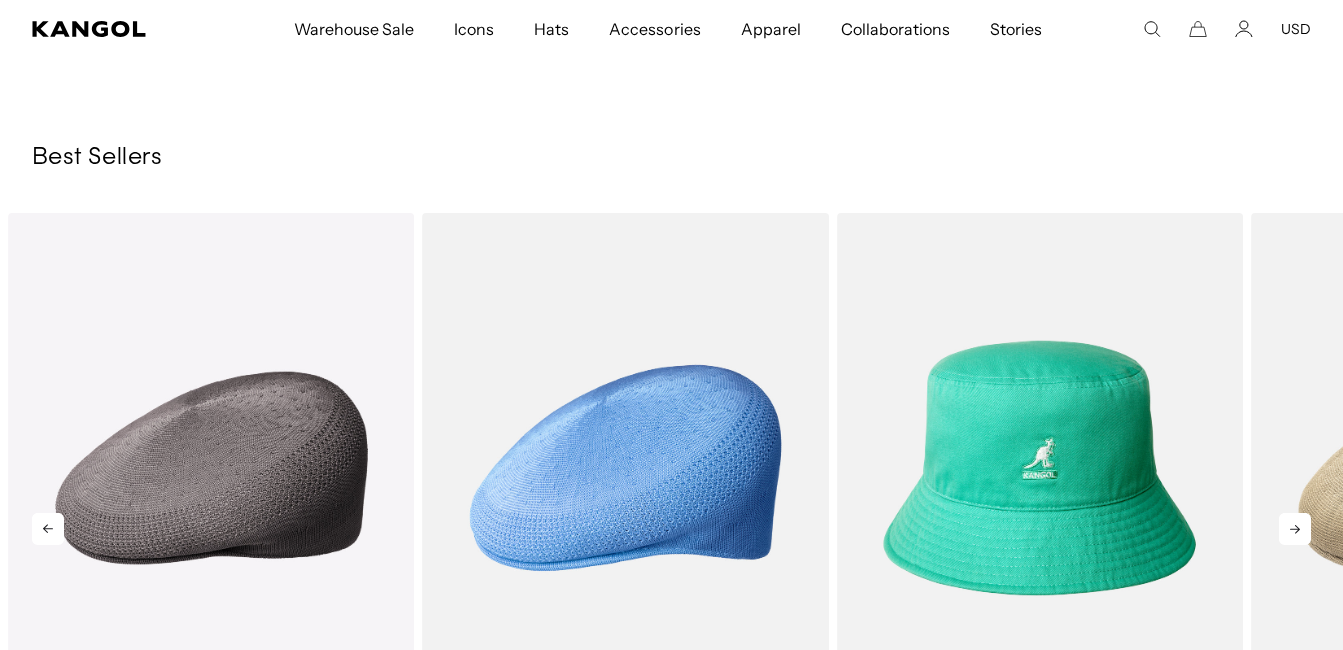 click 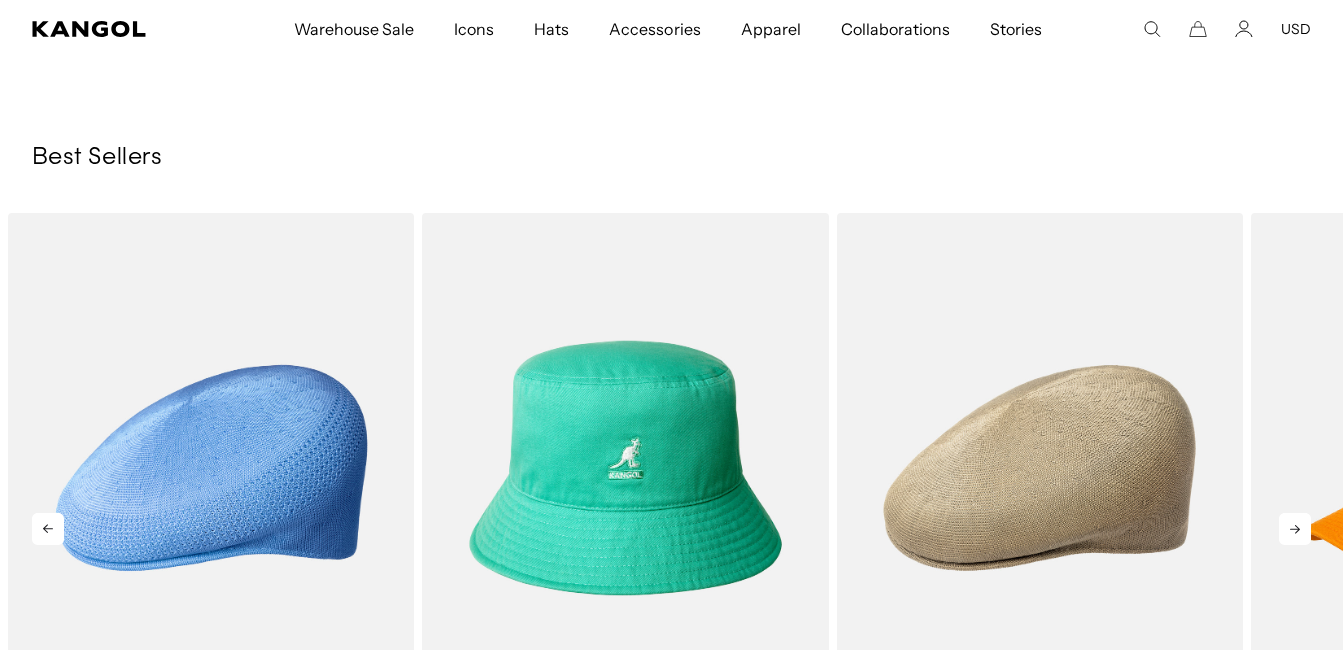 click 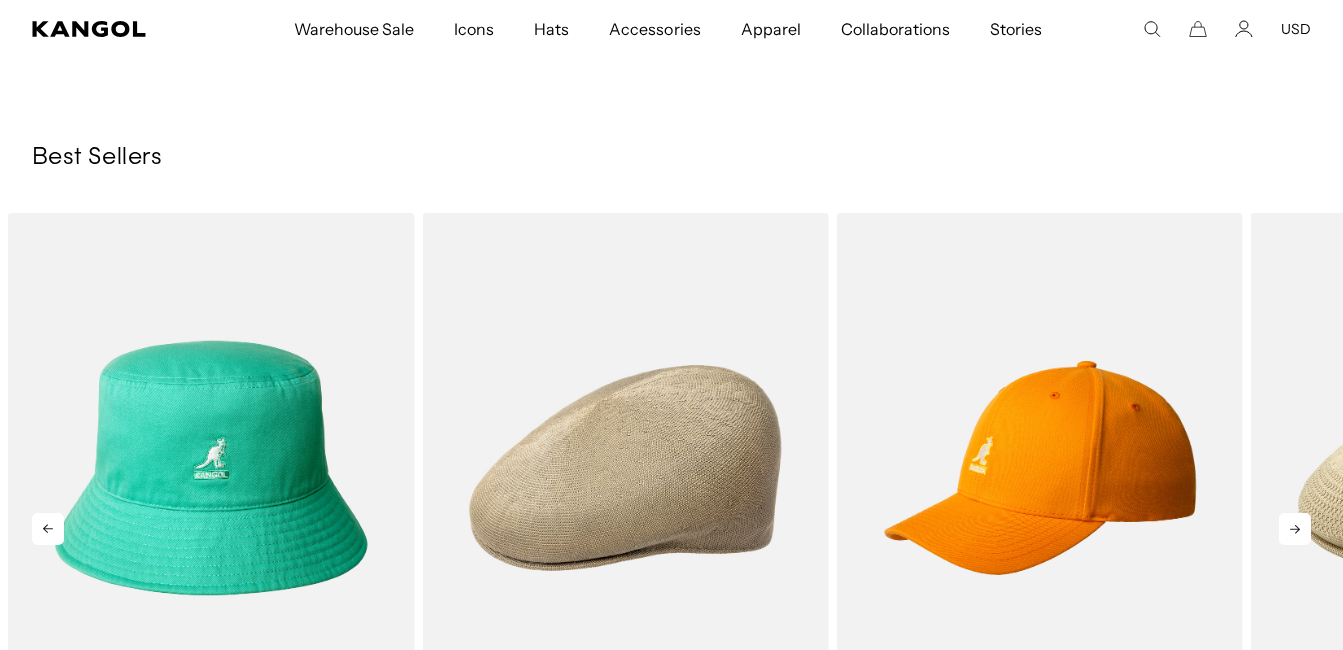 click 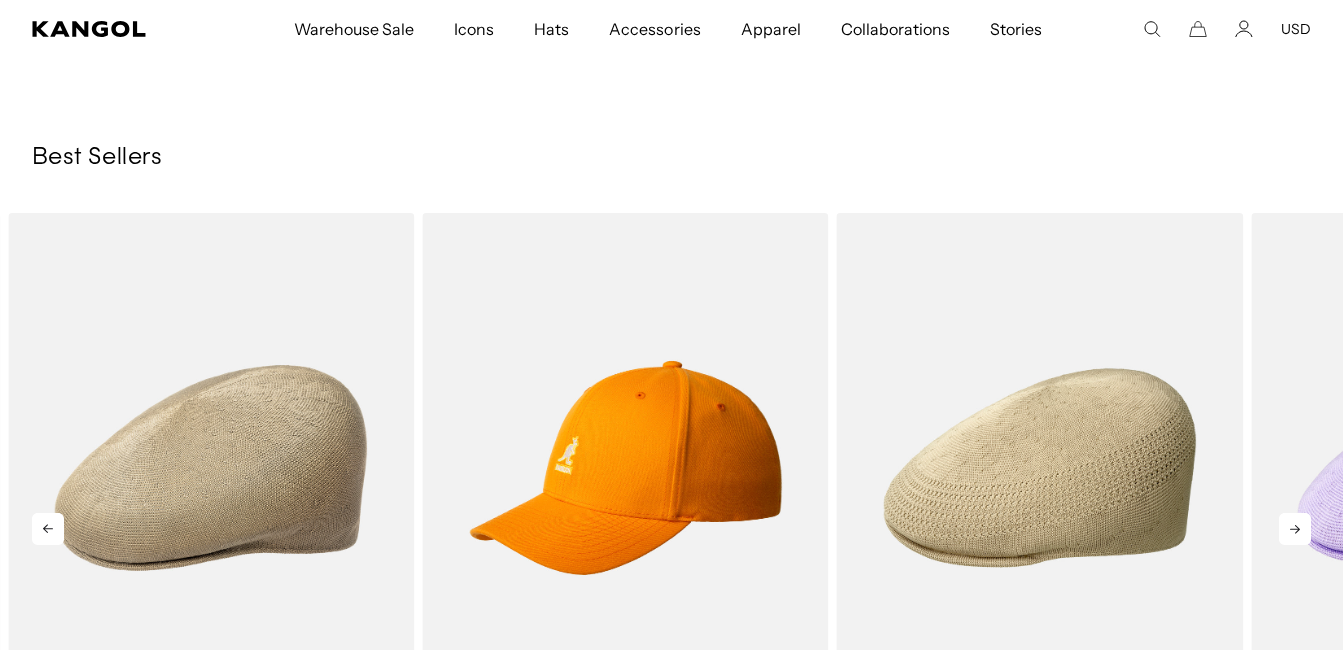 click 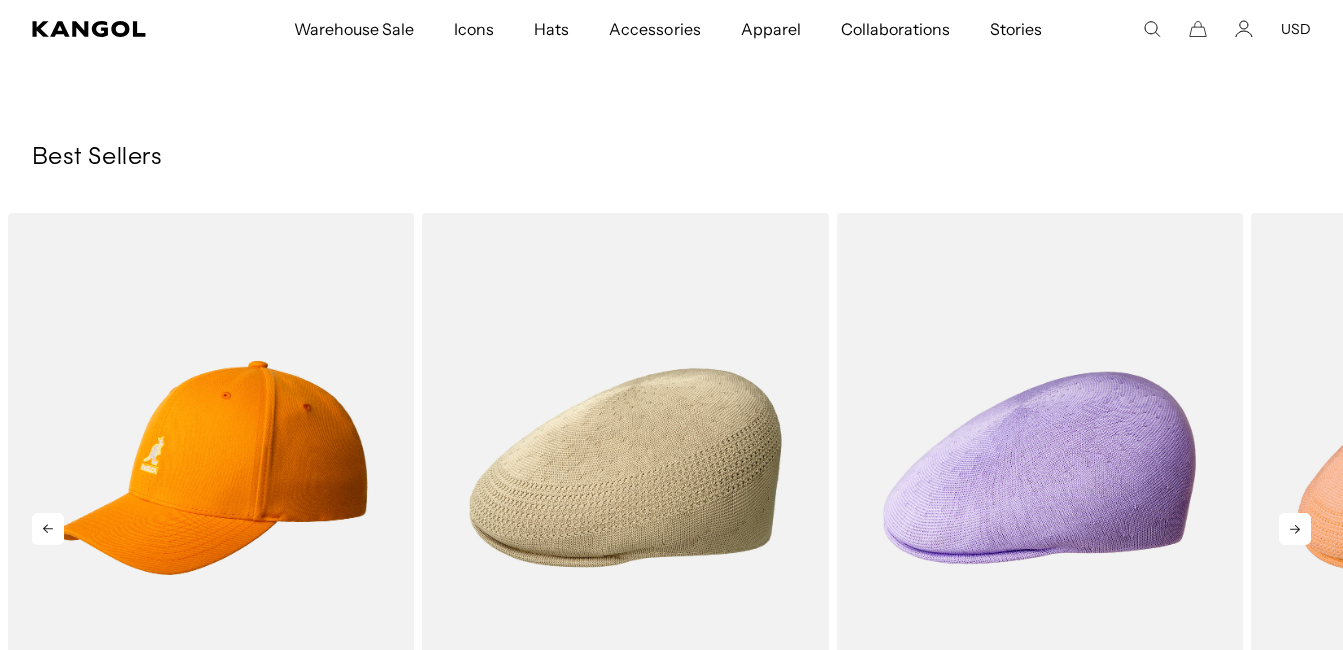 click 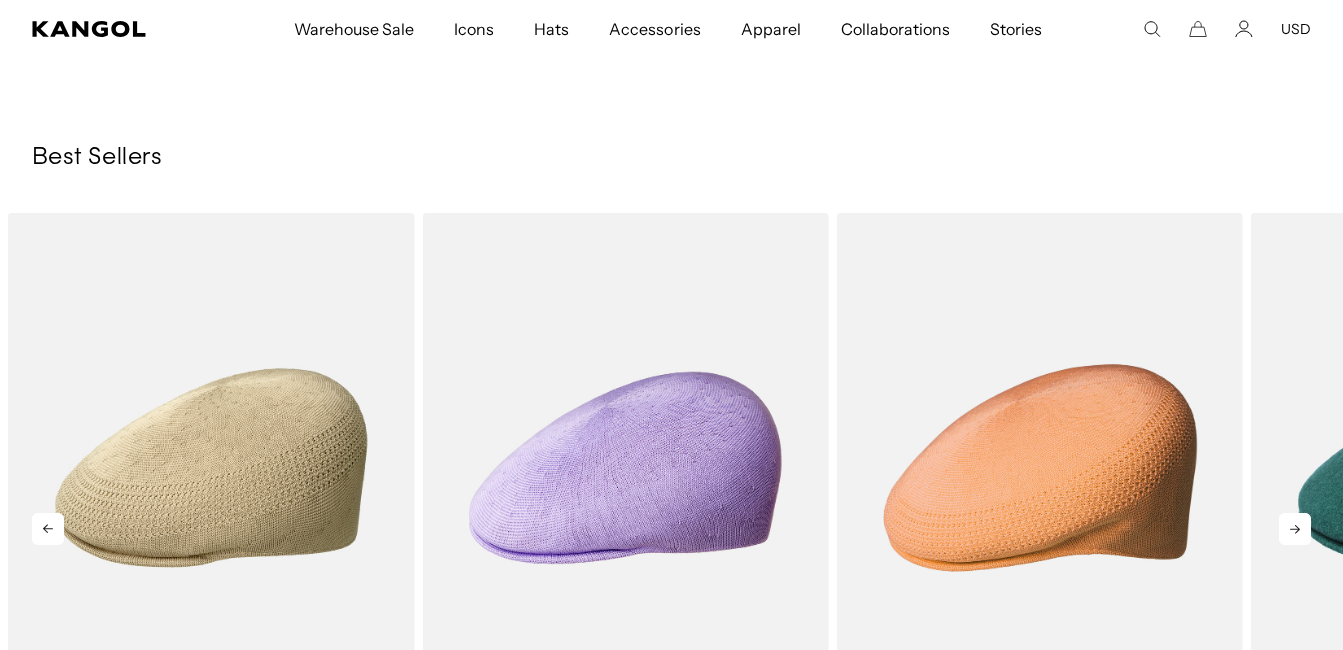 click 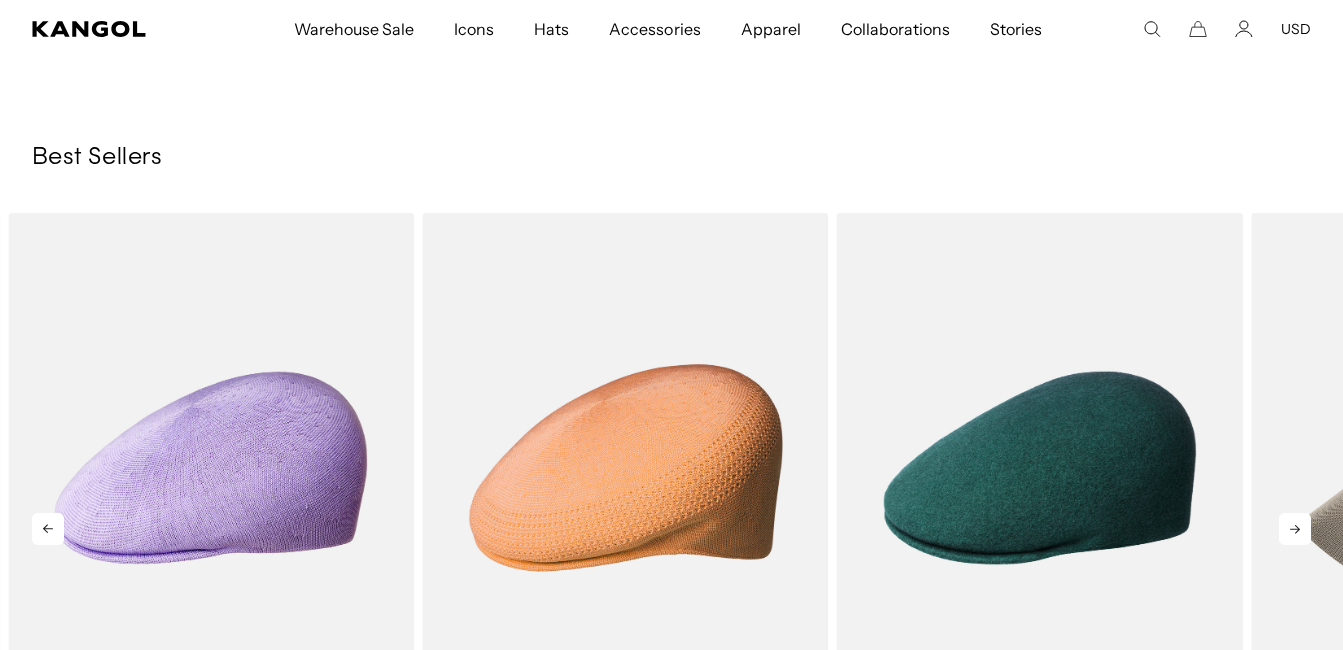 click 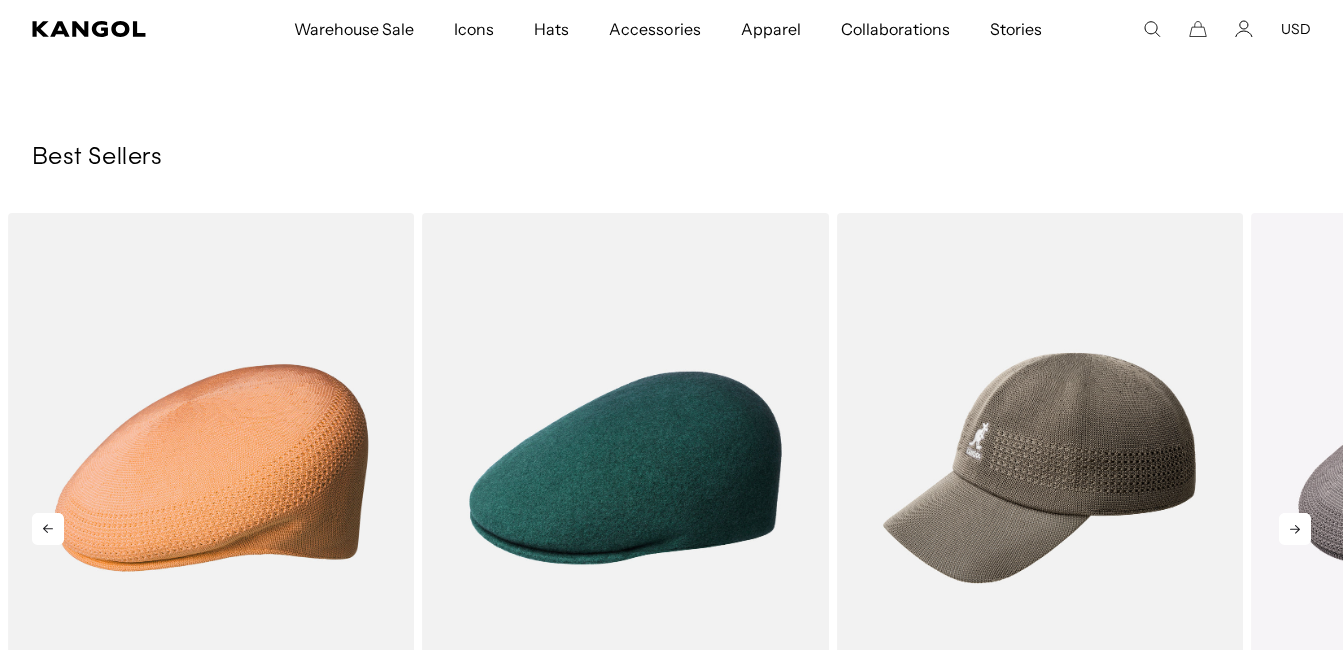 click 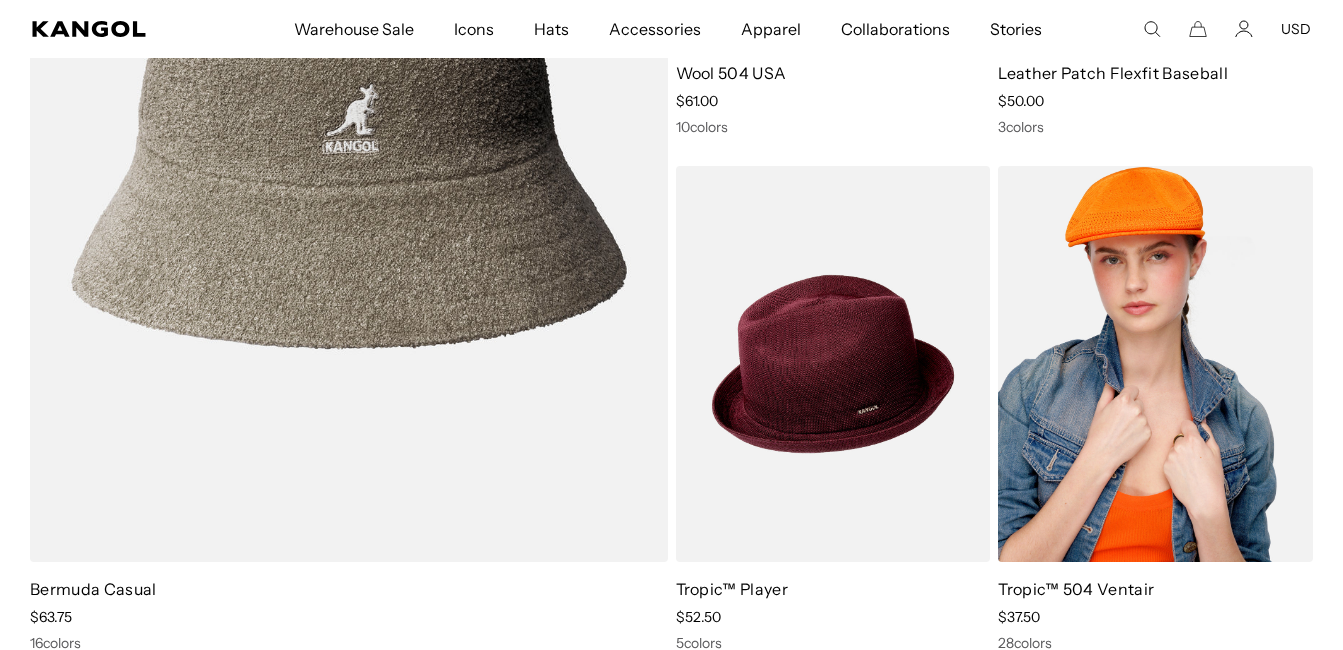 click on "Tropic™ 504 Ventair" at bounding box center [1076, 589] 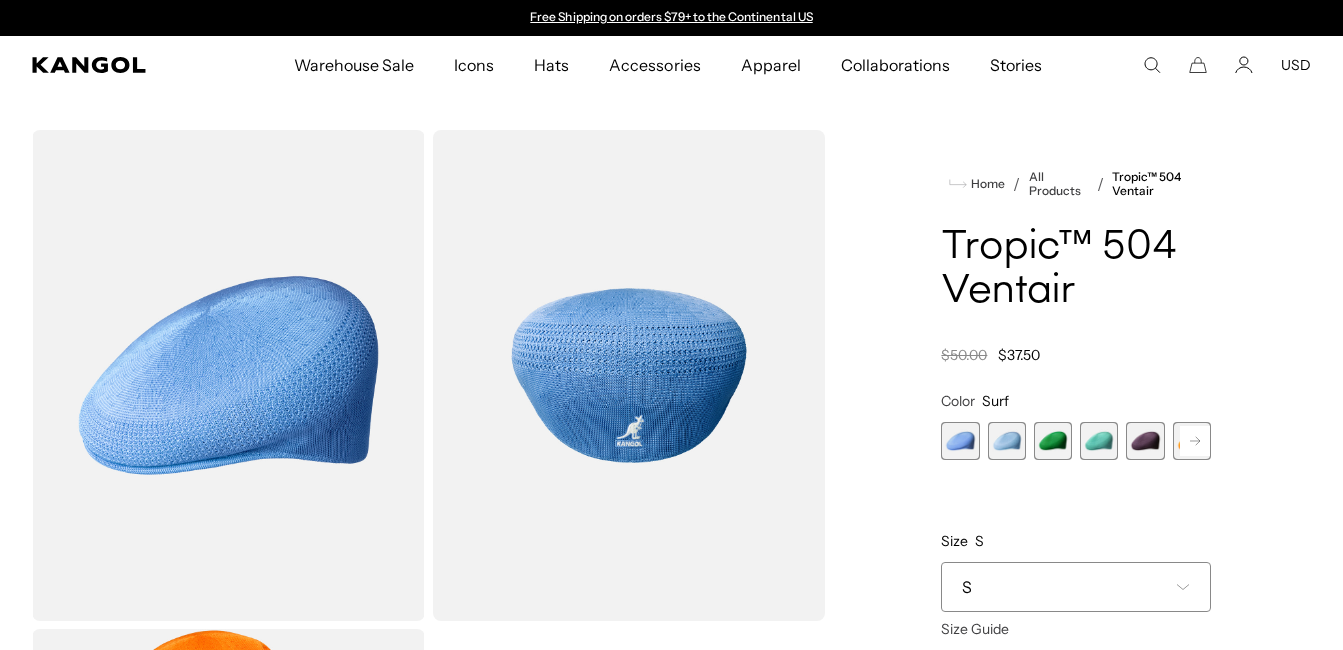 scroll, scrollTop: 1191, scrollLeft: 0, axis: vertical 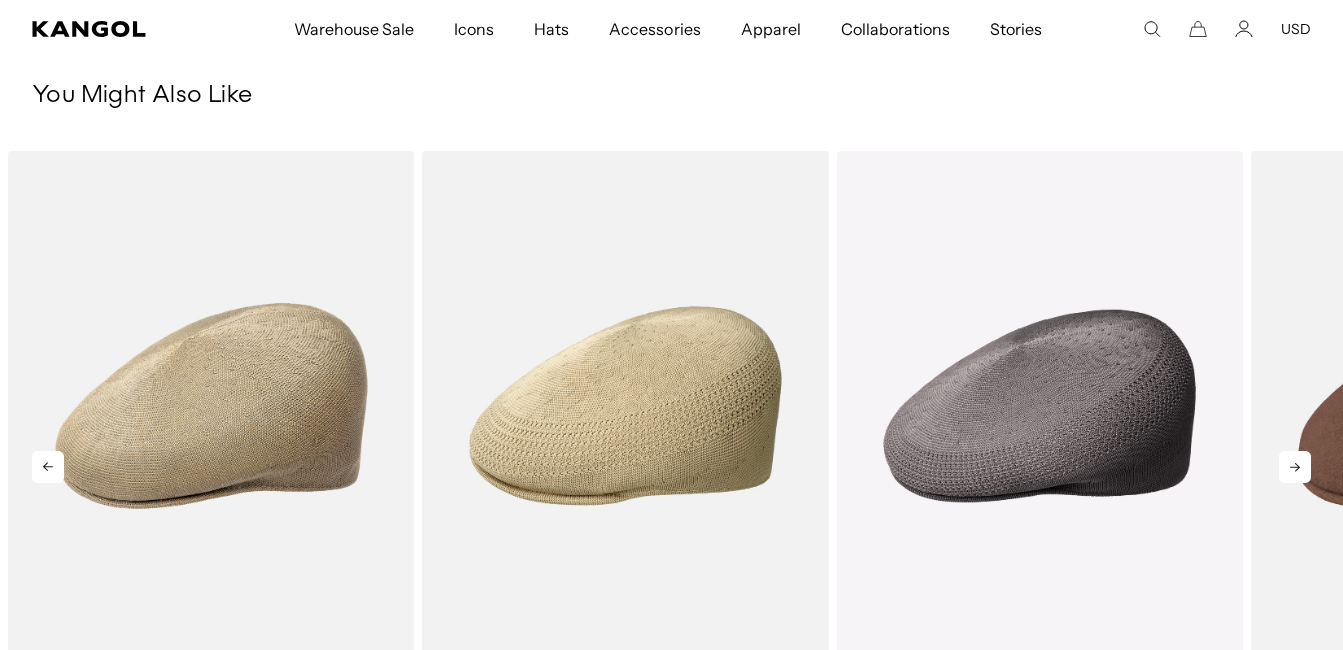 click 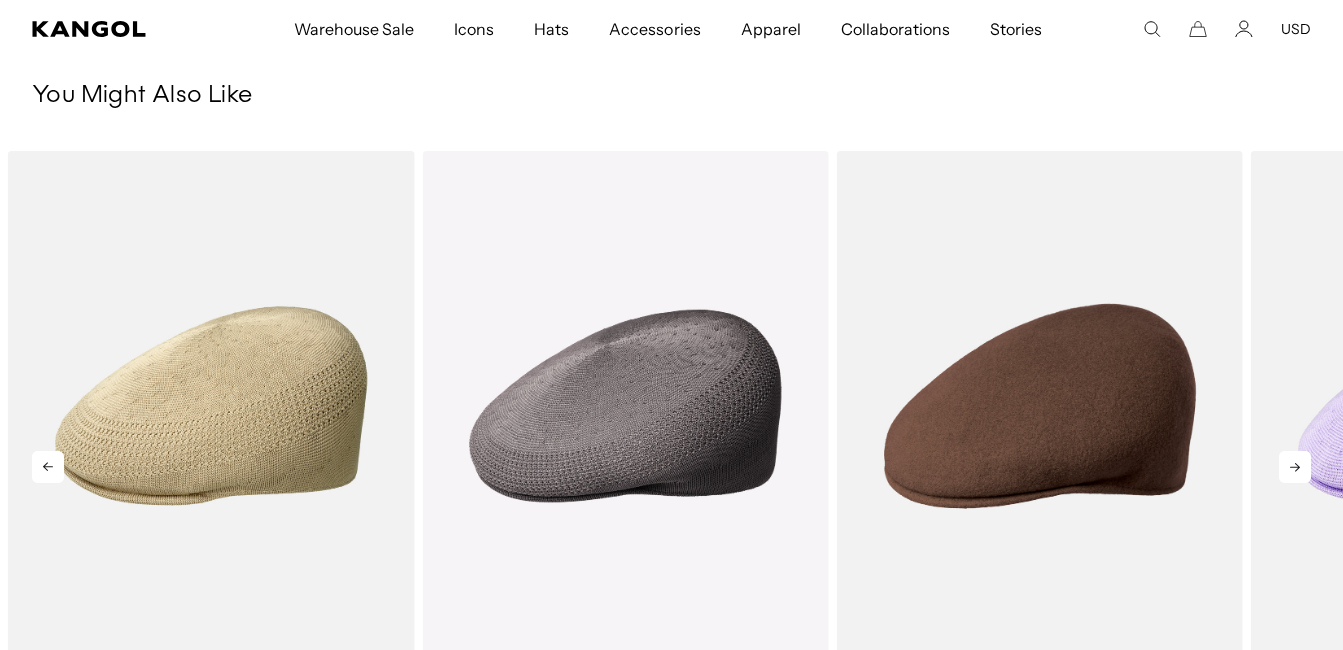 scroll, scrollTop: 0, scrollLeft: 0, axis: both 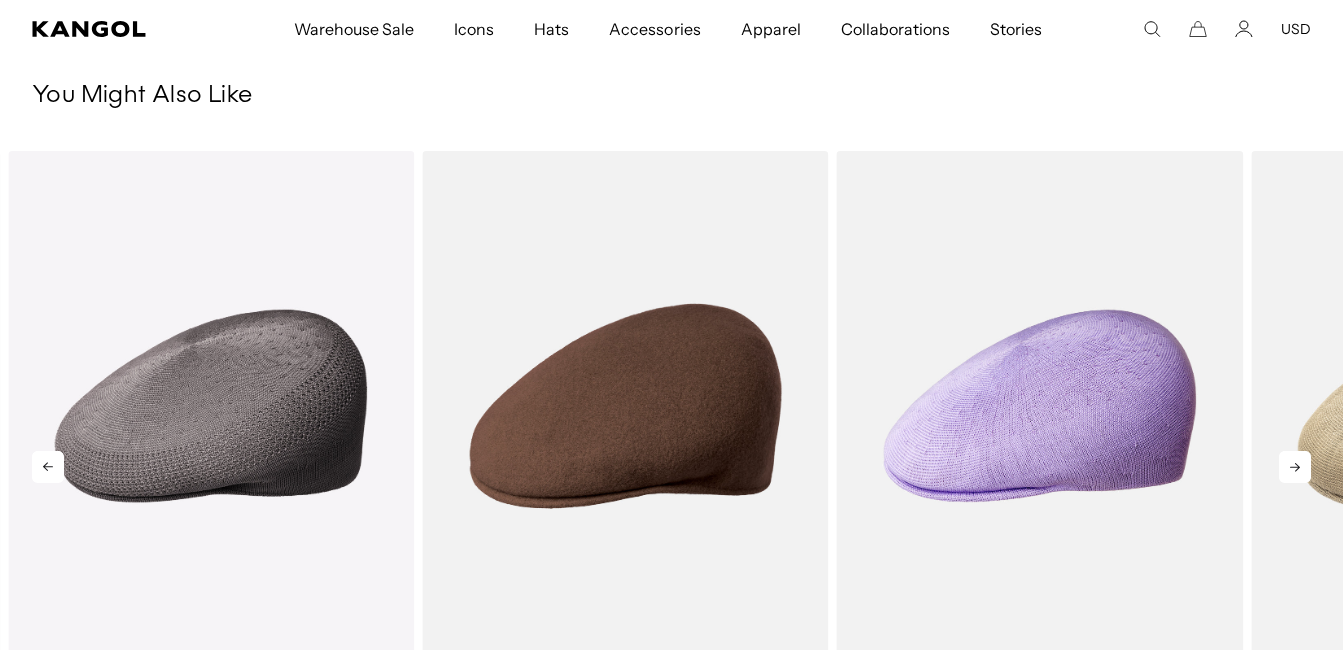 click 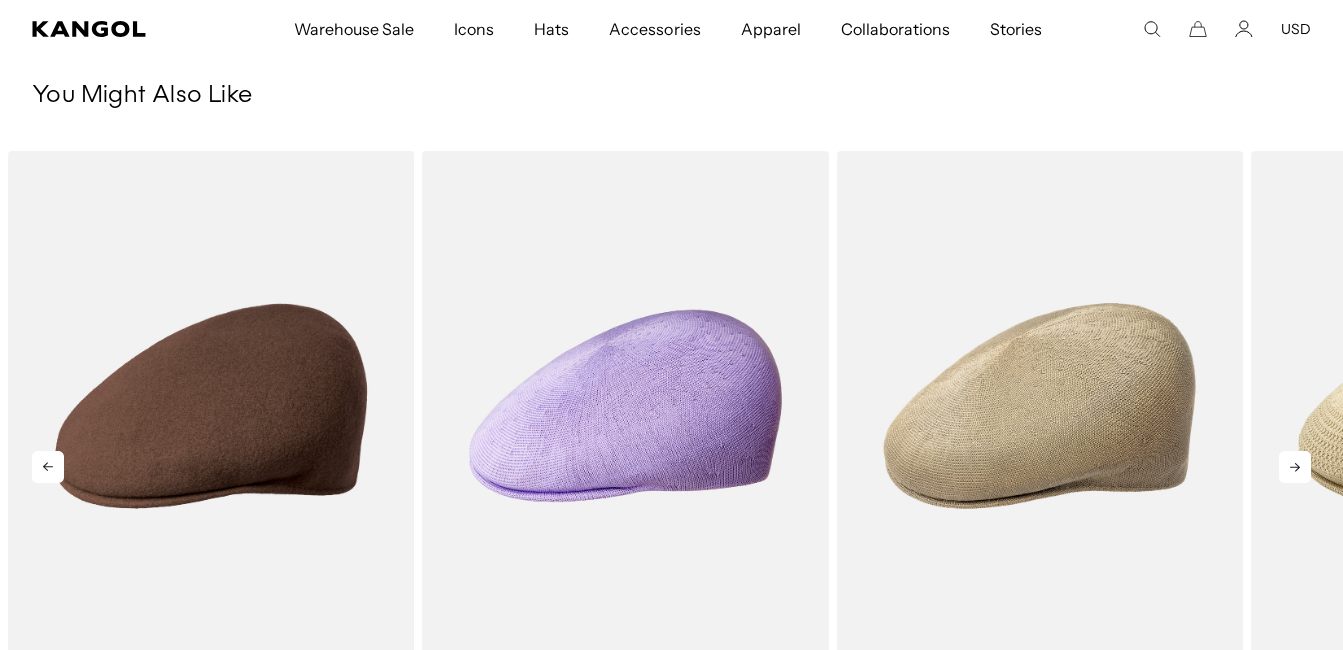 scroll, scrollTop: 0, scrollLeft: 412, axis: horizontal 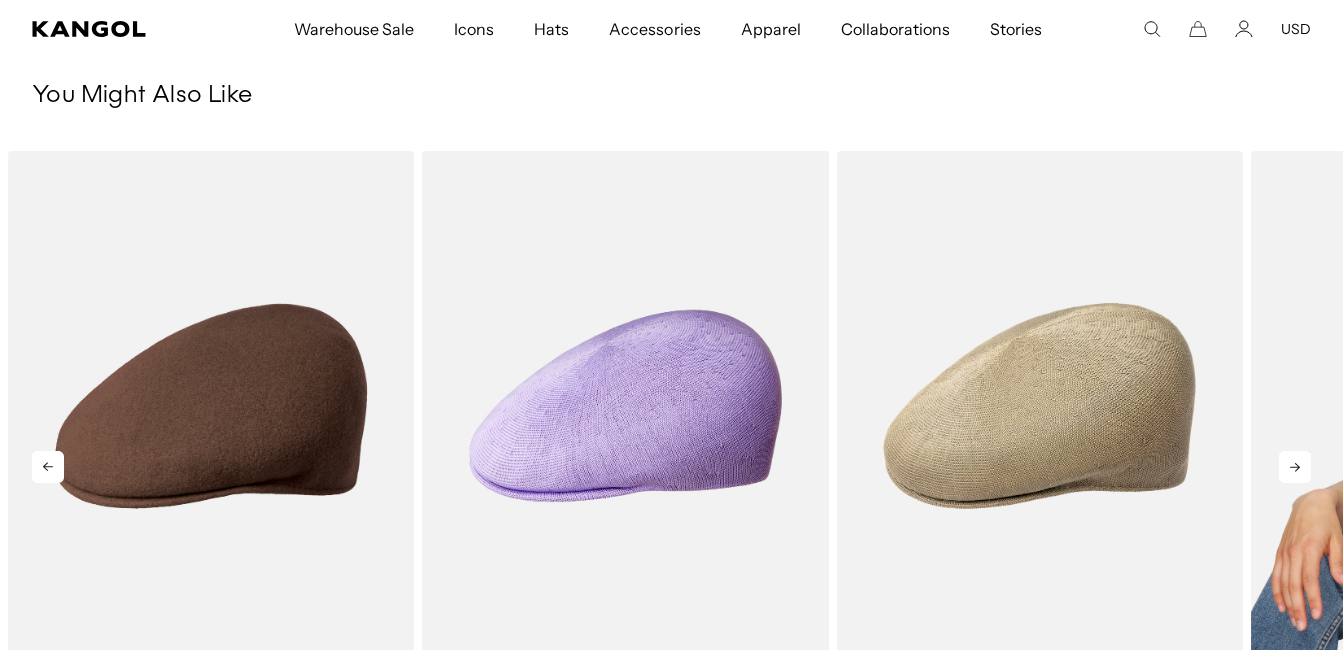 drag, startPoint x: 1292, startPoint y: 475, endPoint x: 1297, endPoint y: 521, distance: 46.270943 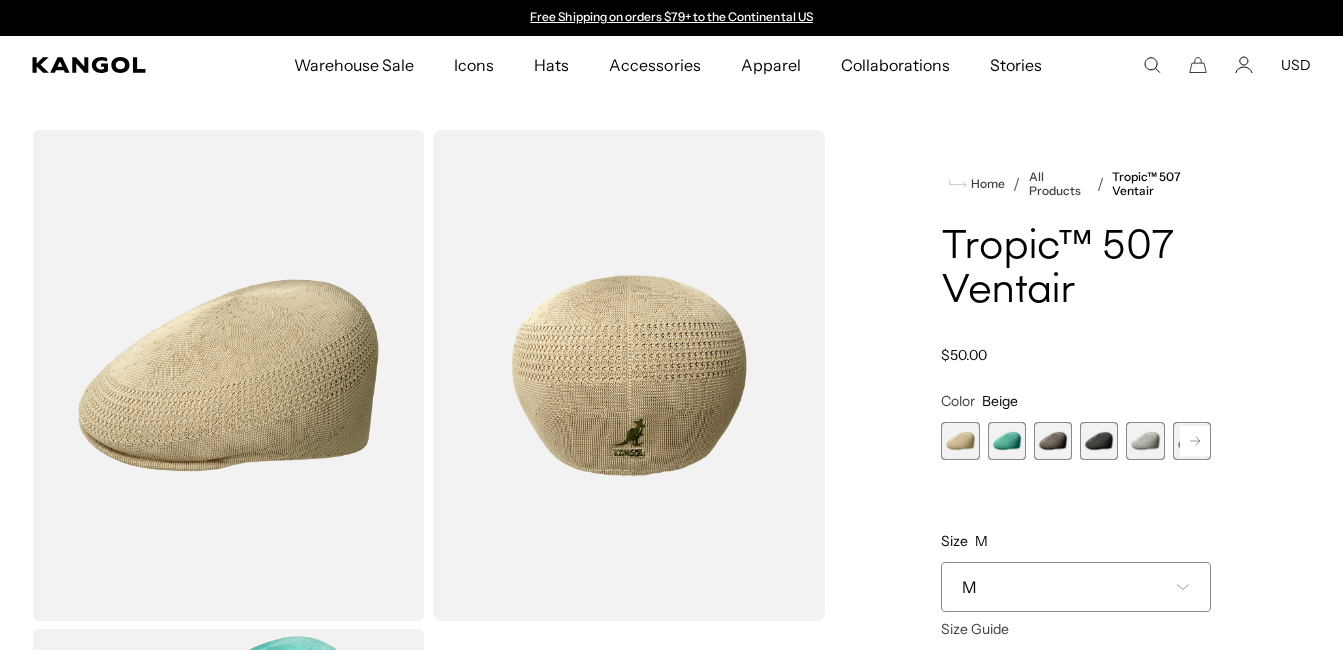 scroll, scrollTop: 0, scrollLeft: 0, axis: both 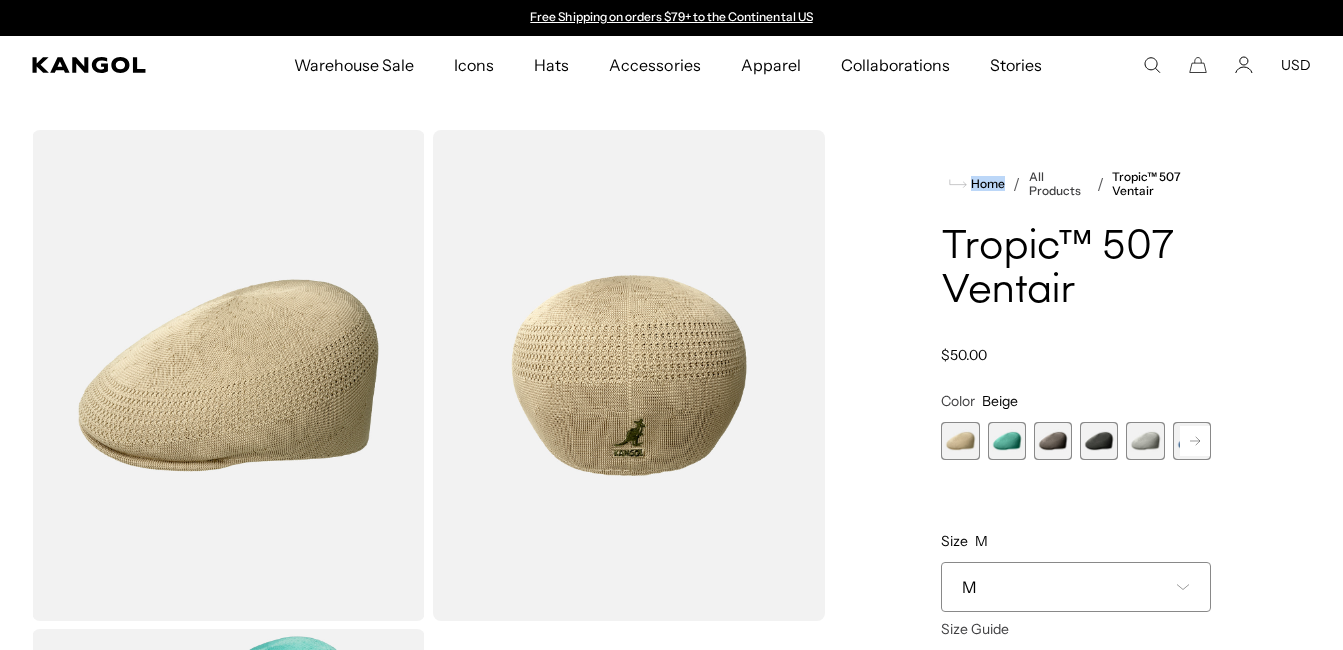 click on "Home
/
All Products
/
Tropic™ 507 Ventair
Tropic™ 507 Ventair
Regular price
$50.00
Regular price
Sale price
$50.00
Color
Beige
Previous
Next
Beige
Variant sold out or unavailable
AQUATIC
Variant sold out or unavailable" at bounding box center (1076, 625) 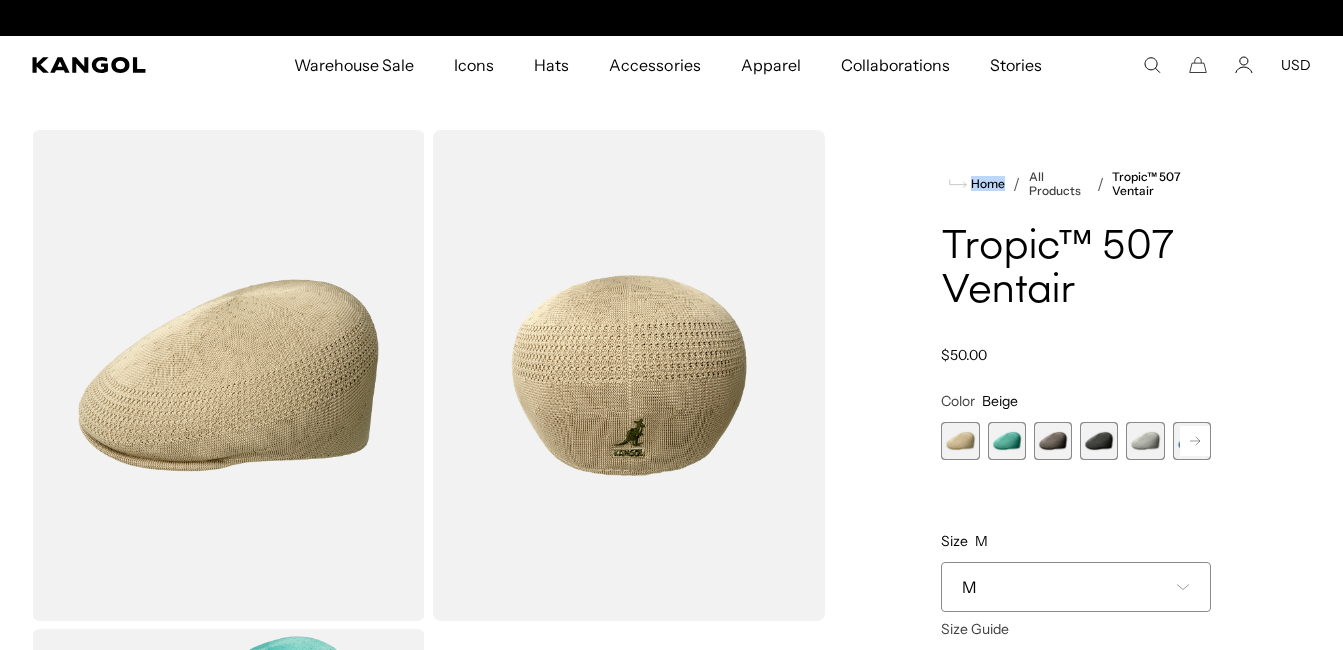 scroll, scrollTop: 0, scrollLeft: 0, axis: both 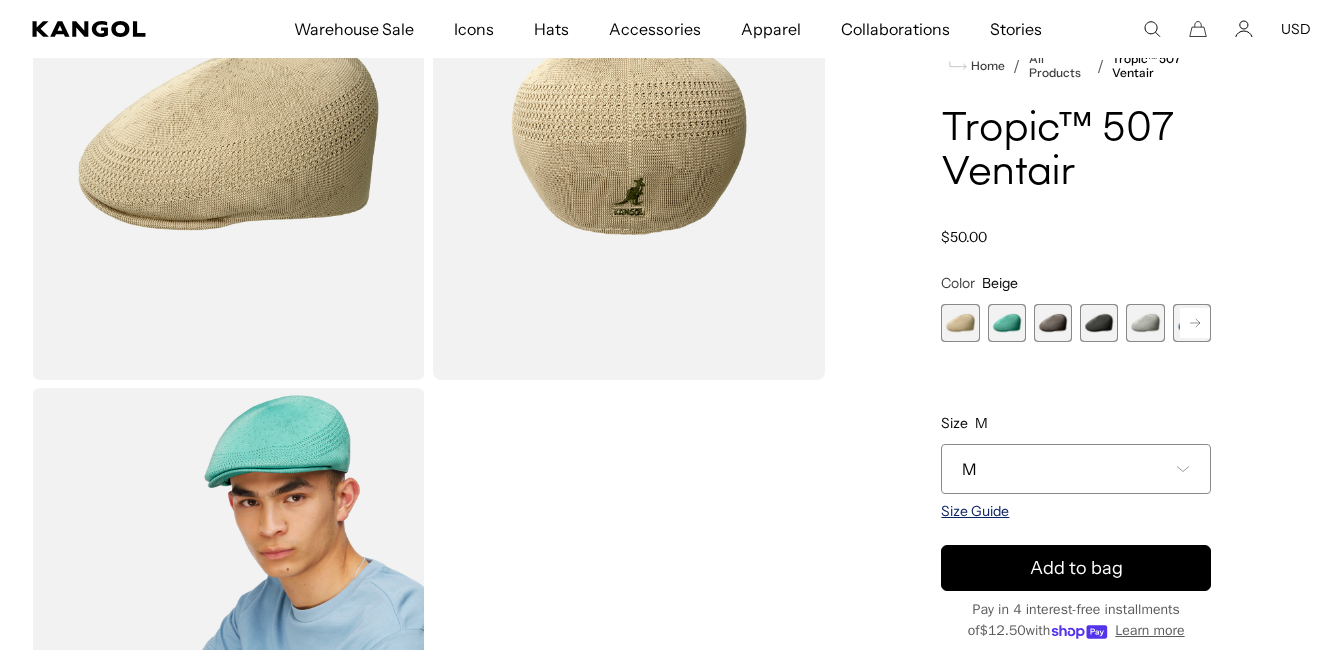 click on "Size Guide" at bounding box center [975, 512] 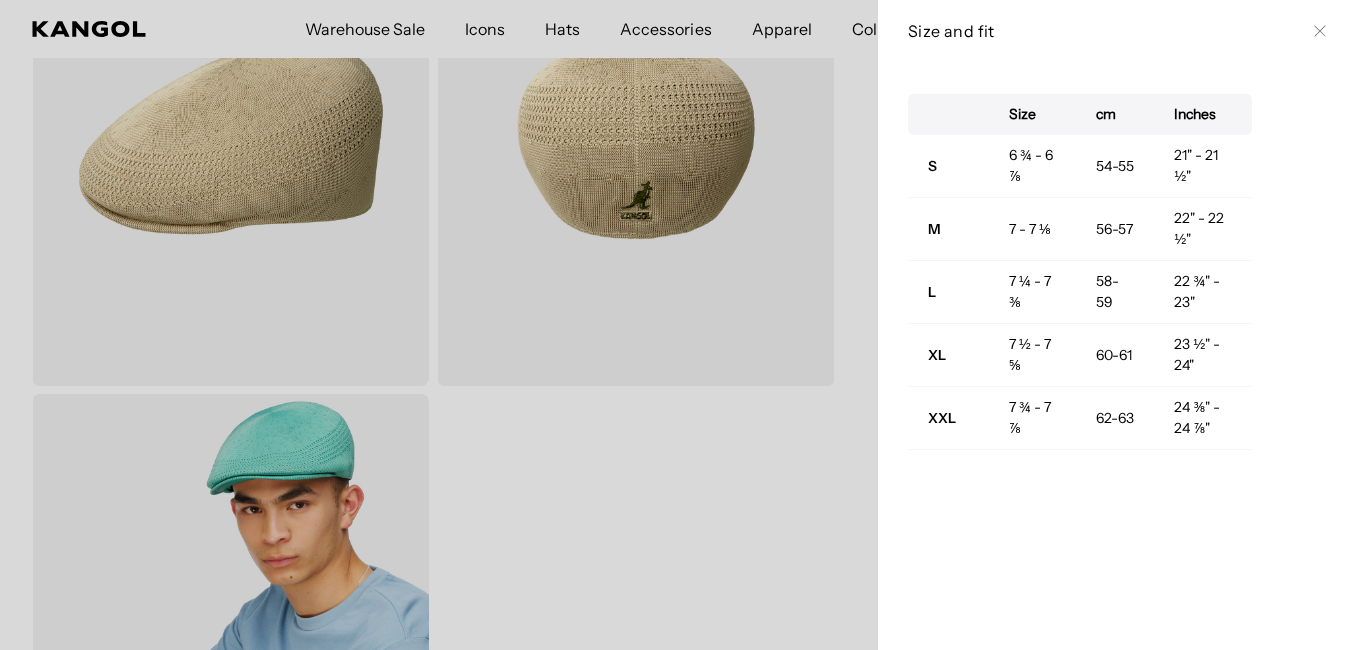 scroll, scrollTop: 0, scrollLeft: 412, axis: horizontal 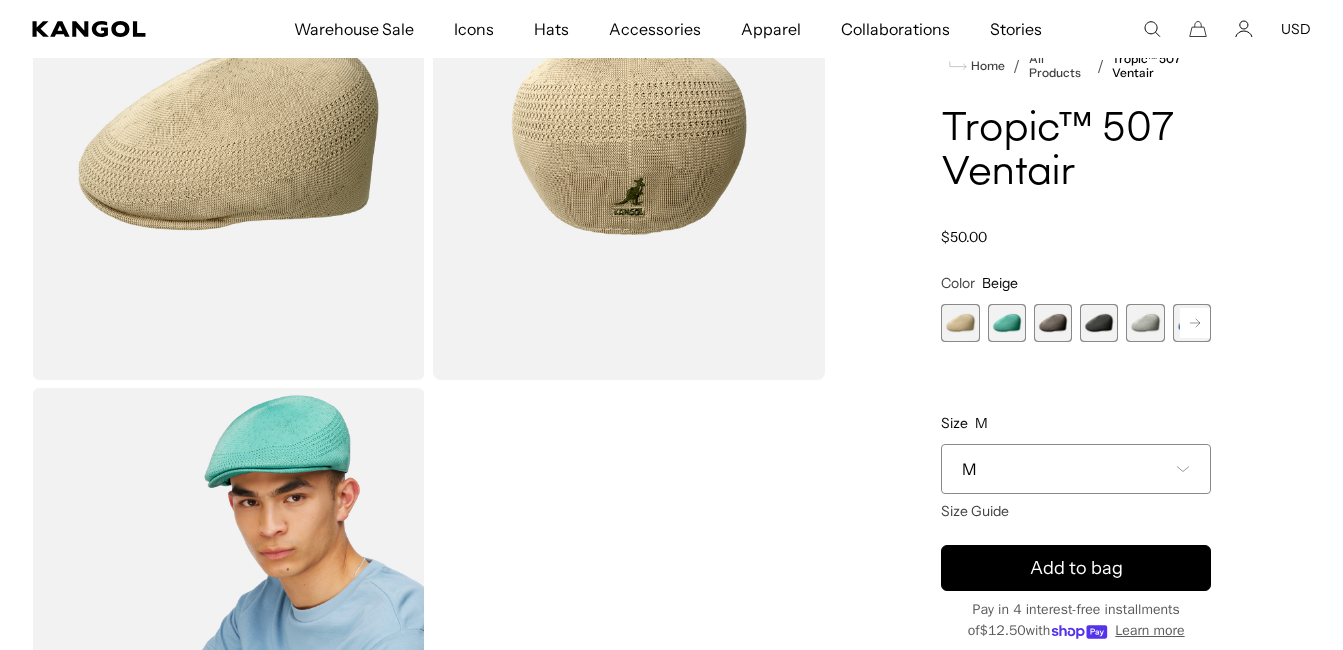 click on "M" at bounding box center [969, 470] 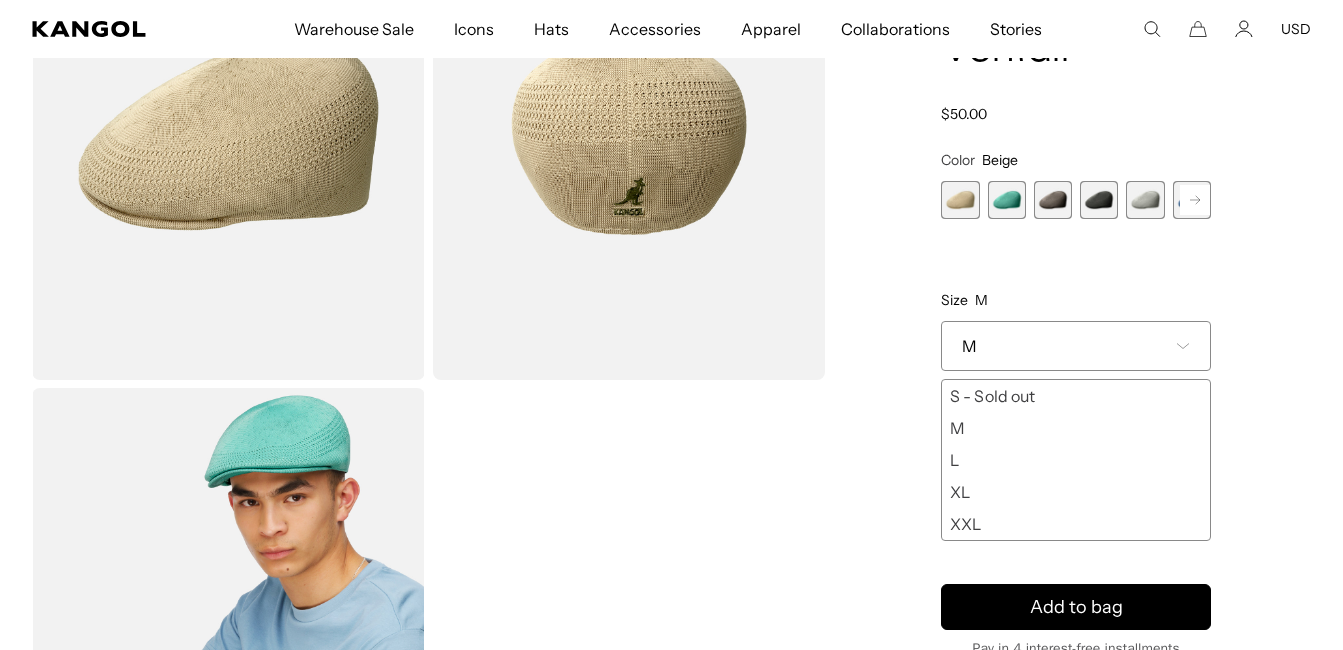 scroll, scrollTop: 0, scrollLeft: 412, axis: horizontal 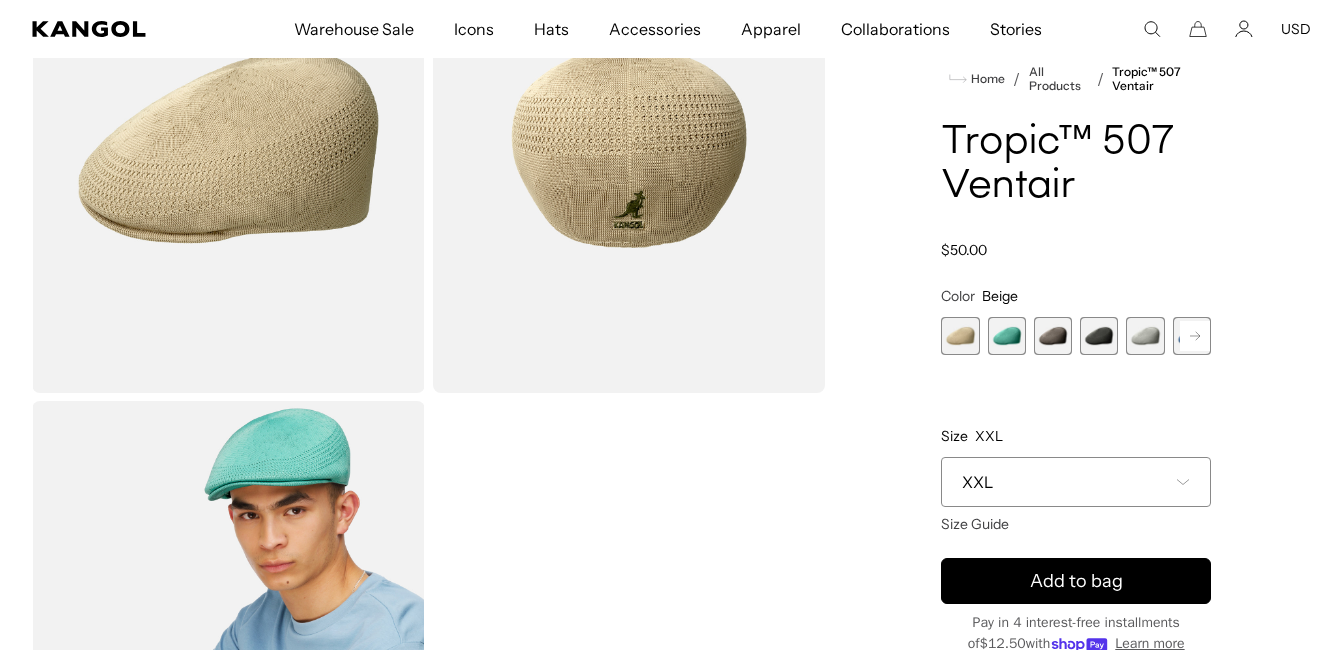 click at bounding box center [1007, 336] 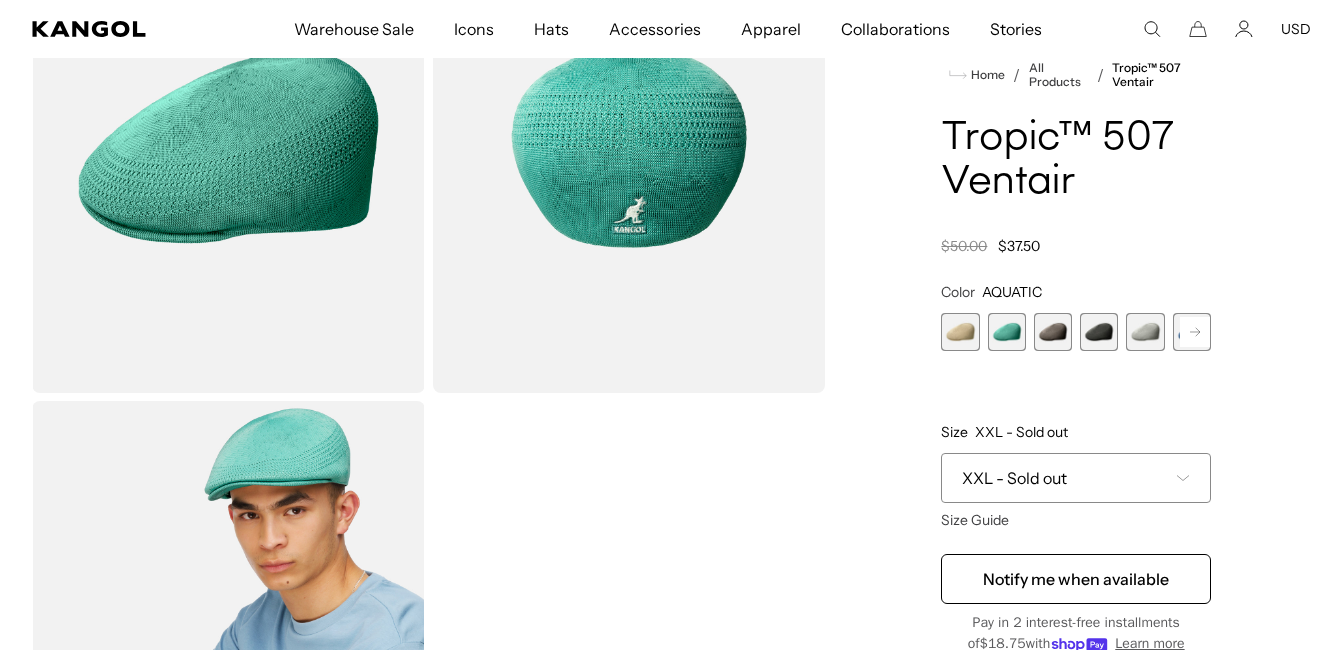 scroll, scrollTop: 0, scrollLeft: 412, axis: horizontal 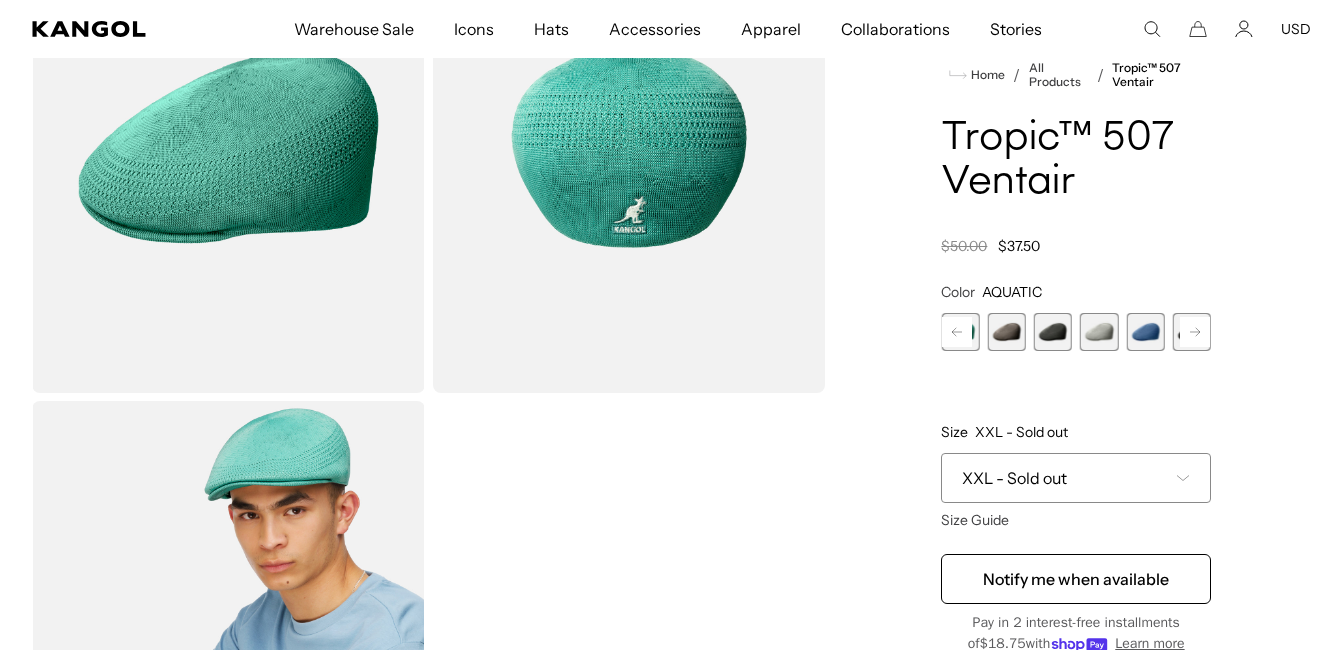 click at bounding box center (1145, 332) 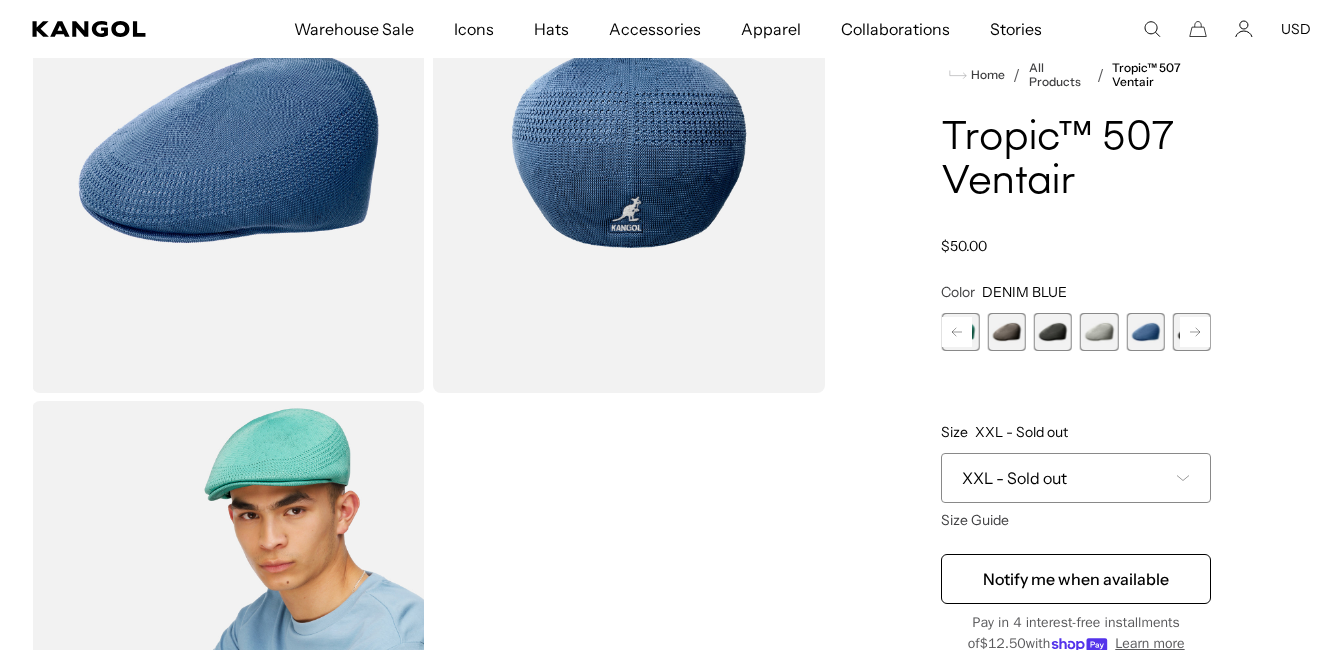 scroll, scrollTop: 0, scrollLeft: 412, axis: horizontal 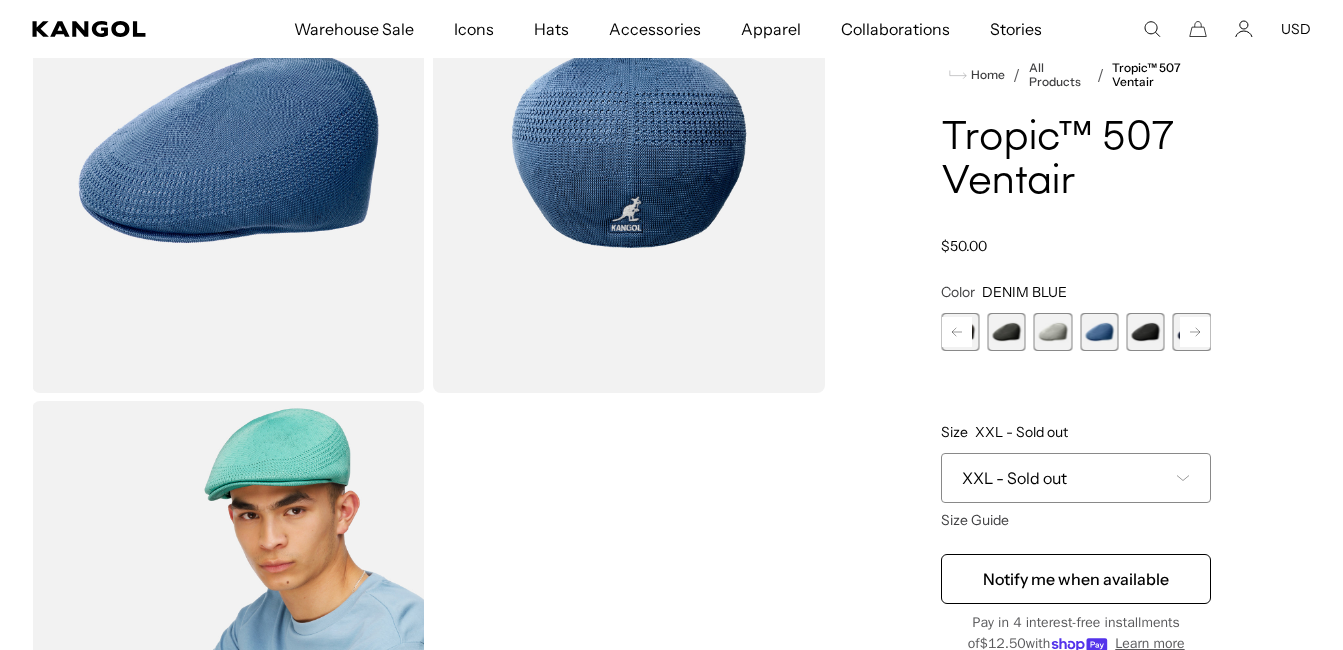 click 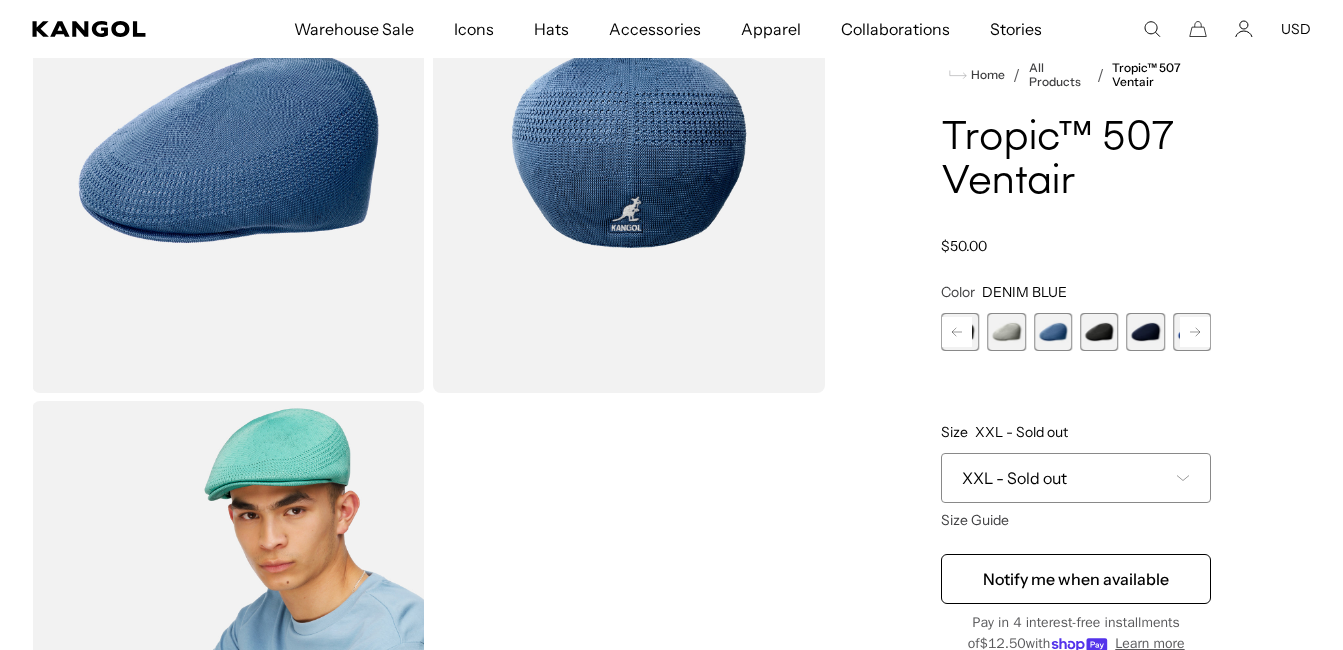 scroll, scrollTop: 0, scrollLeft: 0, axis: both 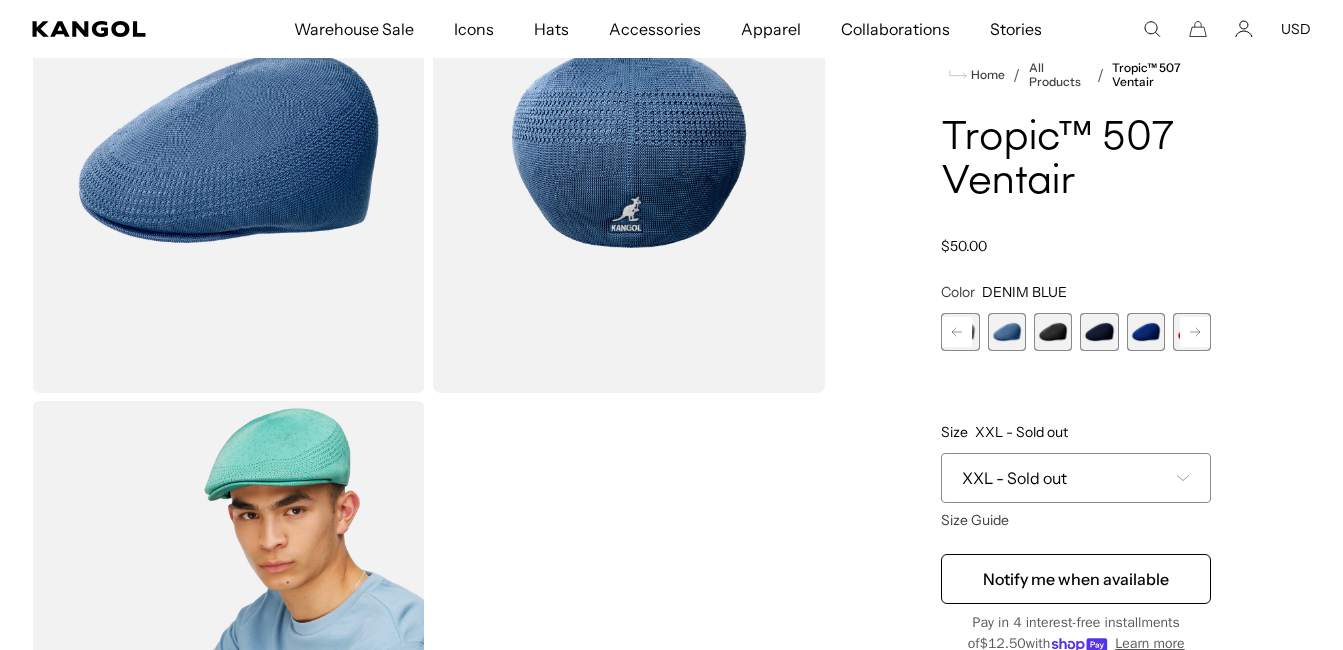 click 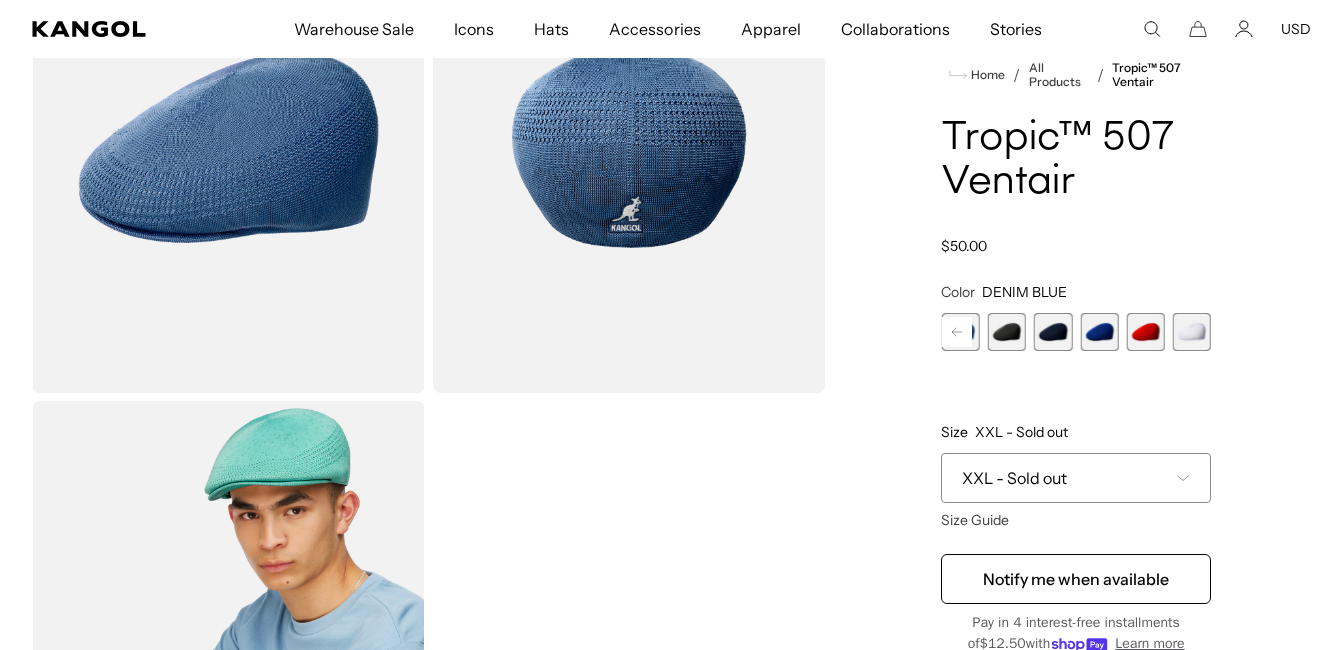 click at bounding box center (1099, 332) 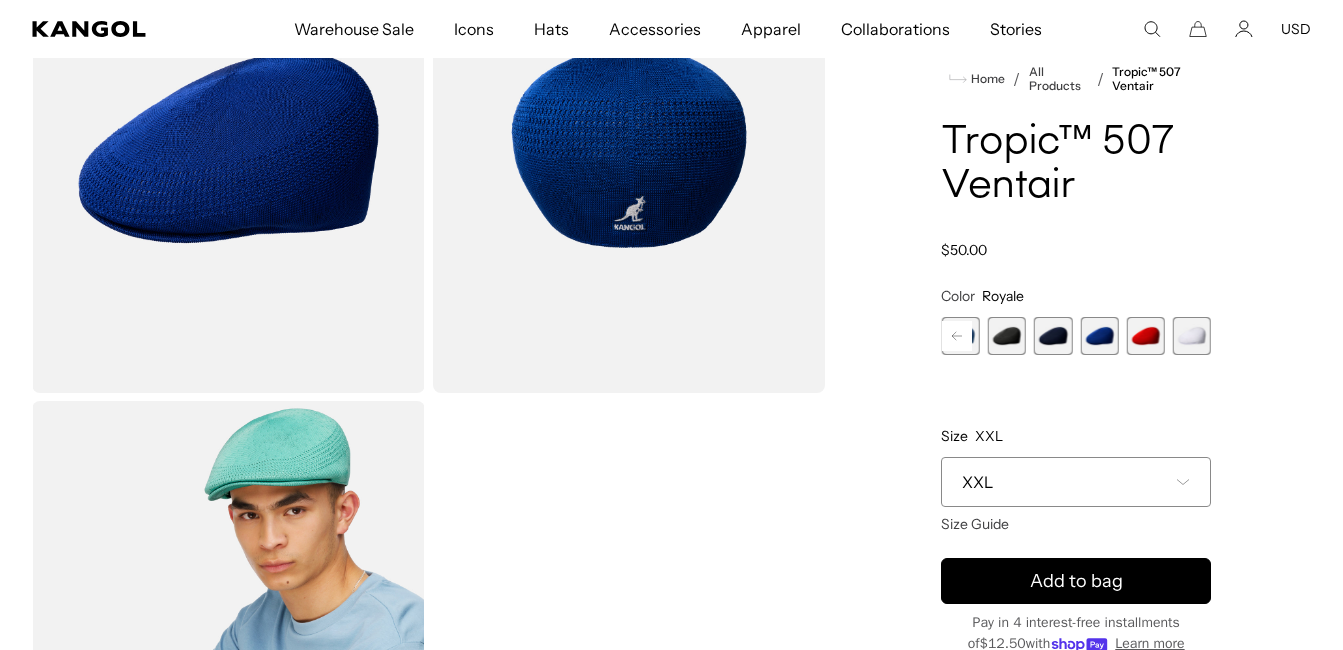 scroll, scrollTop: 0, scrollLeft: 0, axis: both 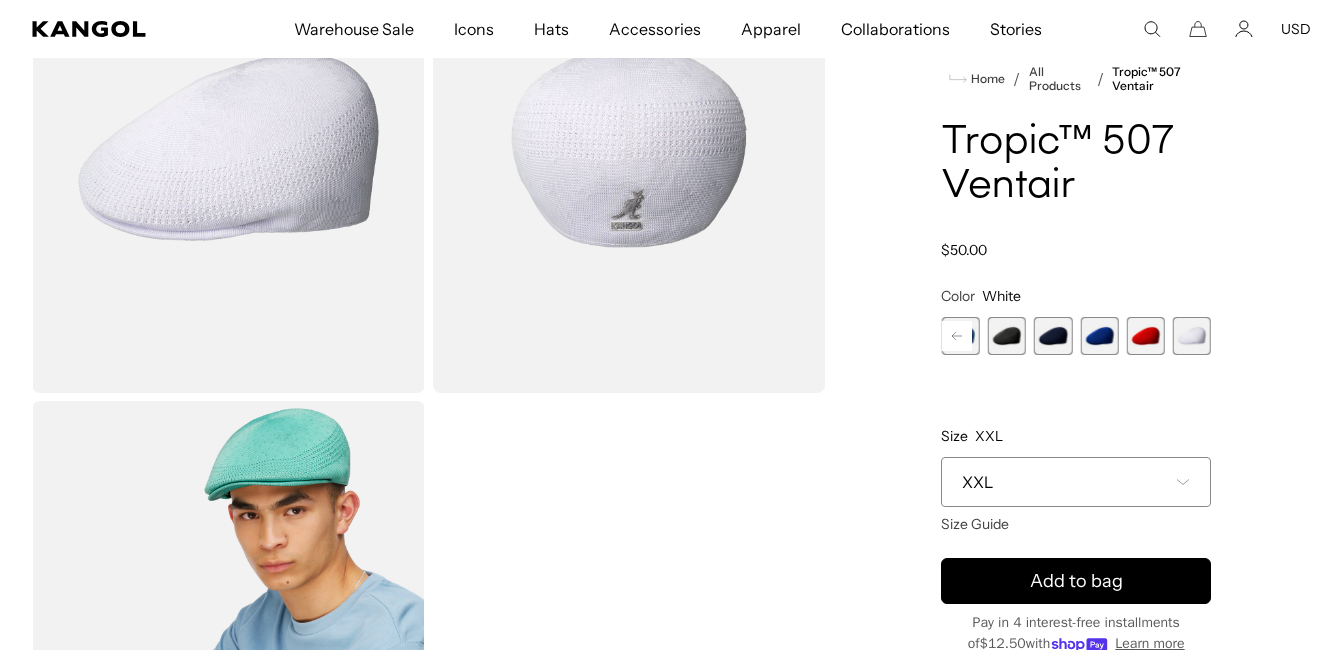 click at bounding box center (1099, 336) 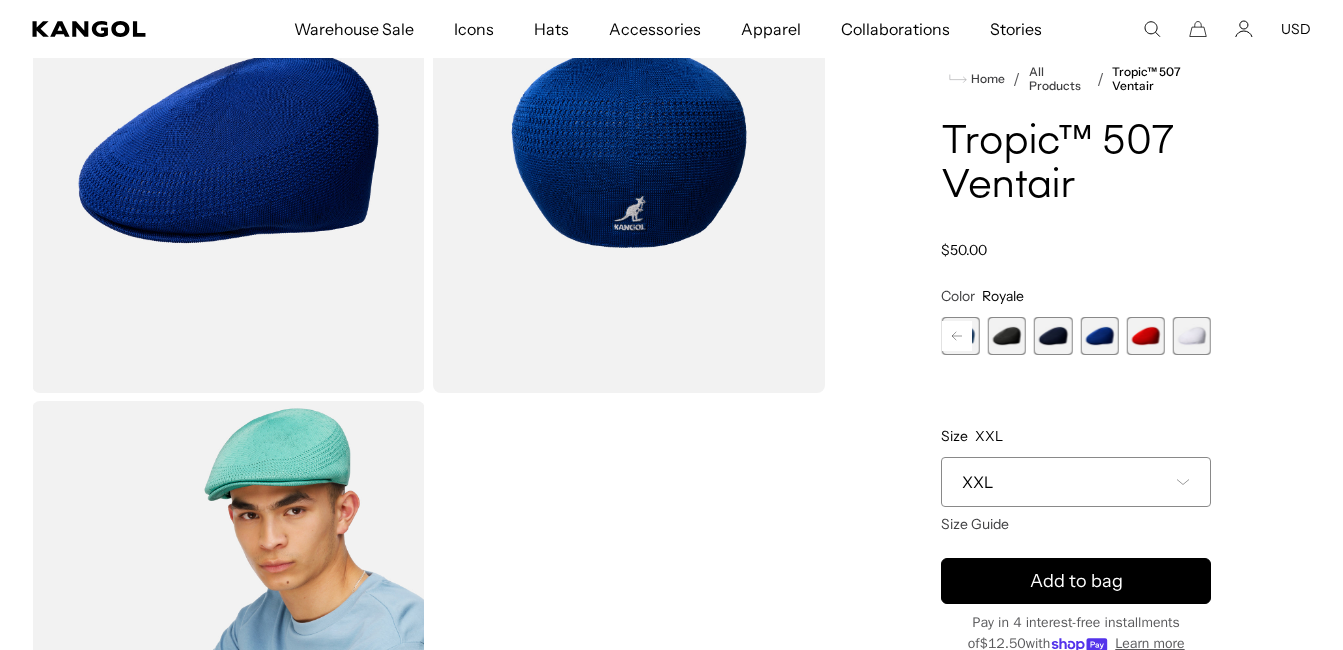 scroll, scrollTop: 0, scrollLeft: 412, axis: horizontal 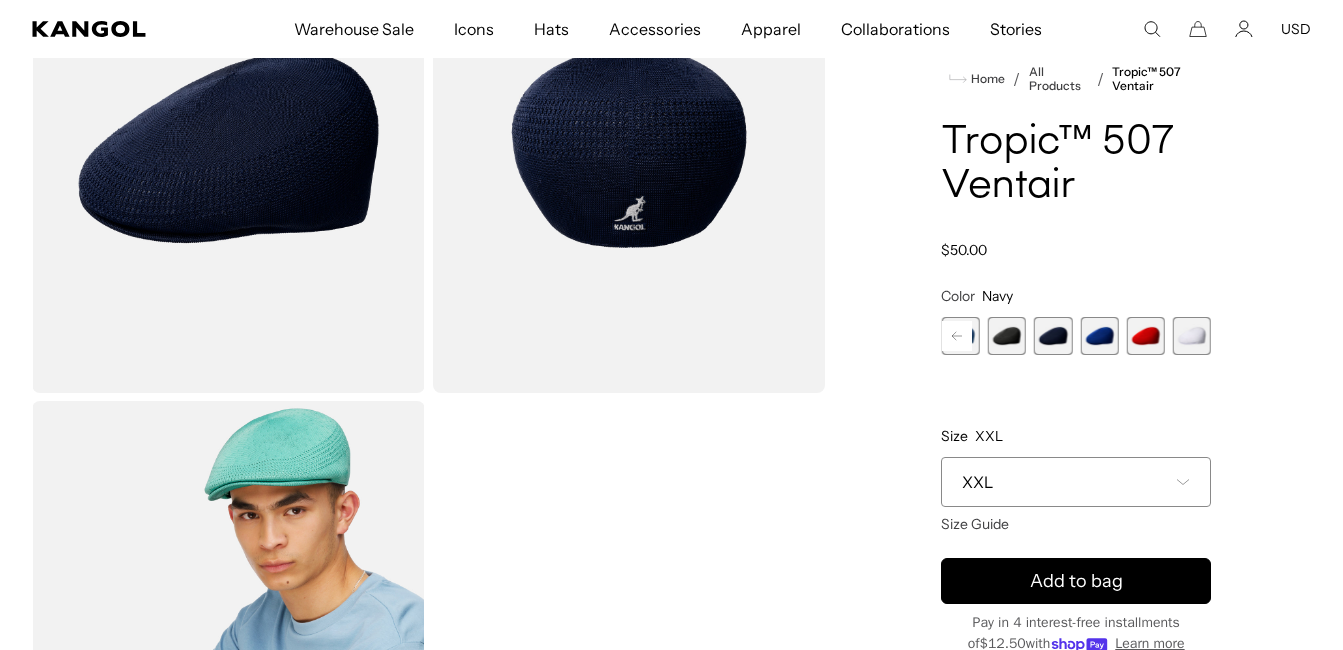 click at bounding box center (1007, 336) 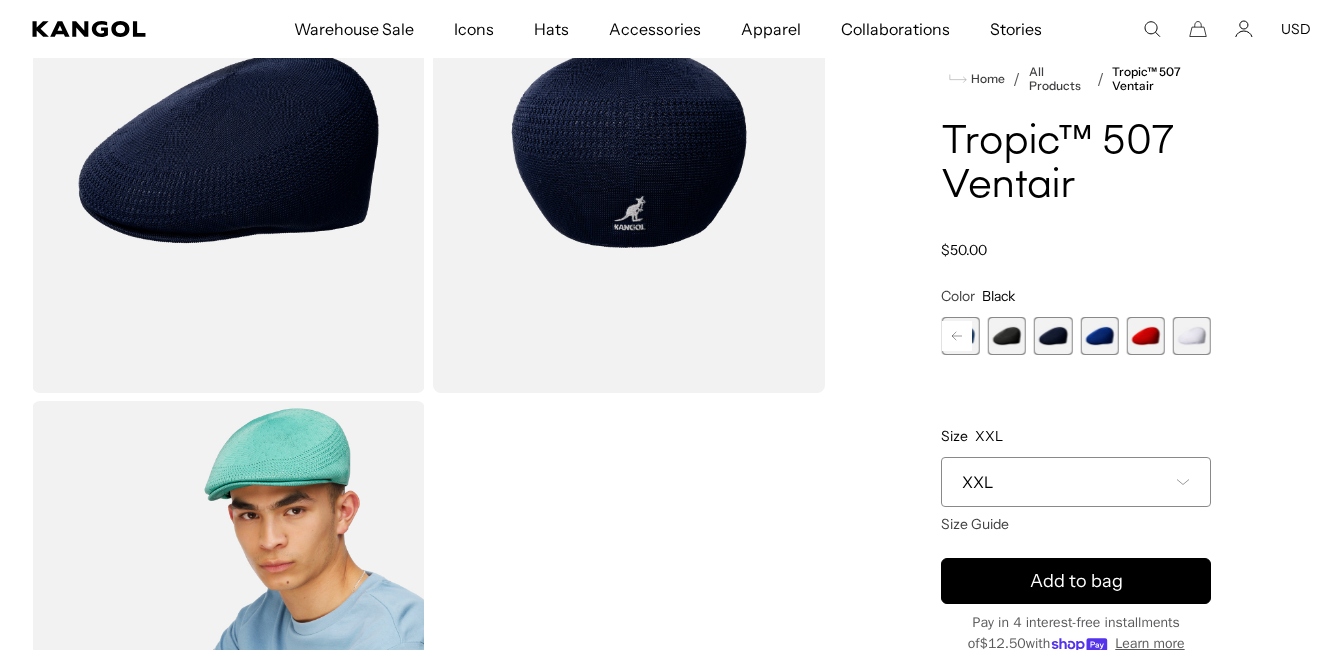 scroll, scrollTop: 0, scrollLeft: 0, axis: both 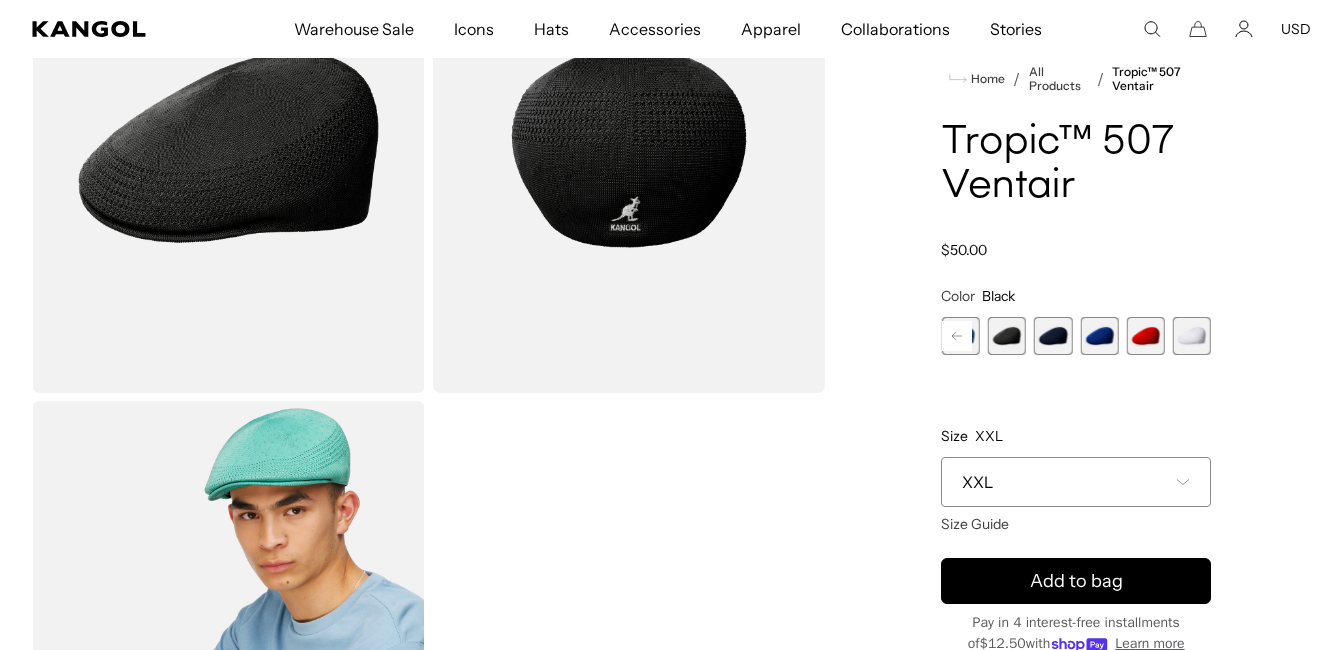 click 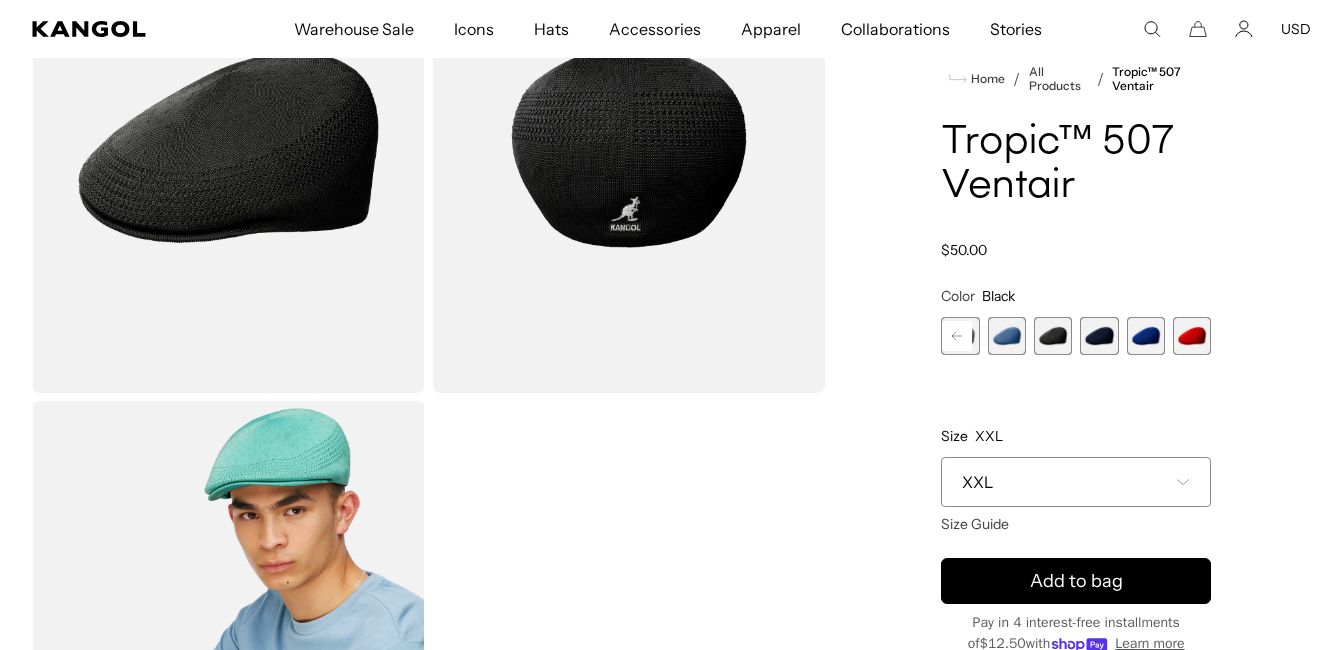 scroll, scrollTop: 0, scrollLeft: 412, axis: horizontal 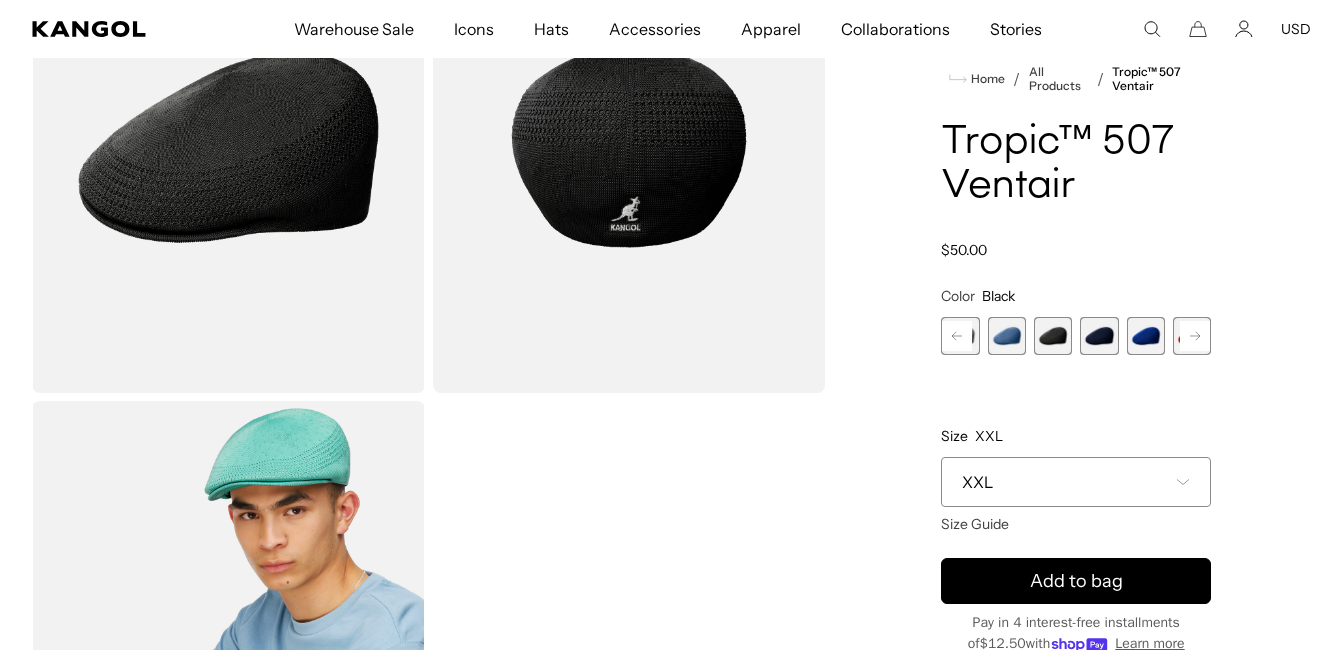 click at bounding box center [1007, 336] 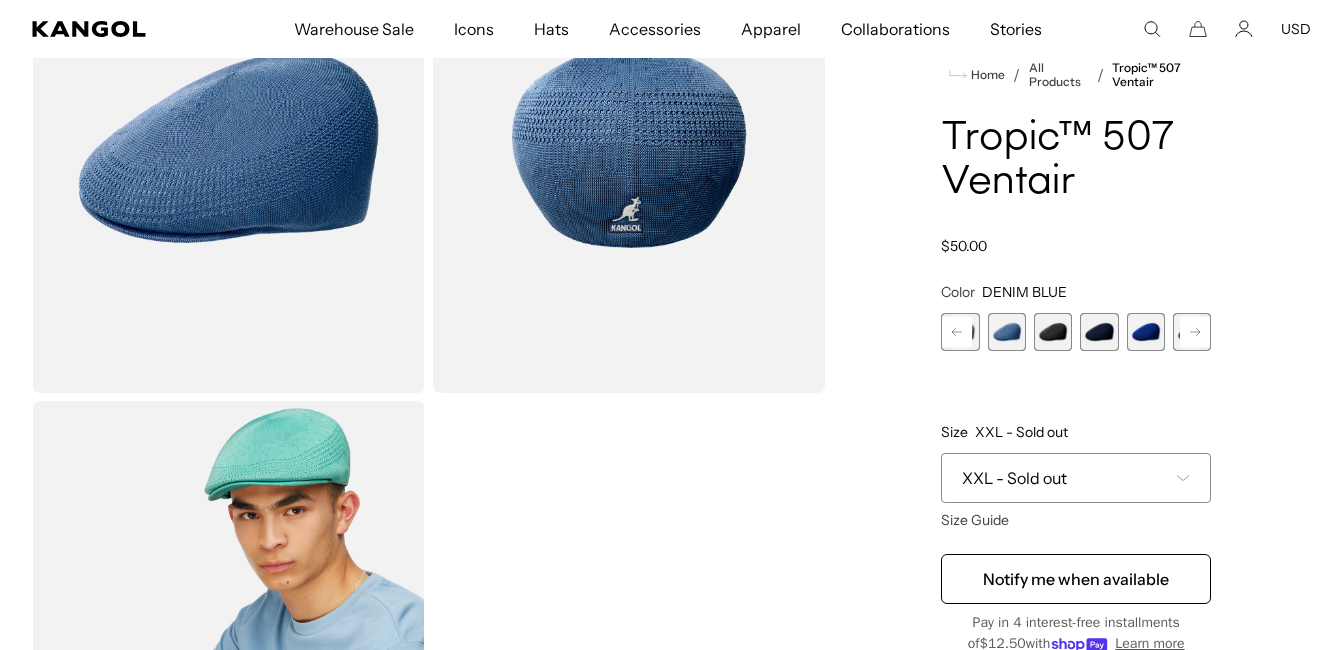 scroll, scrollTop: 0, scrollLeft: 0, axis: both 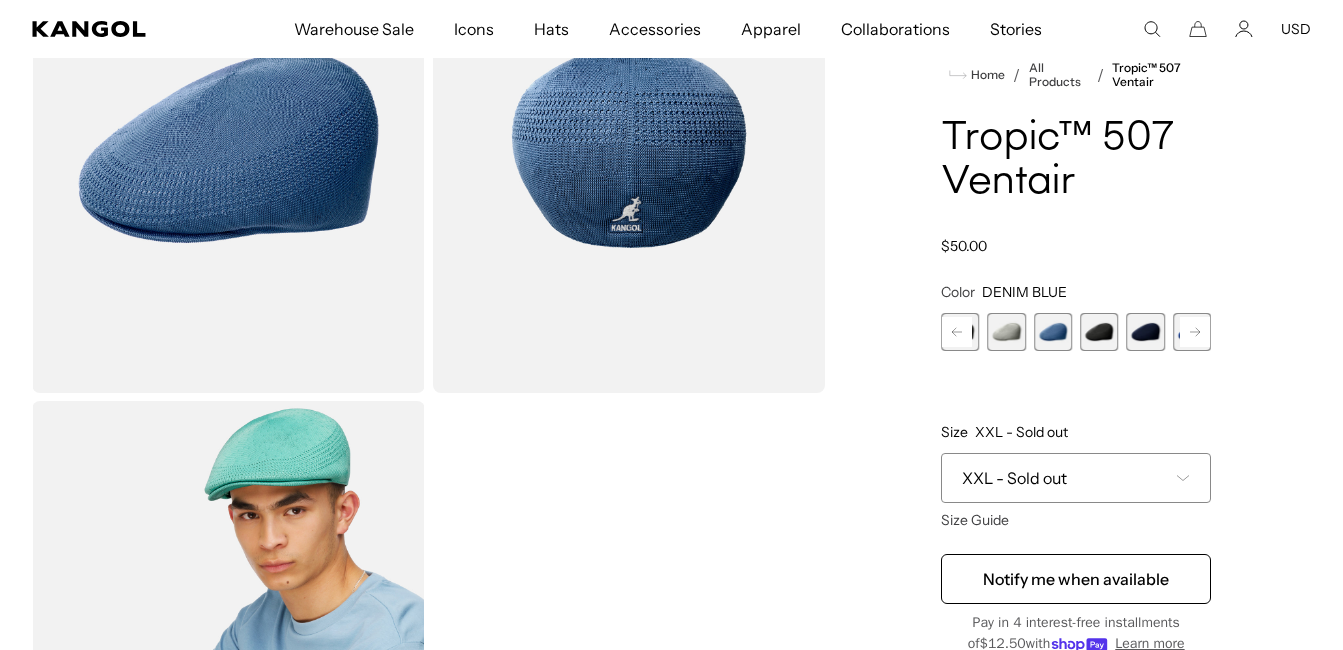 click at bounding box center [1007, 332] 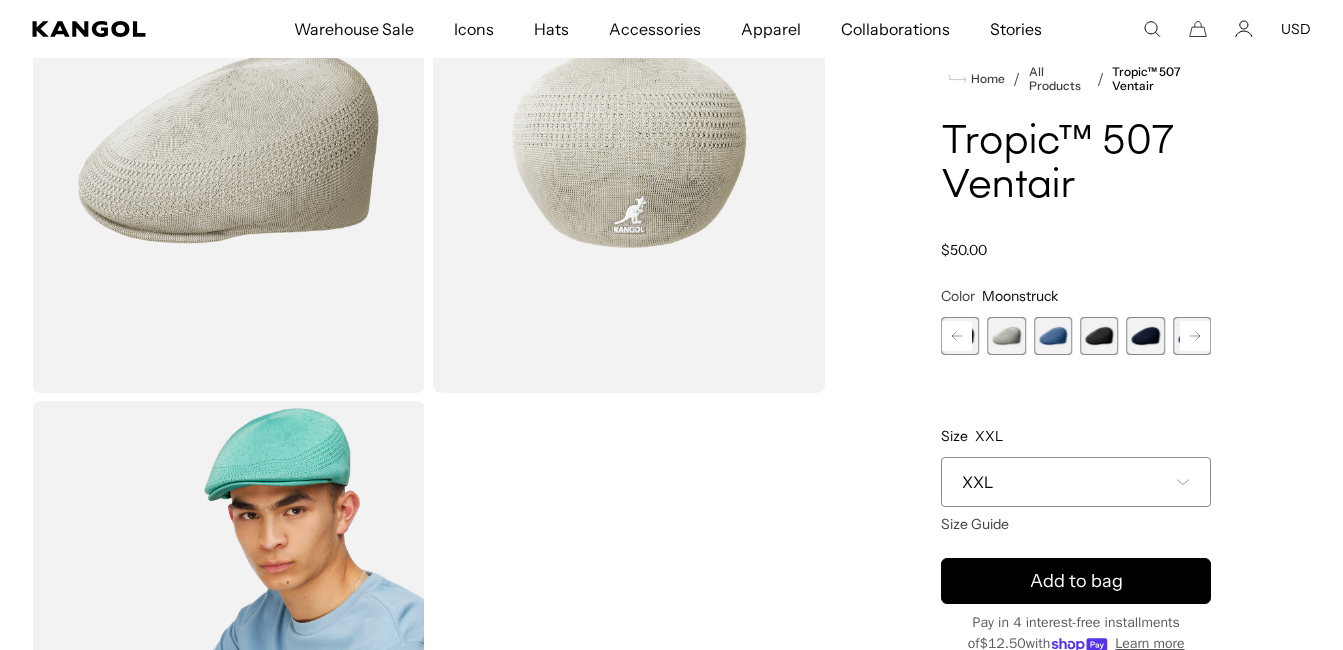scroll, scrollTop: 0, scrollLeft: 0, axis: both 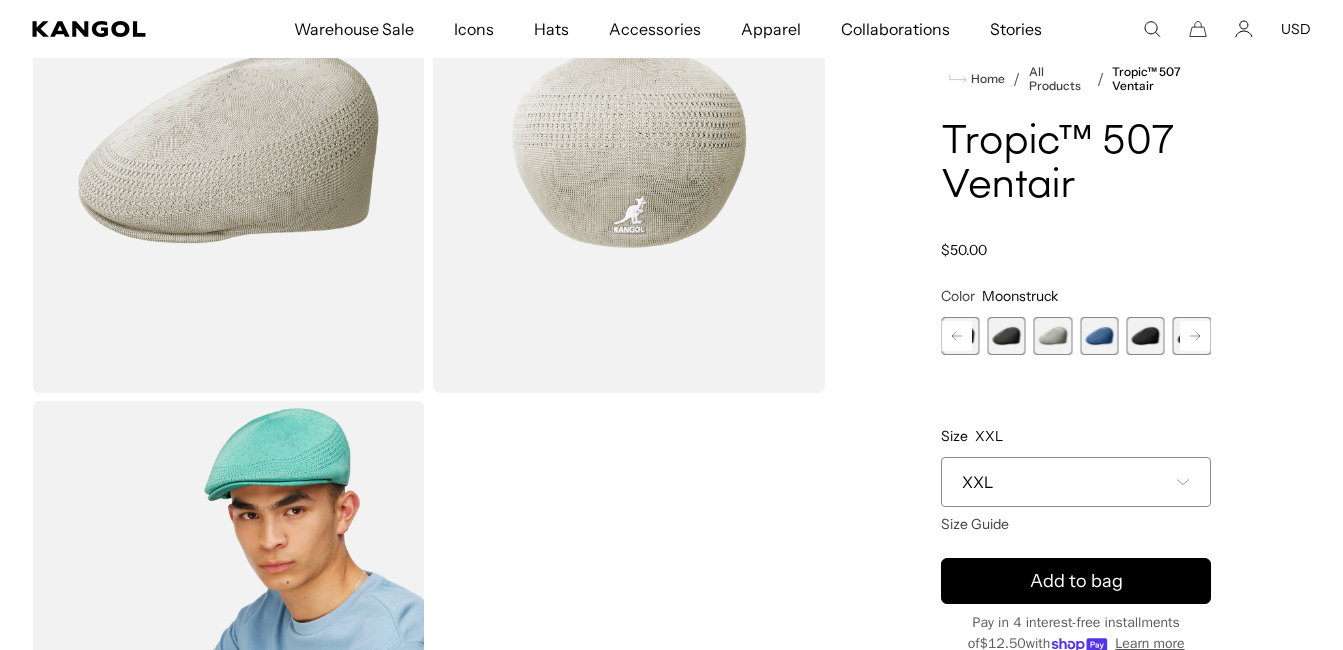 click at bounding box center [1007, 336] 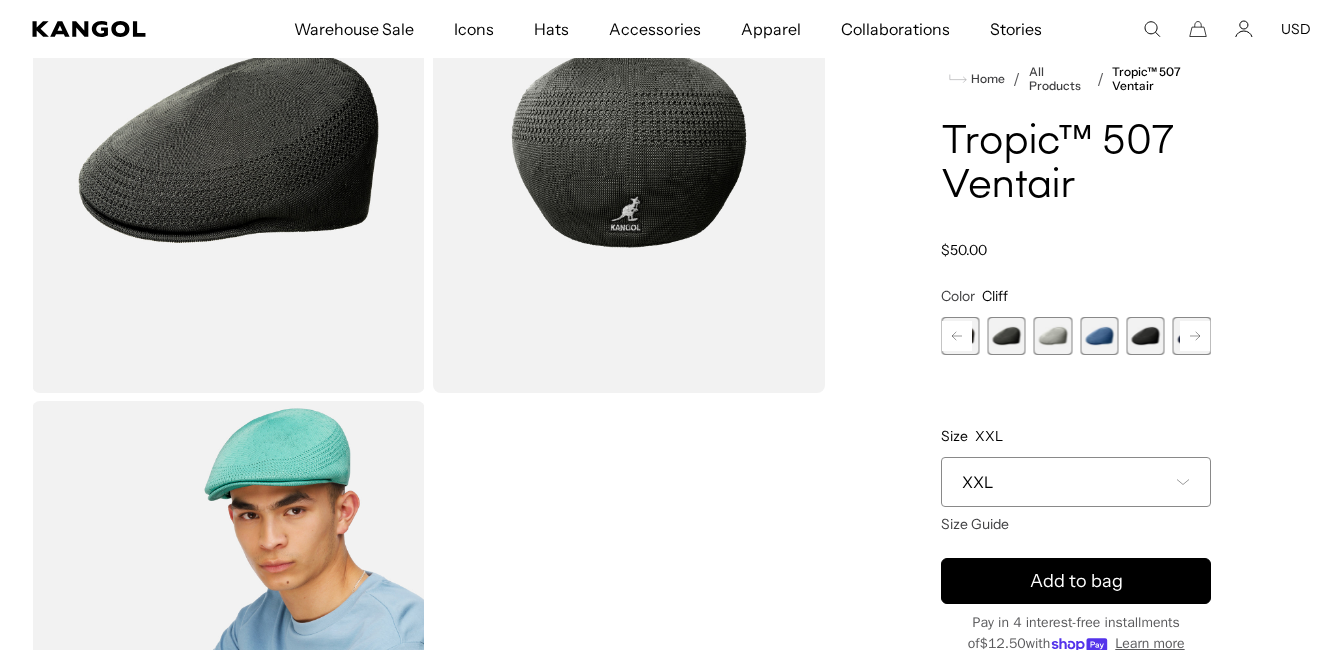 scroll, scrollTop: 0, scrollLeft: 0, axis: both 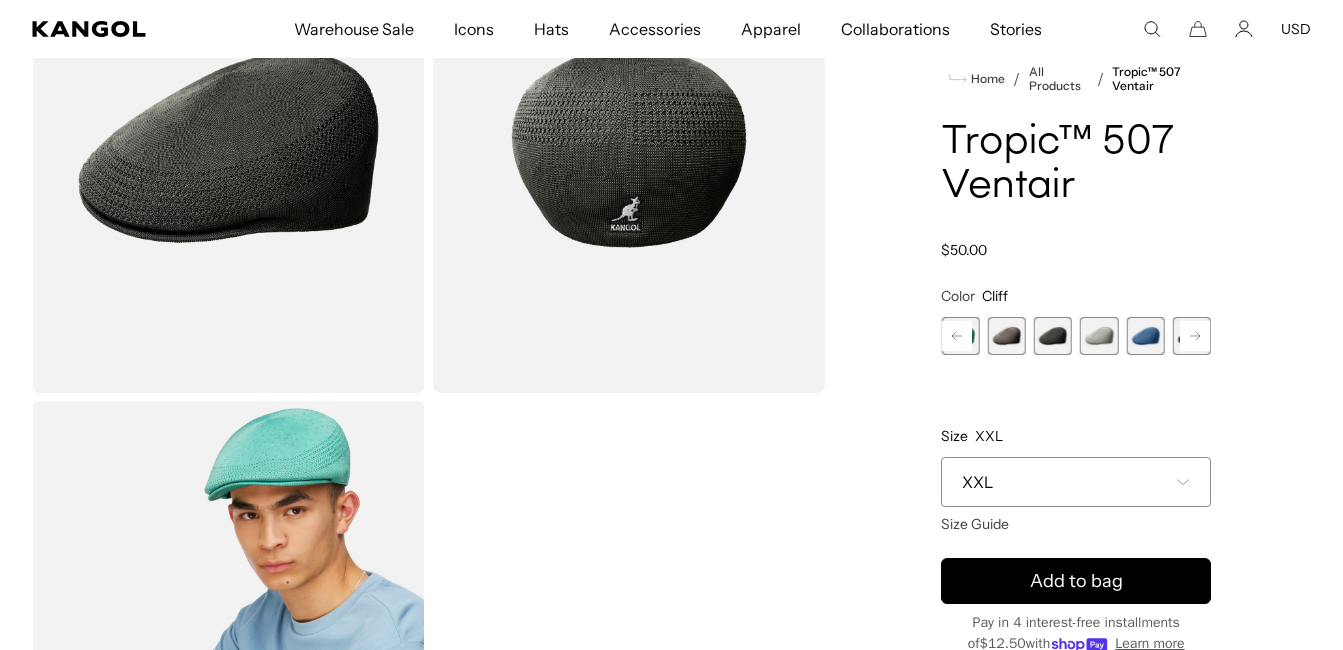 click at bounding box center (1007, 336) 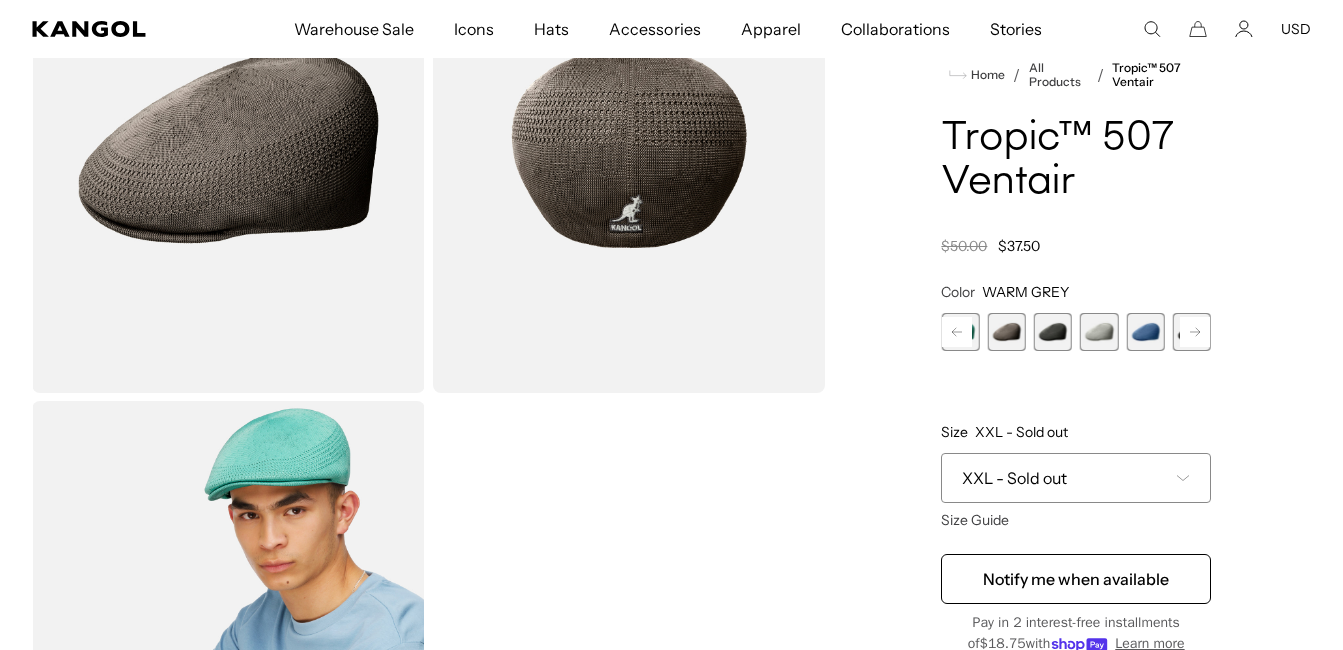 scroll, scrollTop: 0, scrollLeft: 412, axis: horizontal 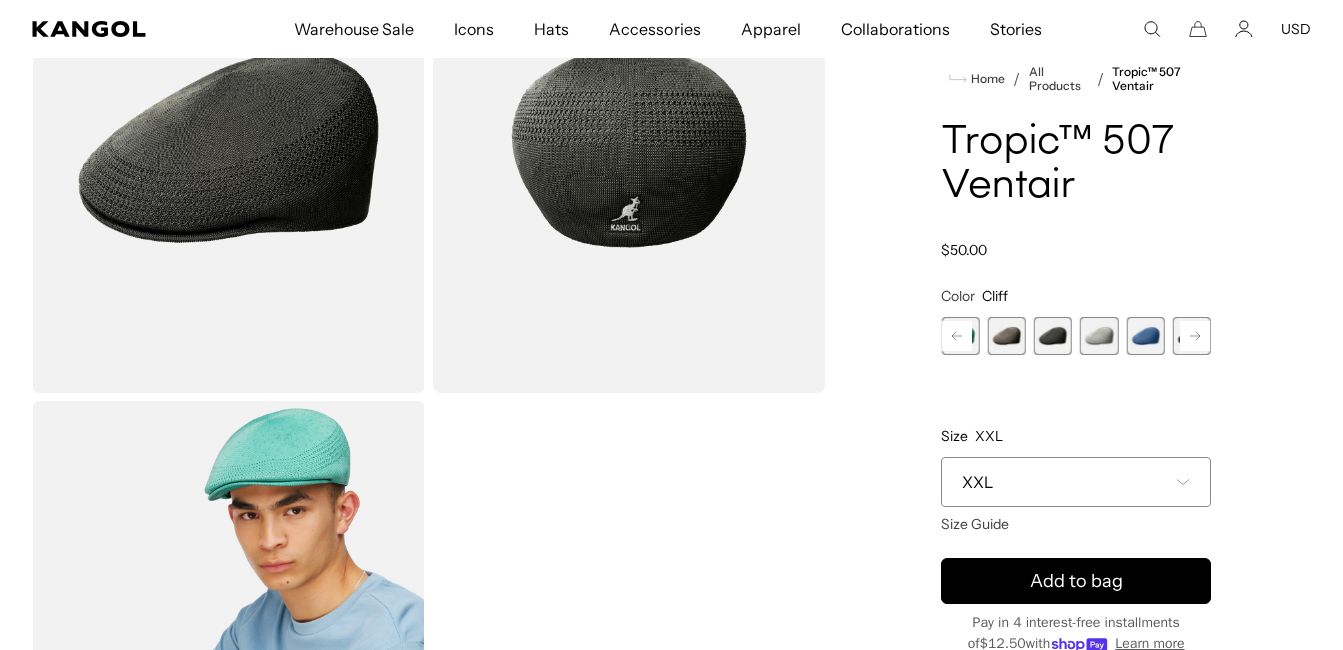 click at bounding box center [1007, 336] 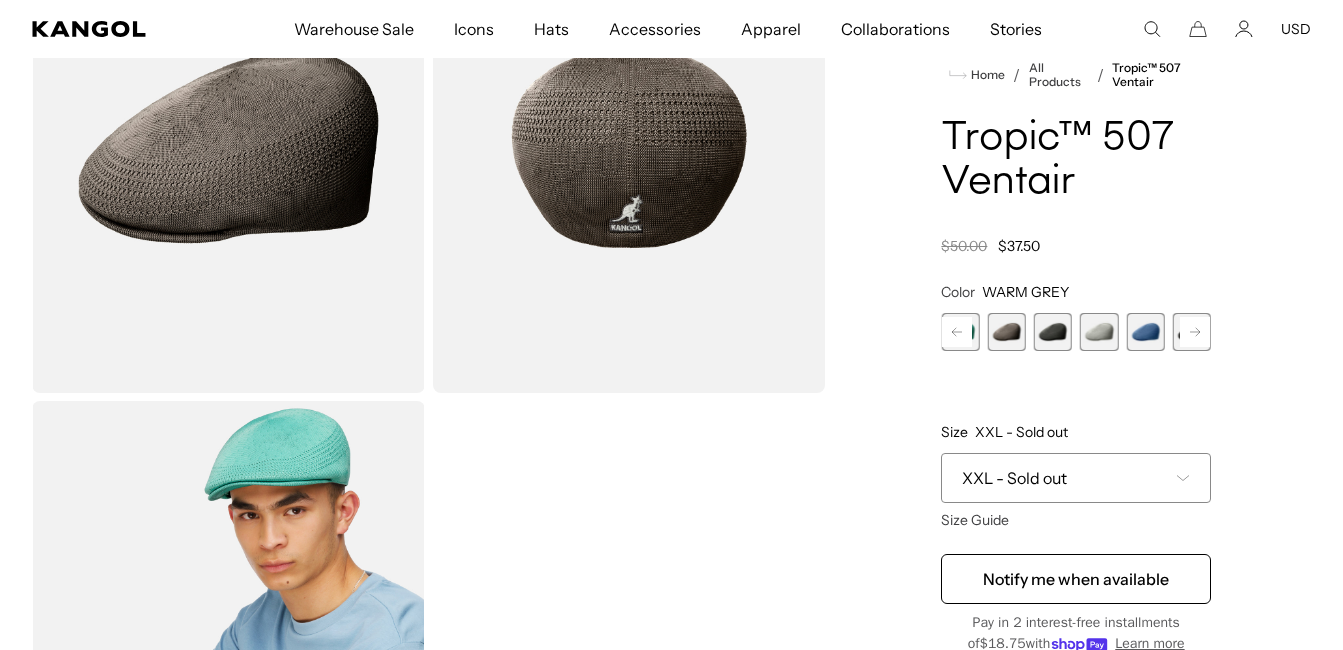 scroll, scrollTop: 0, scrollLeft: 412, axis: horizontal 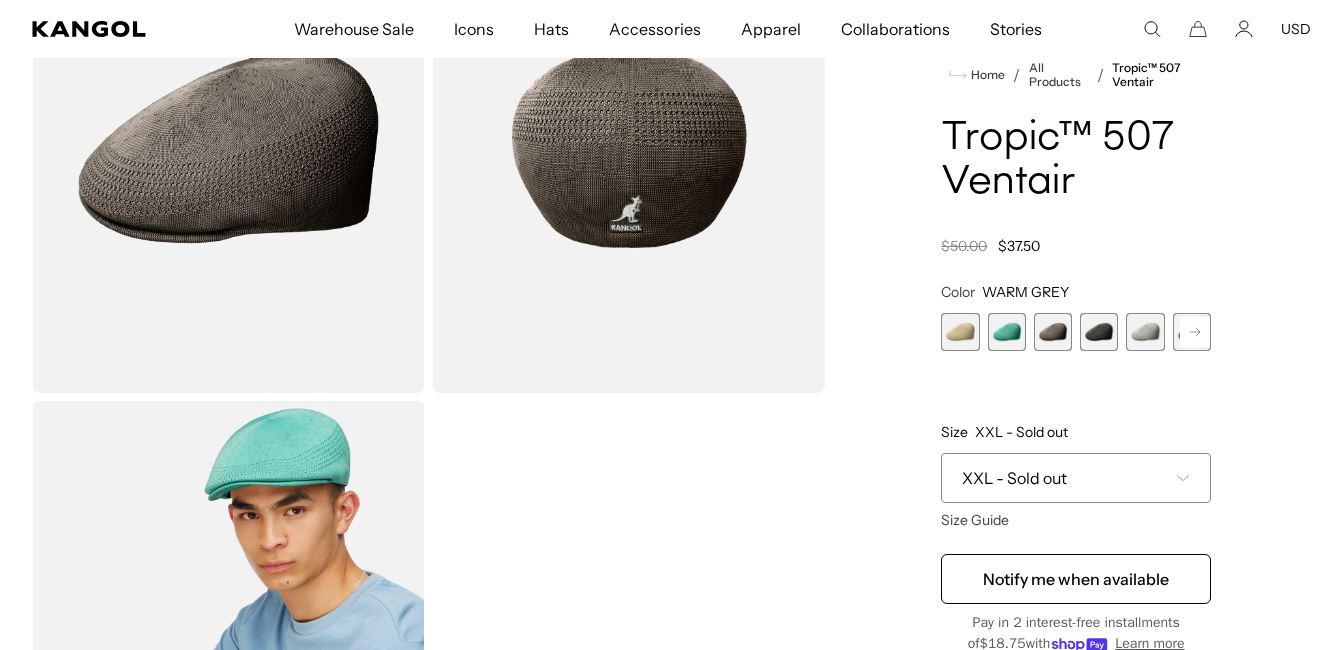 click at bounding box center (960, 332) 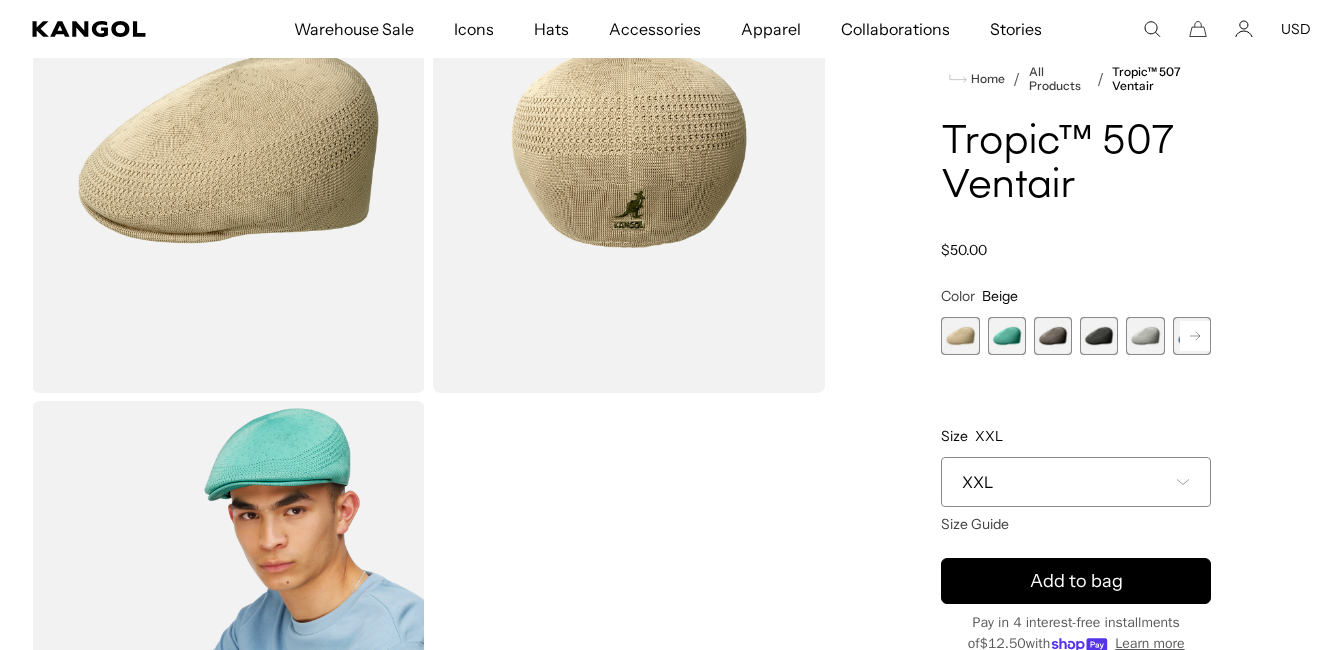 scroll, scrollTop: 0, scrollLeft: 0, axis: both 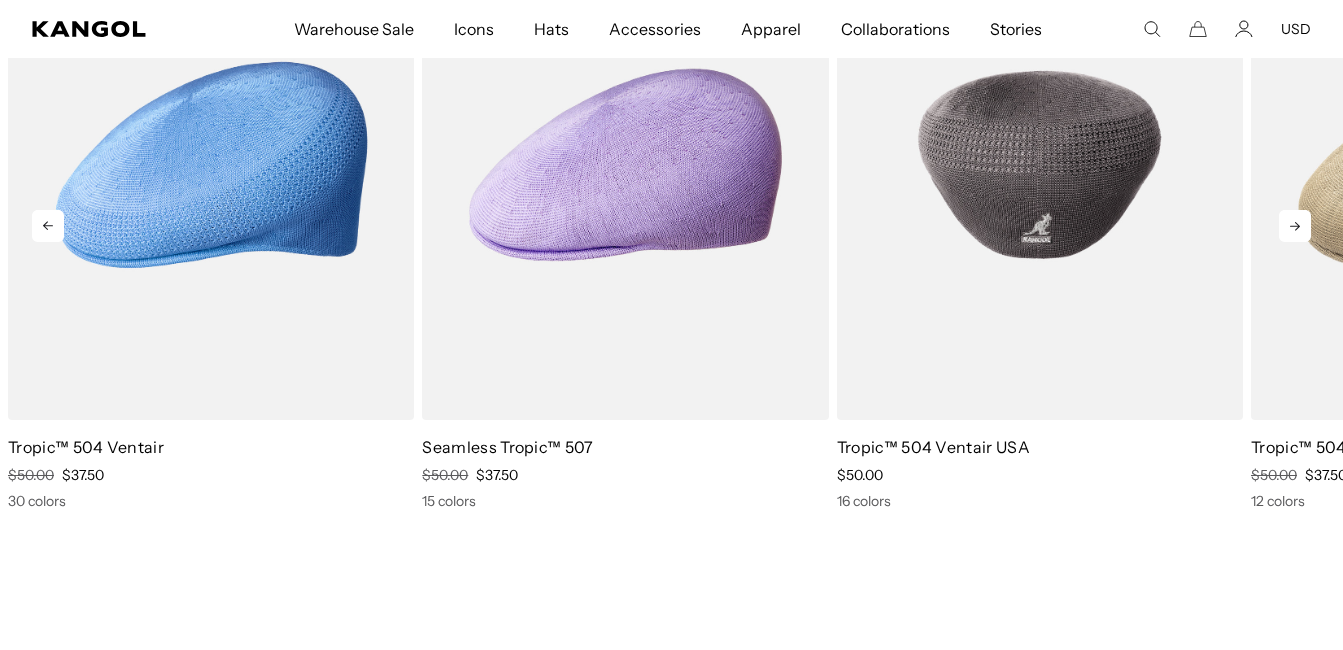 drag, startPoint x: 1164, startPoint y: 326, endPoint x: 1190, endPoint y: 319, distance: 26.925823 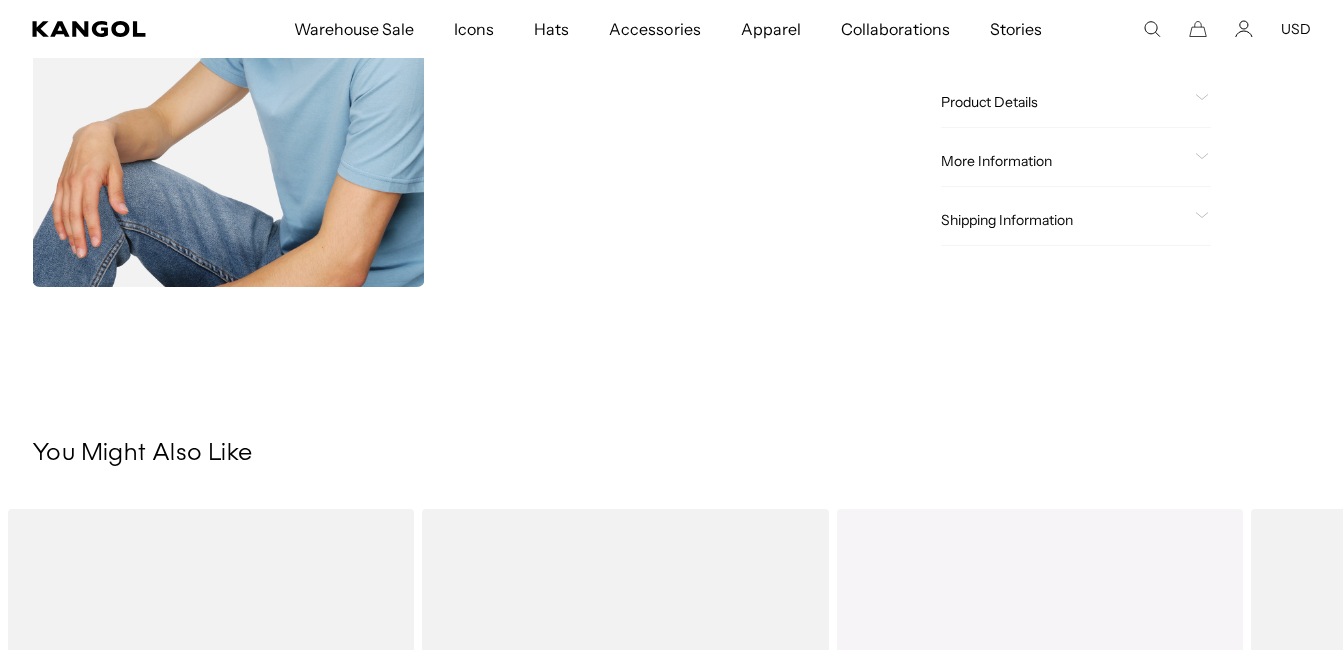 scroll, scrollTop: 265, scrollLeft: 0, axis: vertical 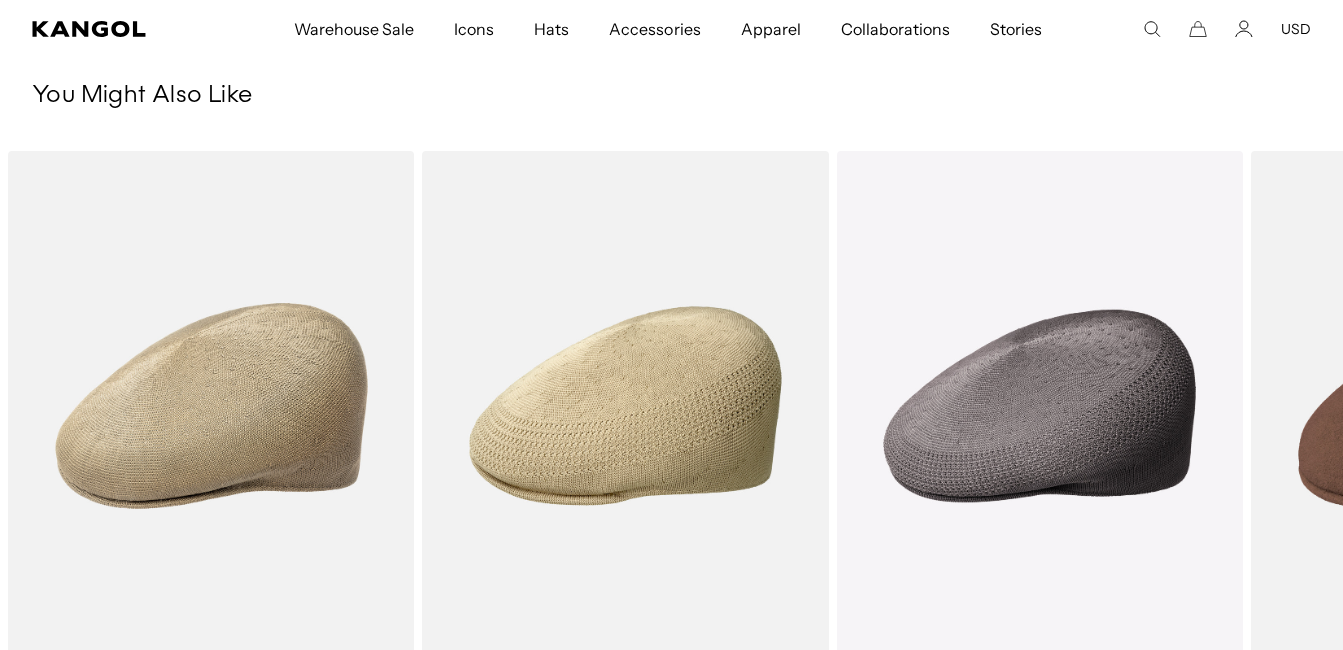 click 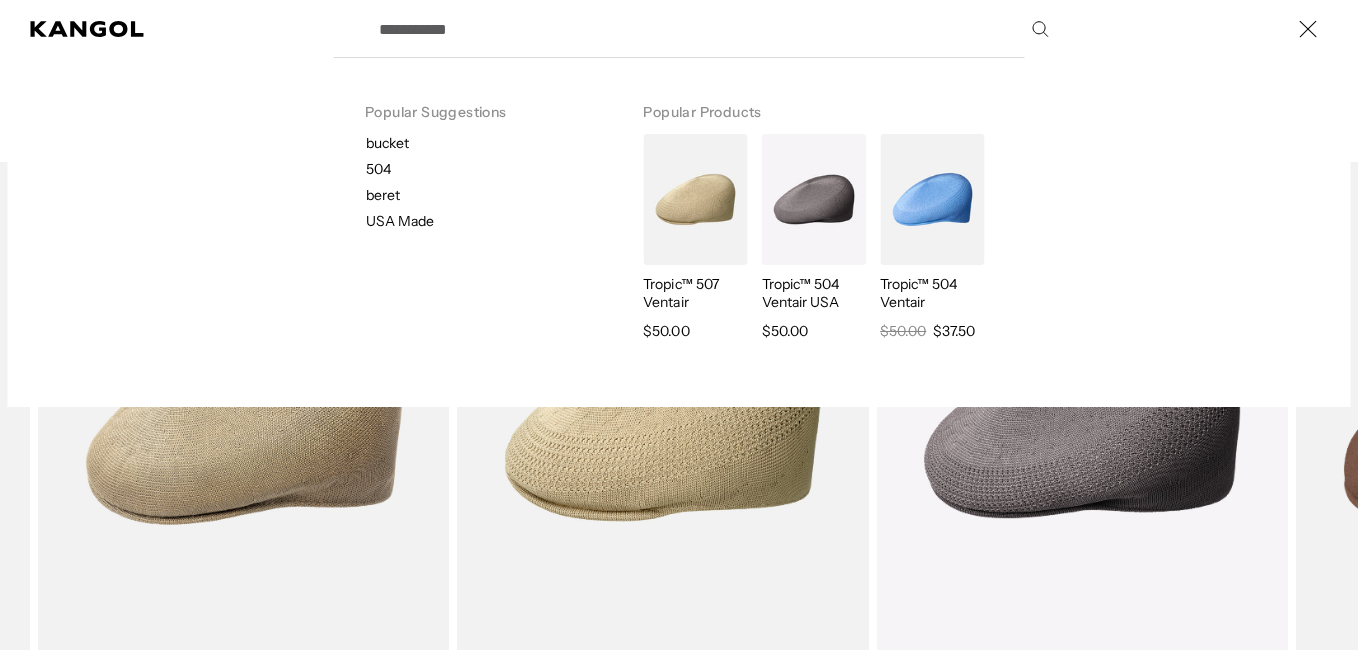 scroll, scrollTop: 0, scrollLeft: 412, axis: horizontal 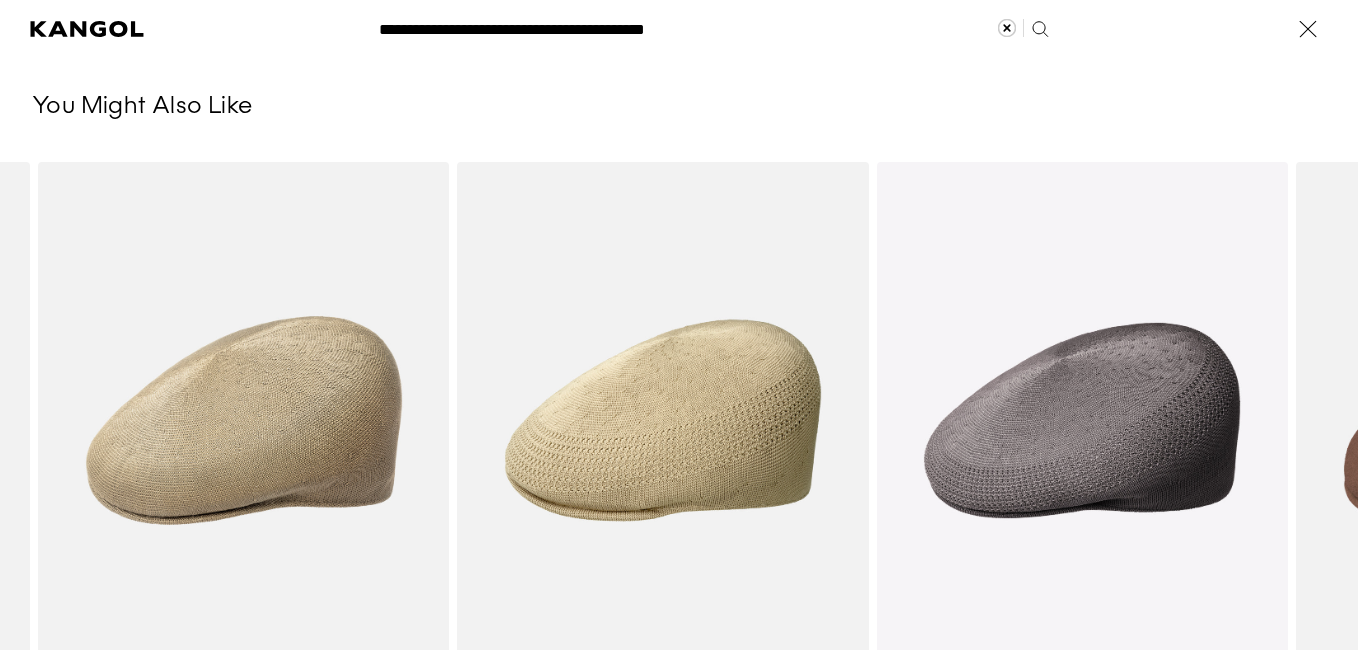 click on "Search here" at bounding box center [436, 20] 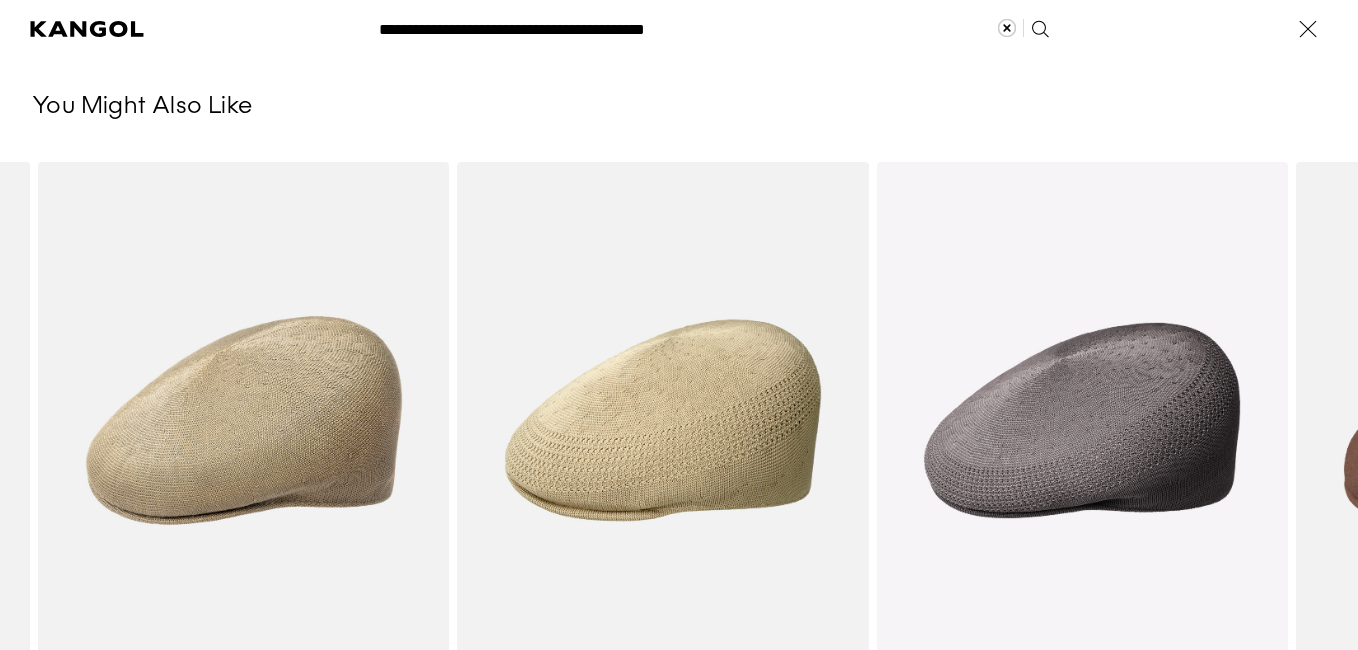 scroll, scrollTop: 0, scrollLeft: 0, axis: both 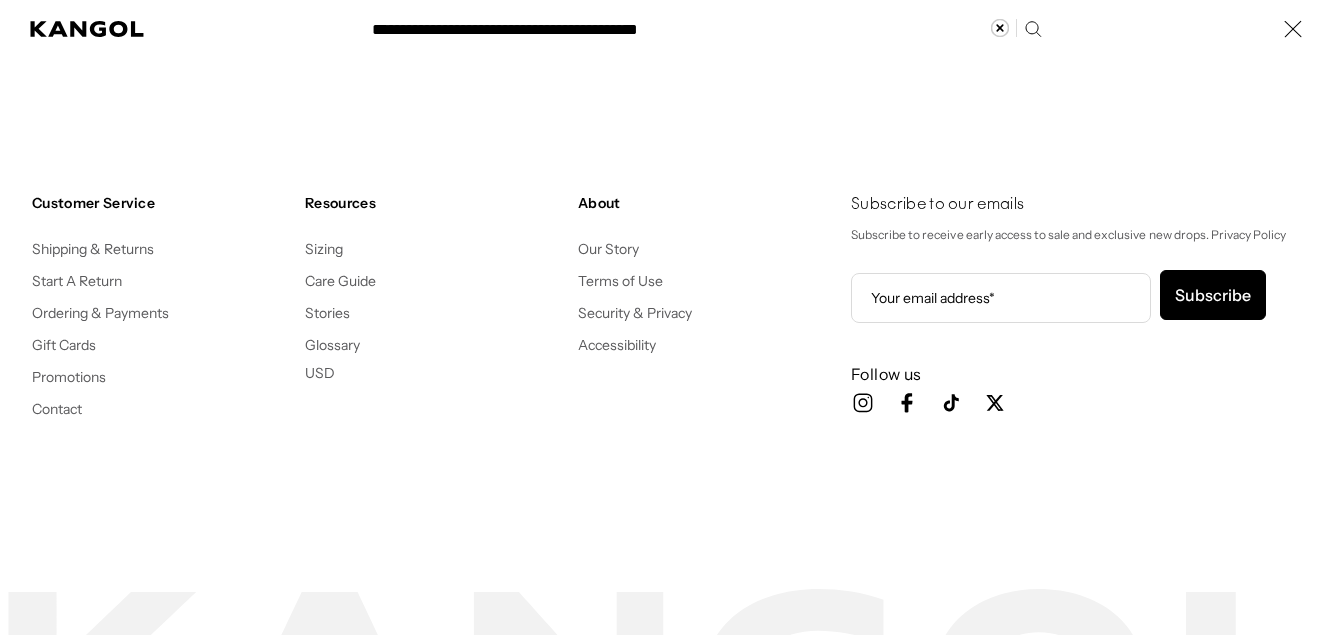 click on "**********" at bounding box center (705, 29) 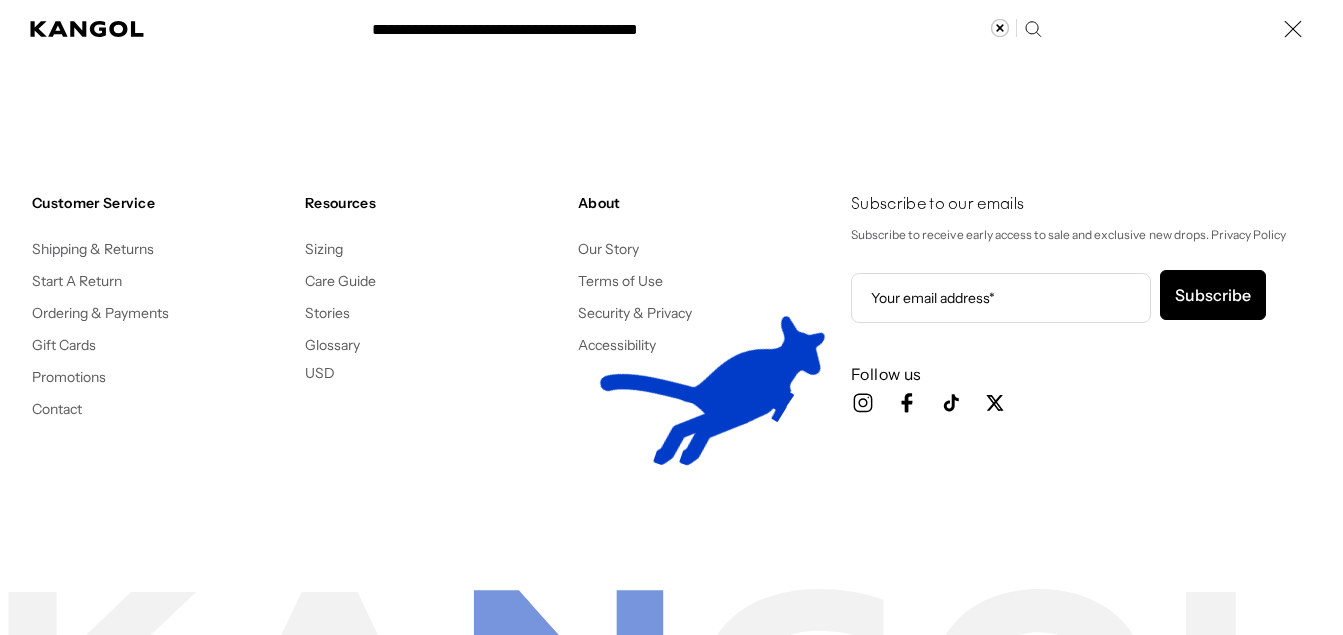 scroll, scrollTop: 0, scrollLeft: 412, axis: horizontal 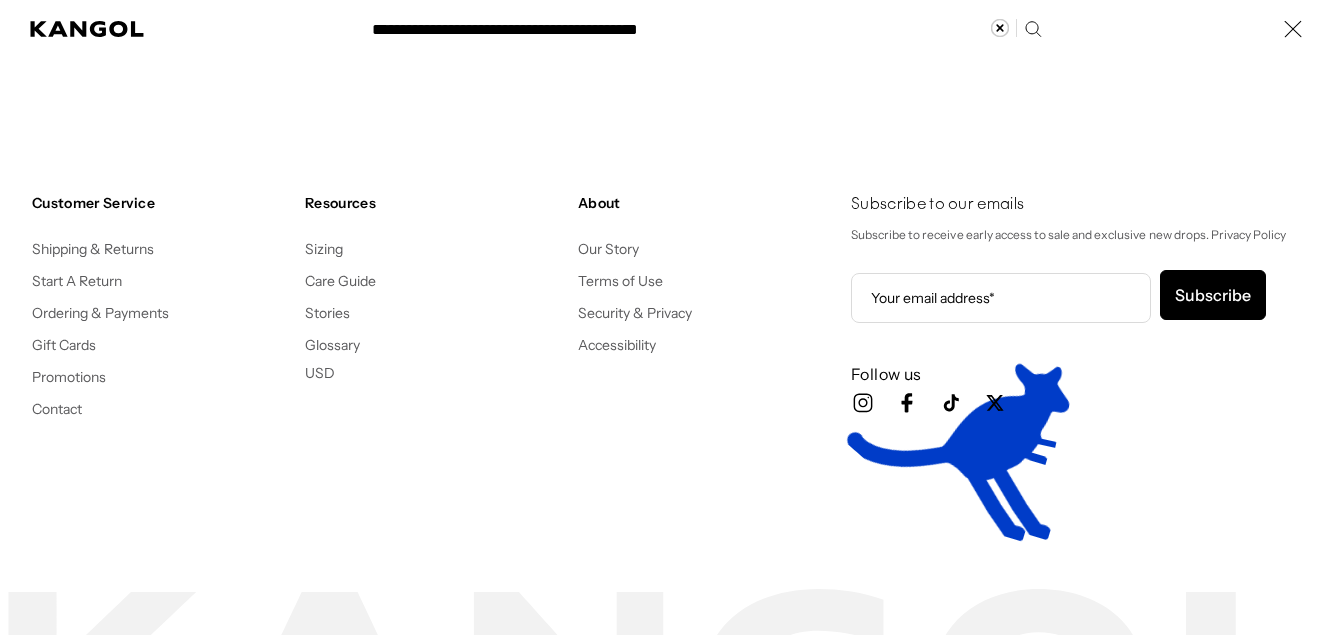 click on "**********" at bounding box center (705, 29) 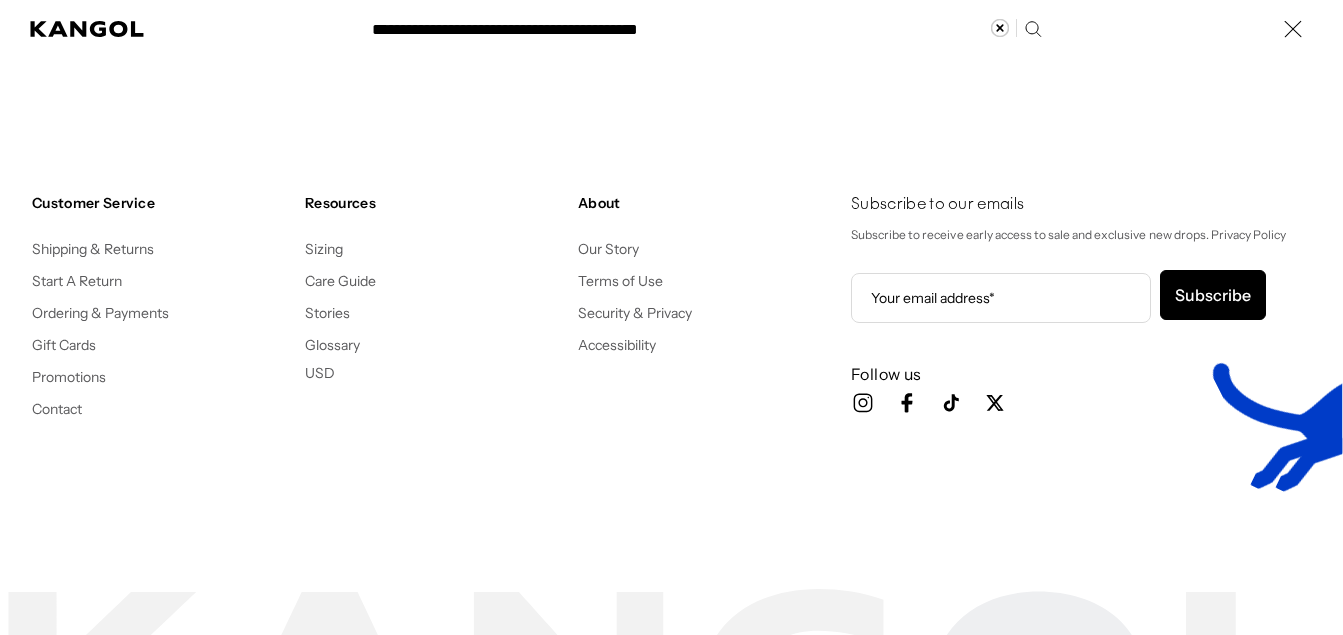 click on "**********" at bounding box center (705, 29) 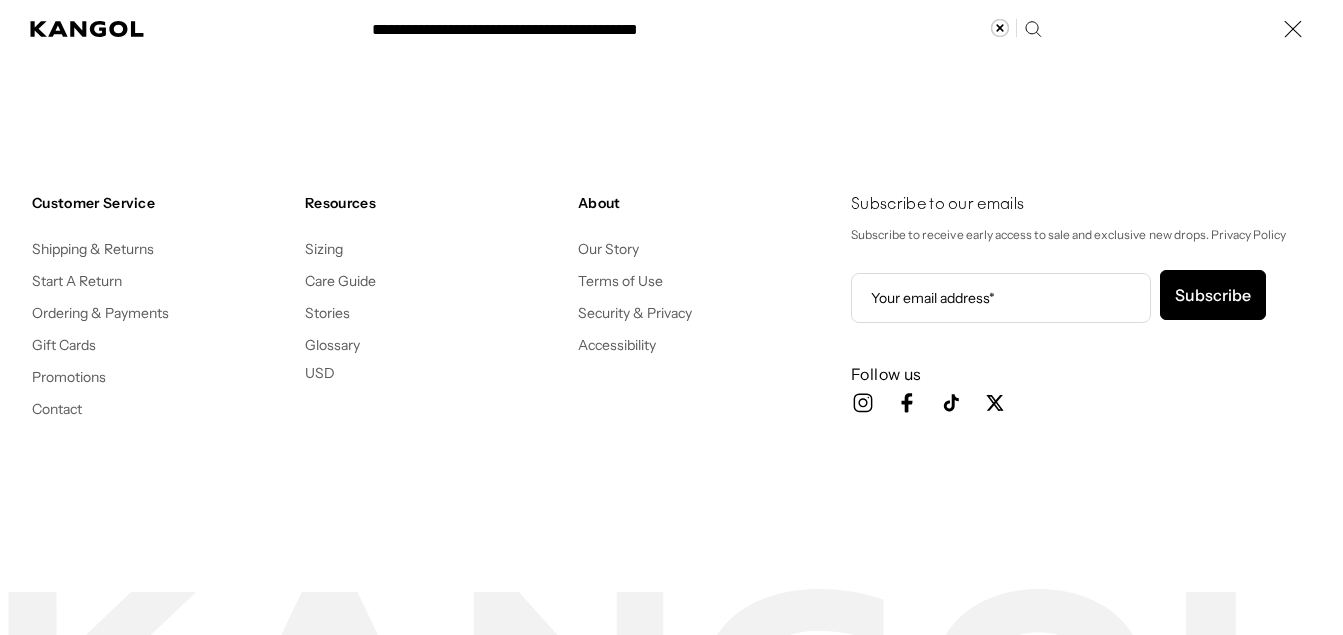 scroll, scrollTop: 0, scrollLeft: 0, axis: both 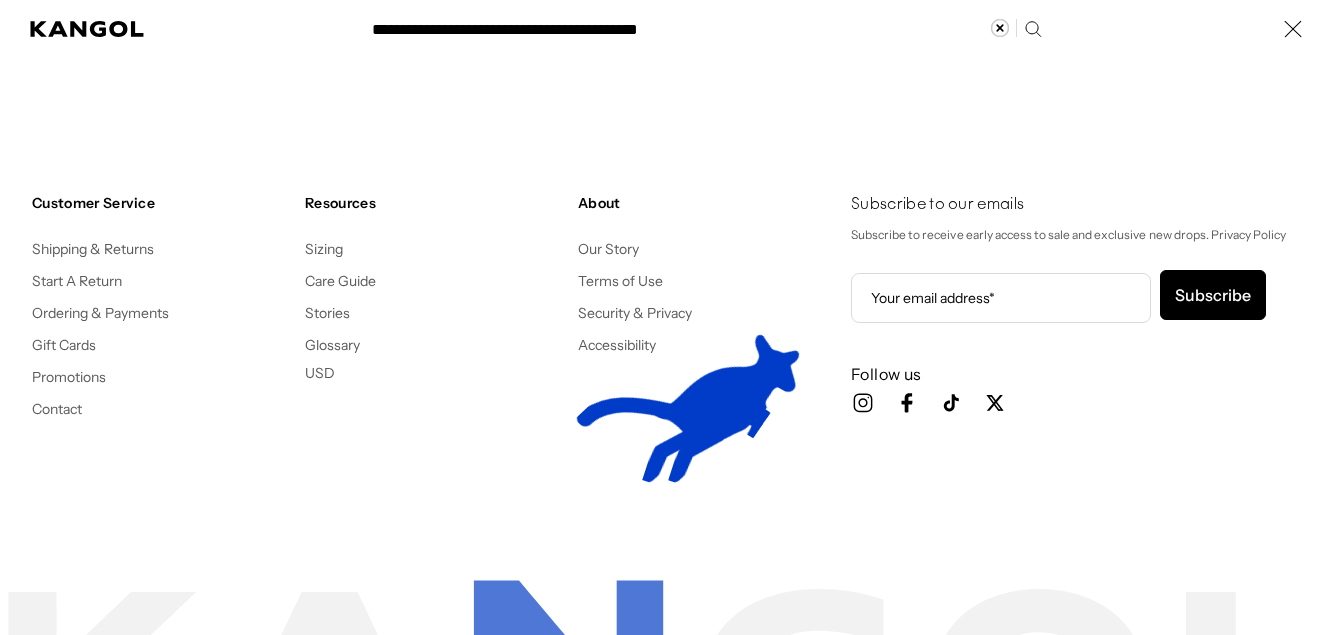 click on "**********" at bounding box center [705, 29] 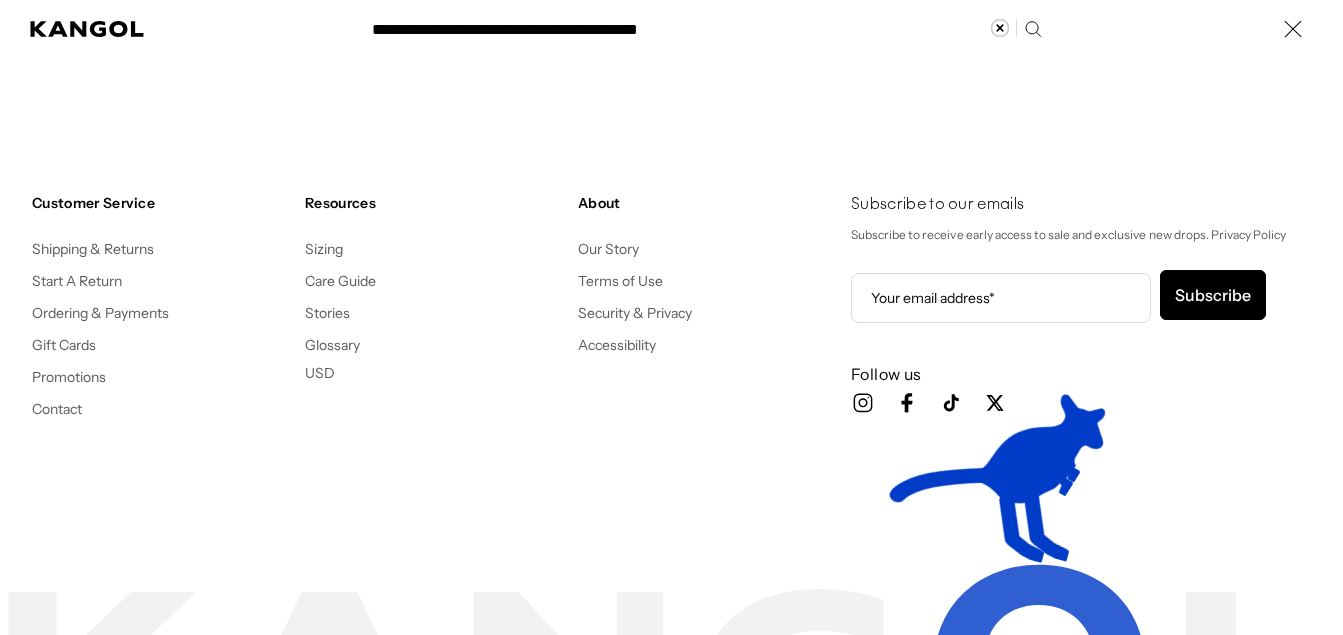 scroll, scrollTop: 0, scrollLeft: 412, axis: horizontal 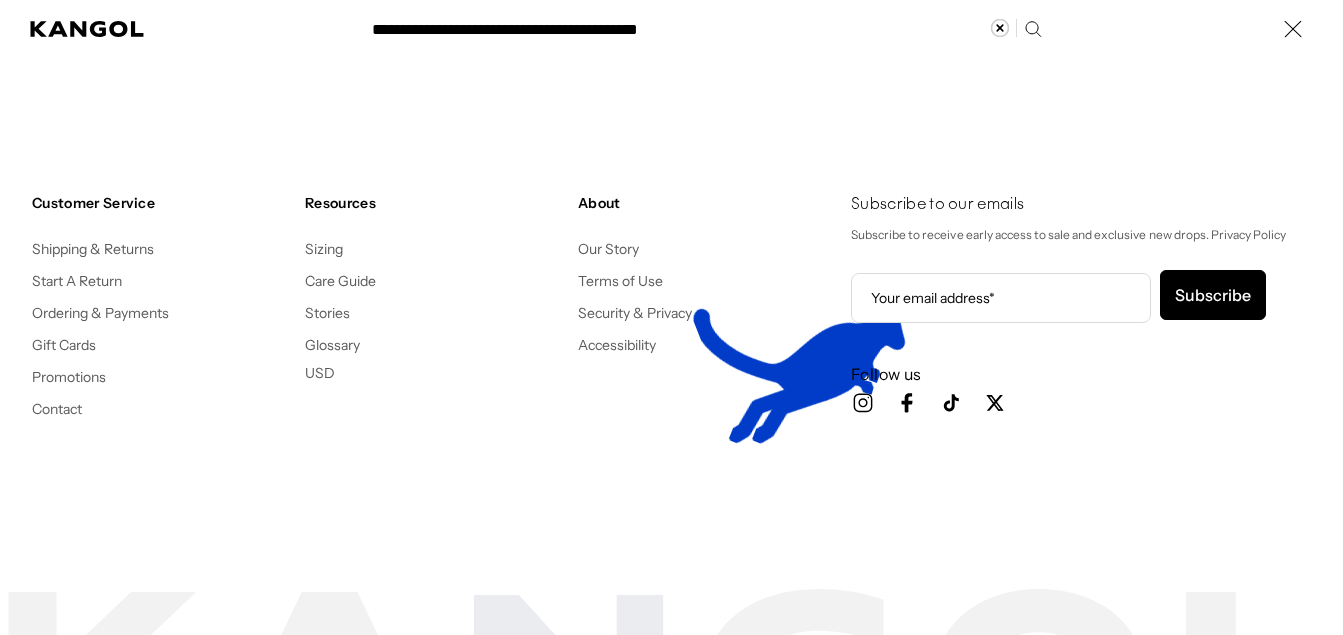 click on "**********" at bounding box center (705, 29) 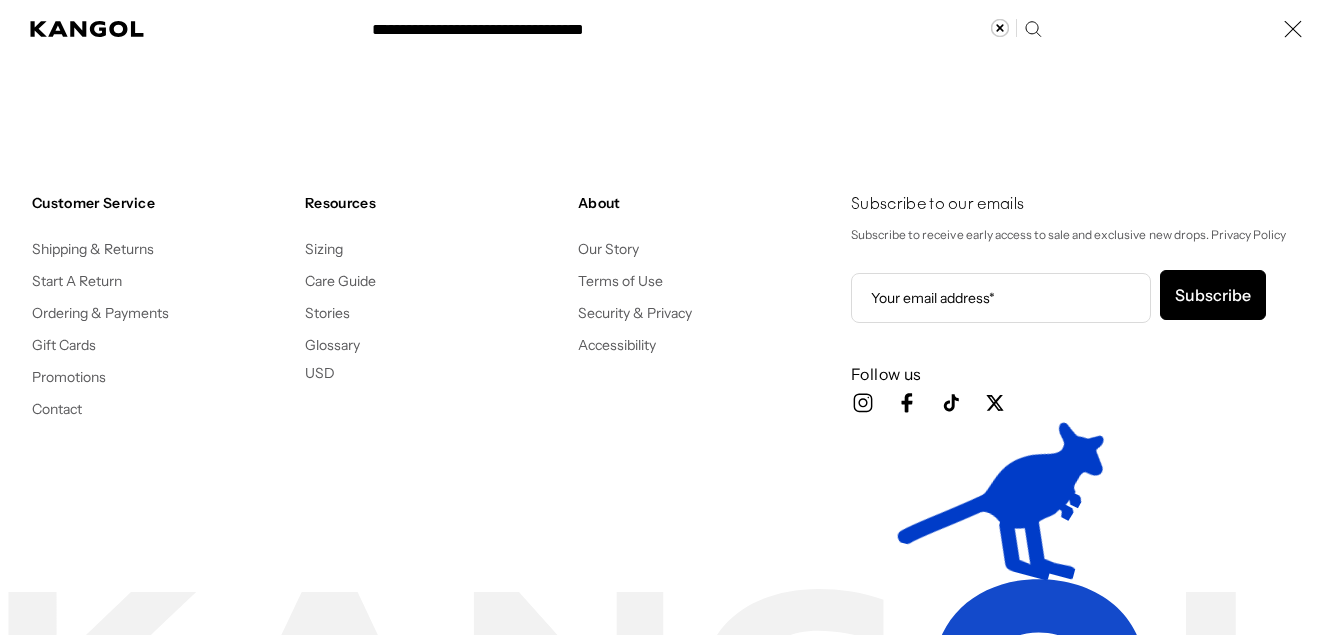 scroll, scrollTop: 0, scrollLeft: 0, axis: both 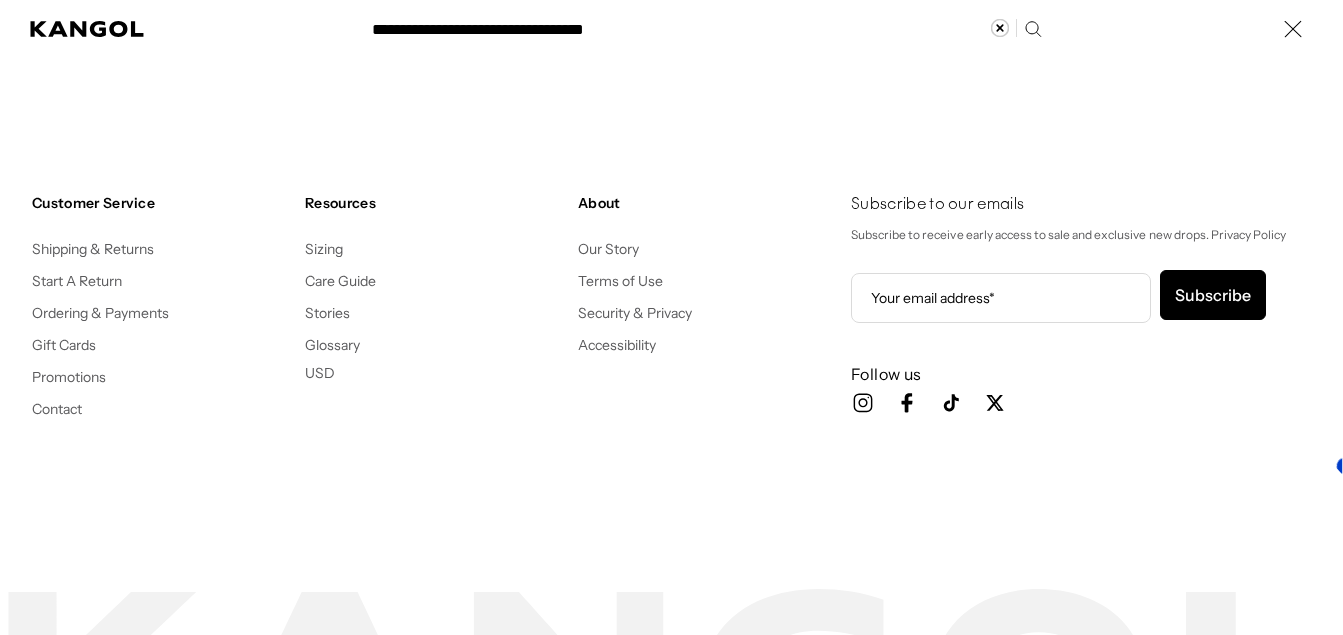 click on "Search here" at bounding box center [429, 20] 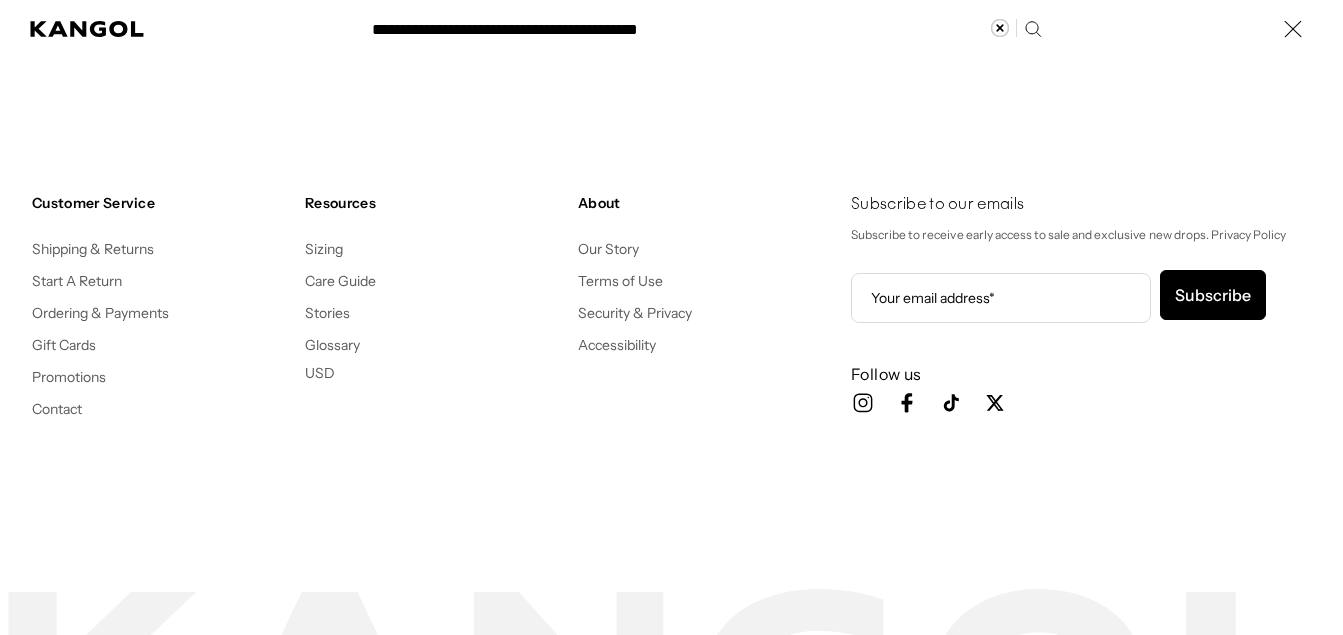scroll, scrollTop: 0, scrollLeft: 412, axis: horizontal 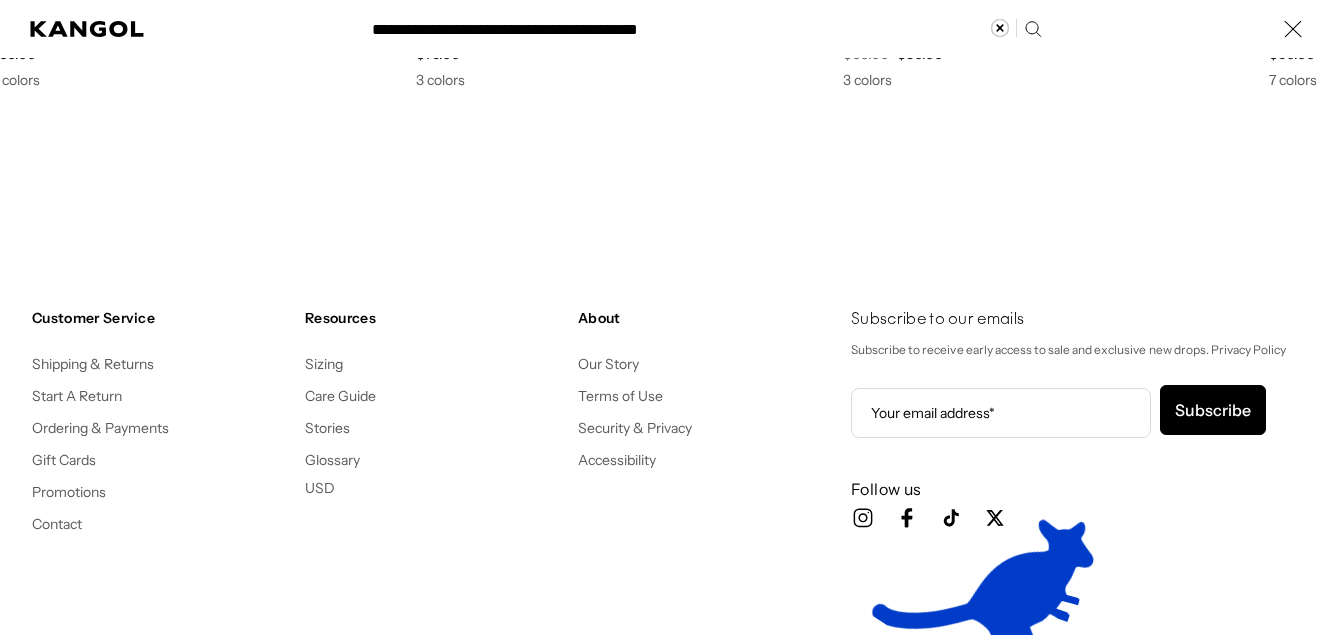drag, startPoint x: 733, startPoint y: 31, endPoint x: 359, endPoint y: 17, distance: 374.26193 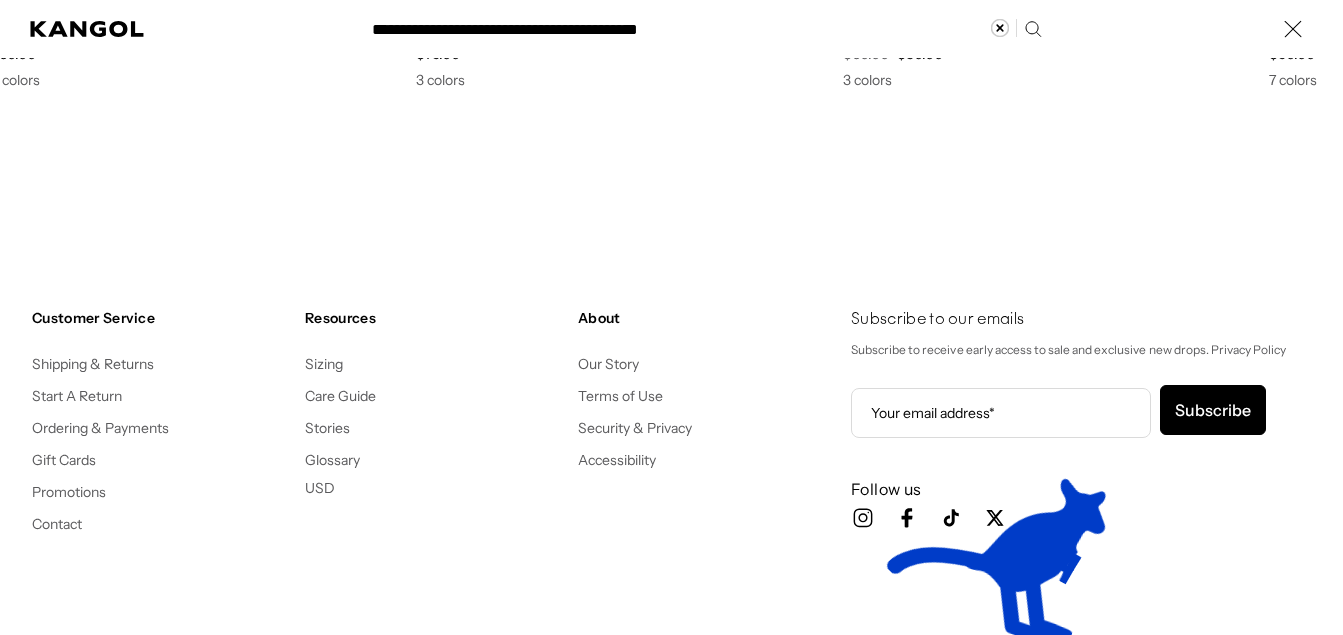 scroll, scrollTop: 1066, scrollLeft: 0, axis: vertical 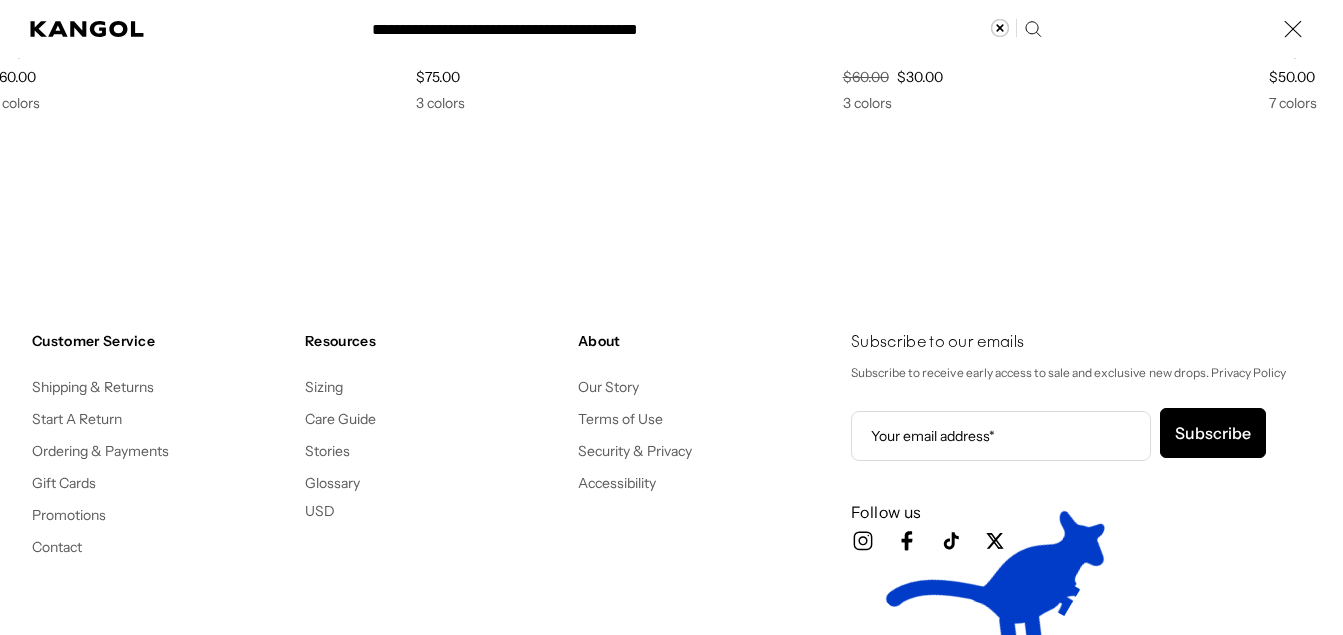 type on "**********" 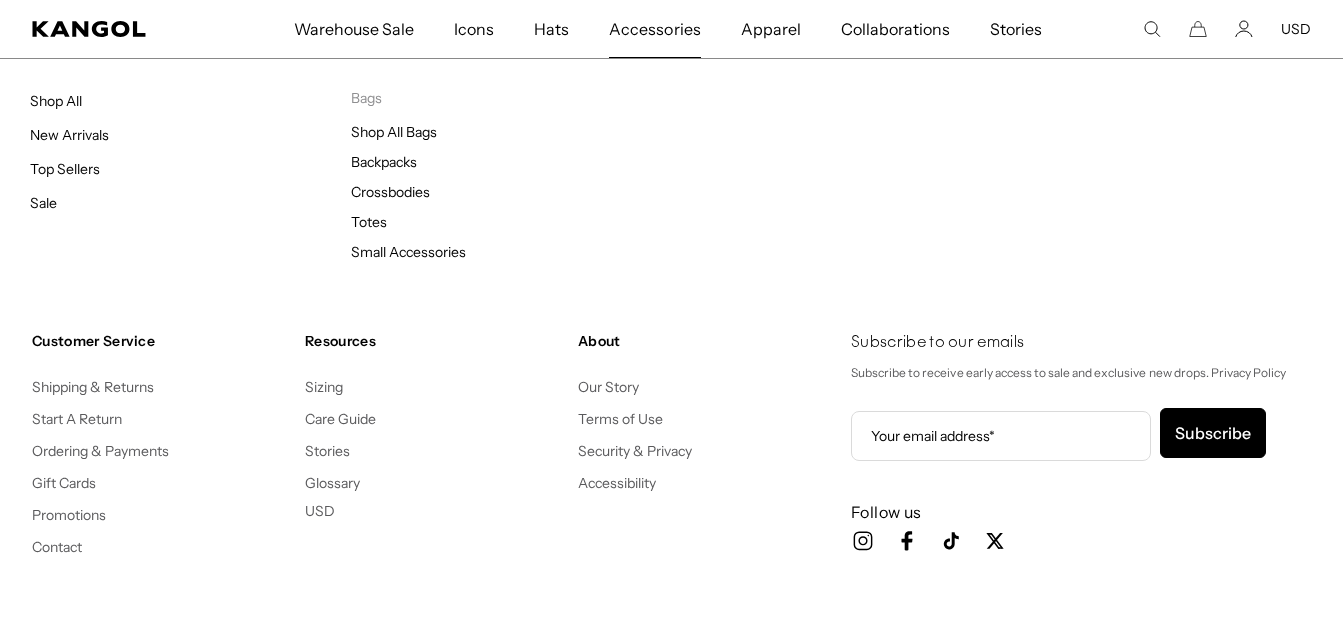 scroll, scrollTop: 0, scrollLeft: 0, axis: both 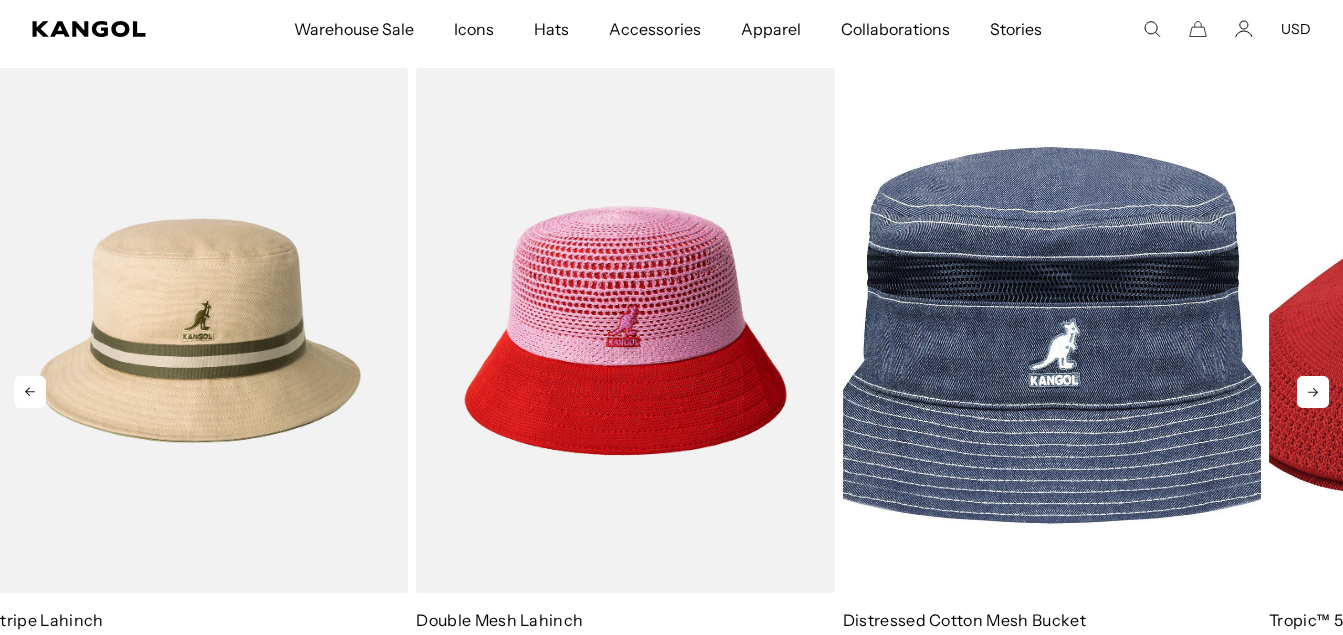 click at bounding box center [1052, 330] 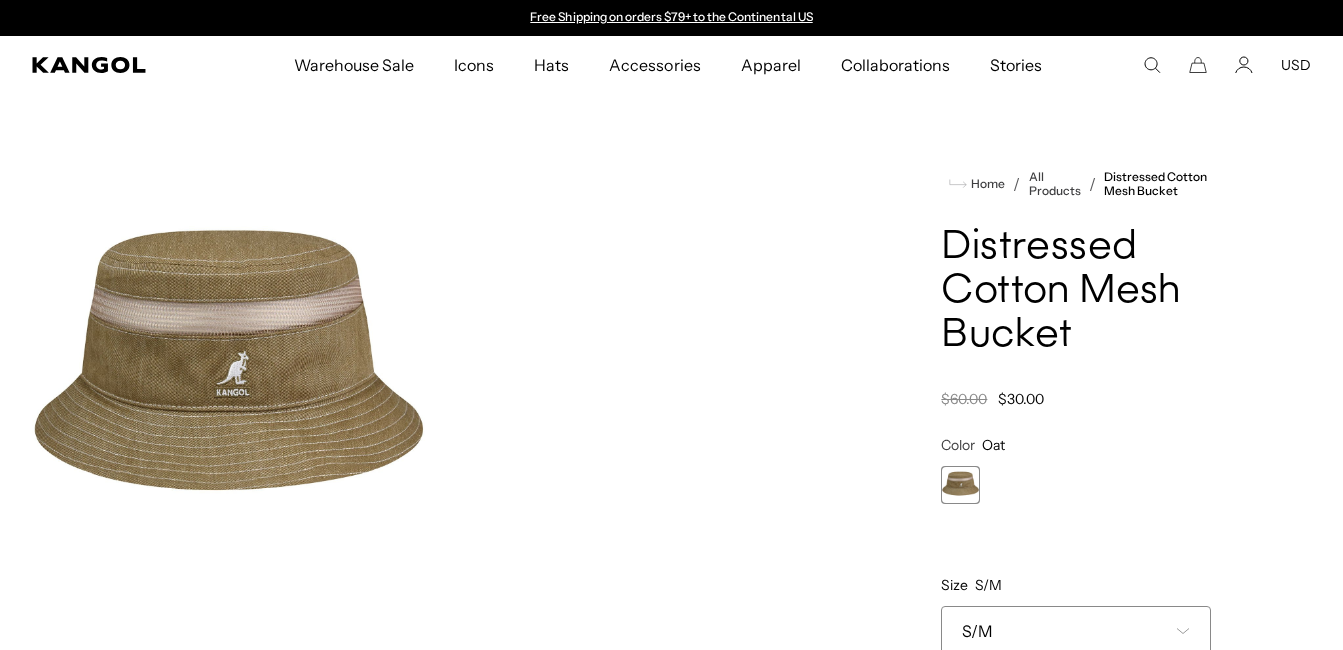 scroll, scrollTop: 381, scrollLeft: 0, axis: vertical 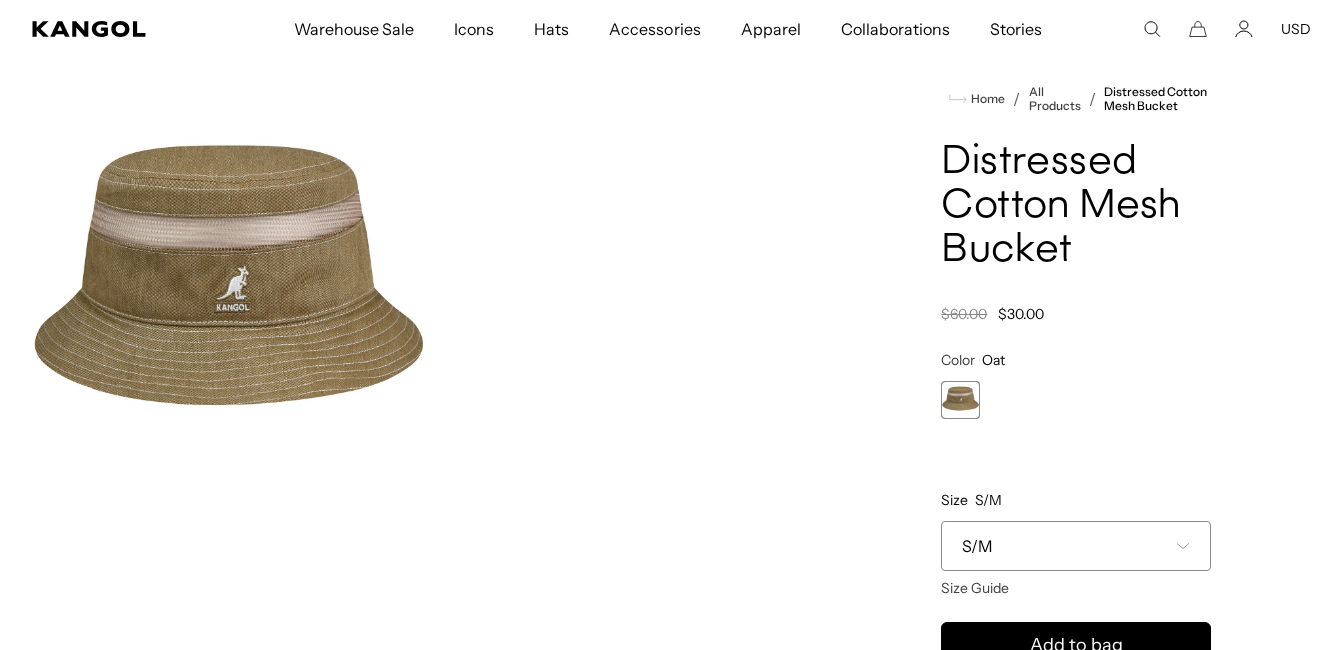 click on "S/M" at bounding box center (1076, 546) 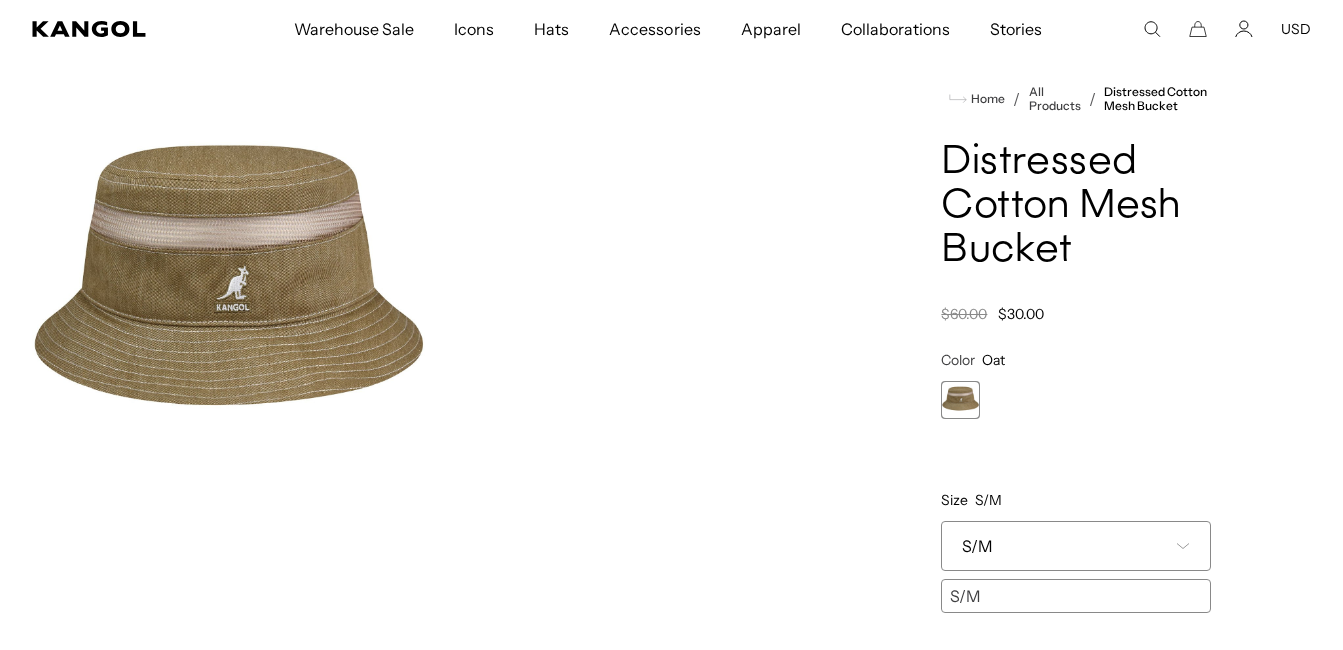 scroll, scrollTop: 0, scrollLeft: 0, axis: both 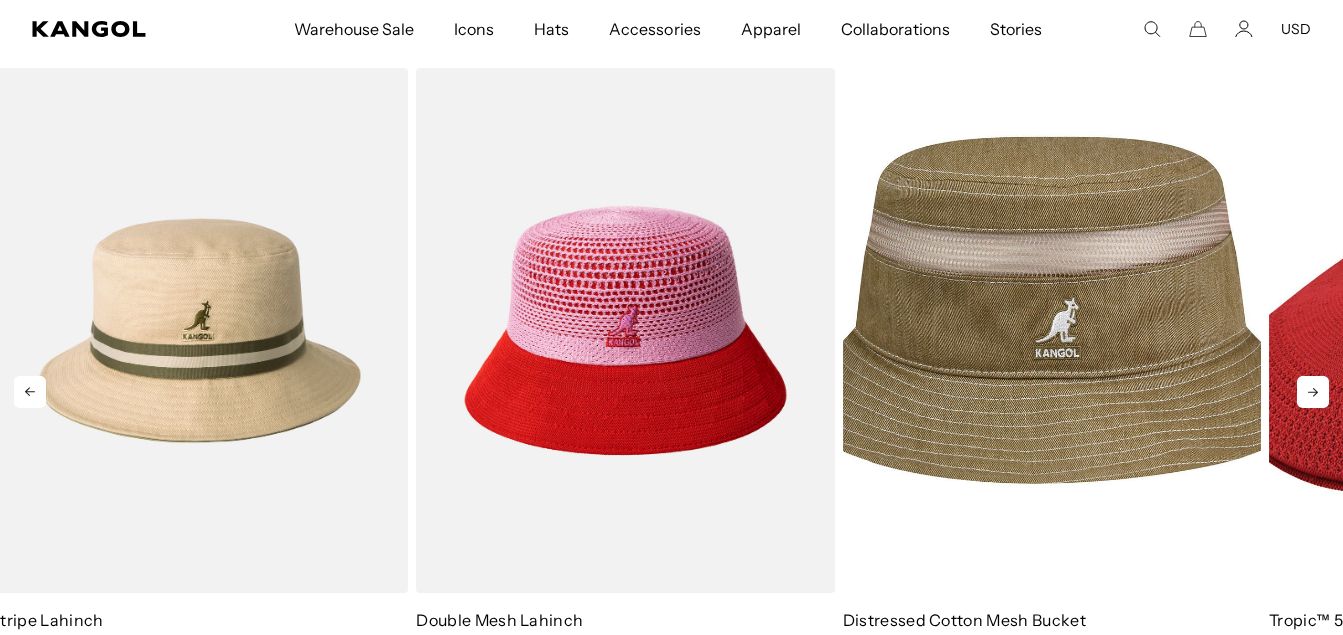 click 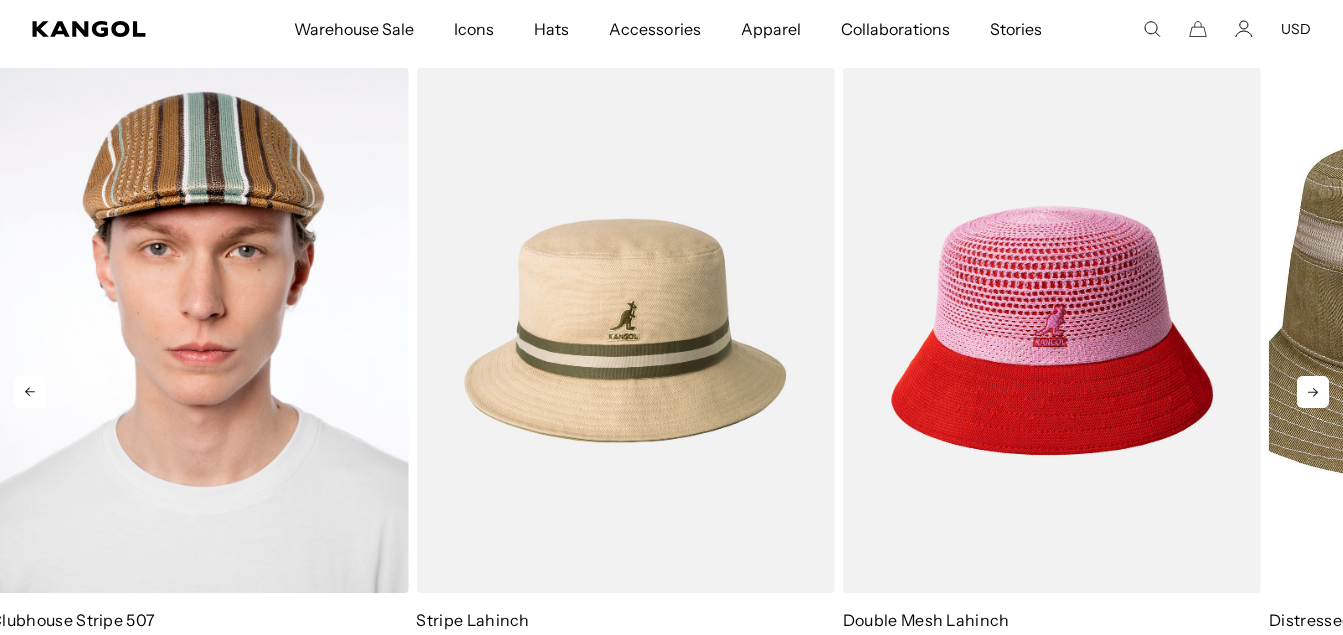scroll, scrollTop: 0, scrollLeft: 412, axis: horizontal 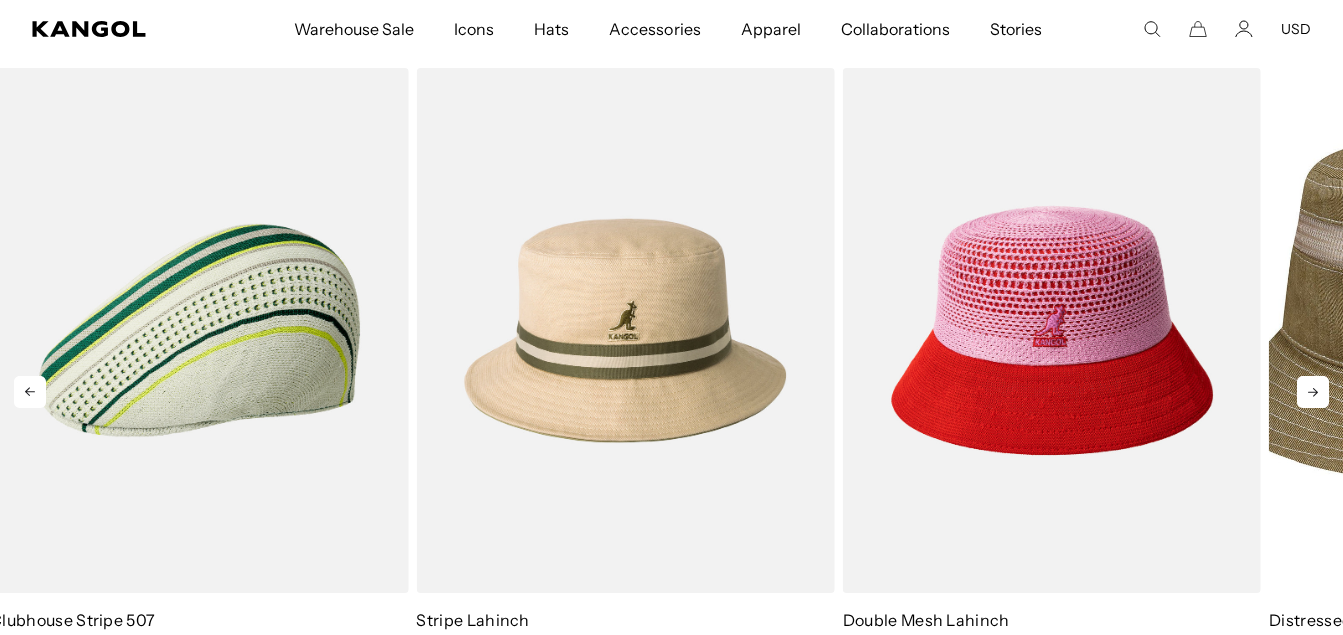 click 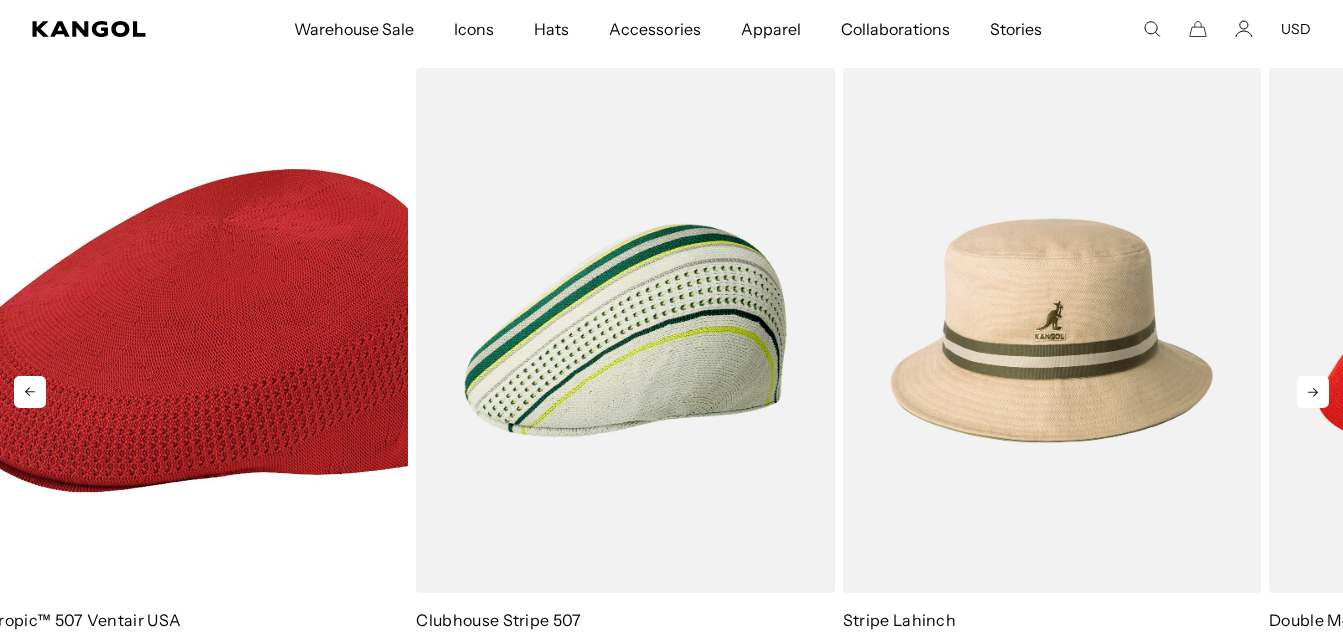 scroll, scrollTop: 0, scrollLeft: 0, axis: both 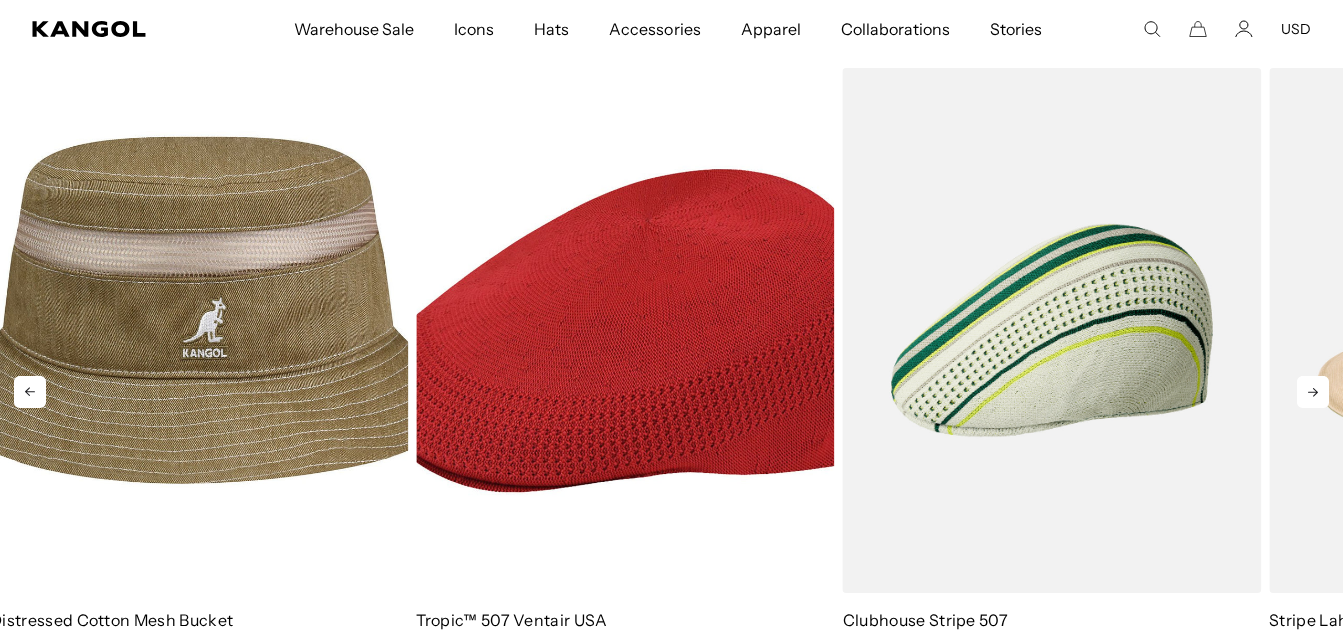 click 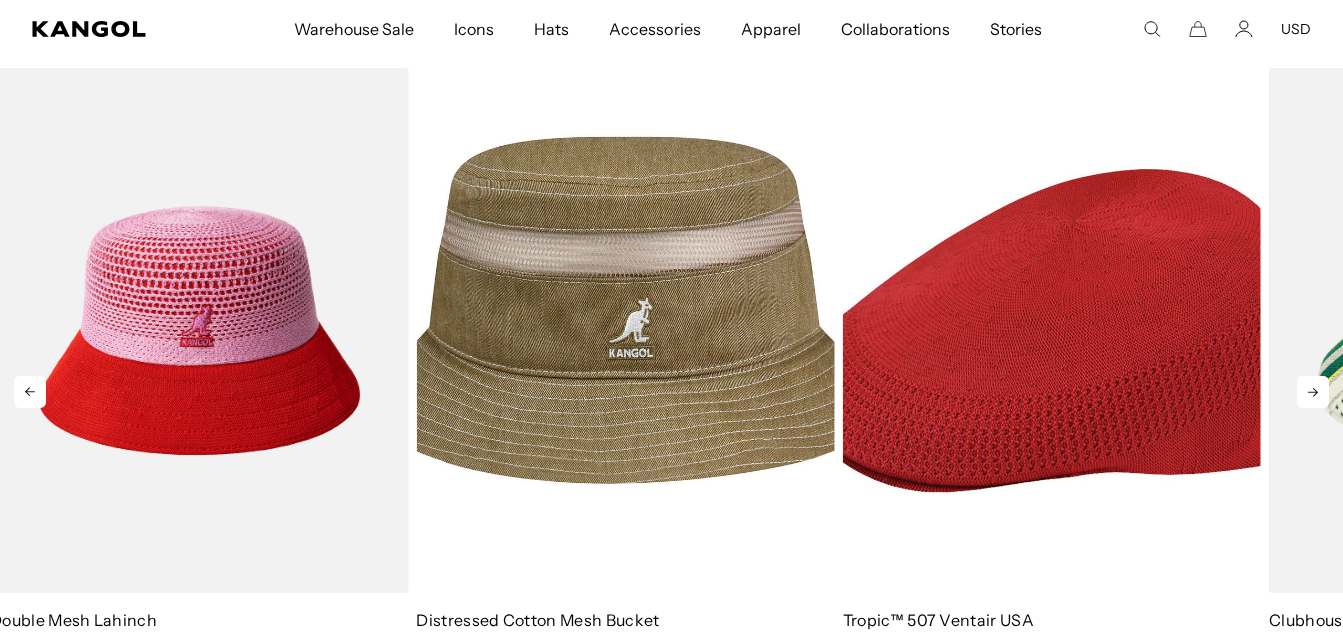scroll, scrollTop: 0, scrollLeft: 0, axis: both 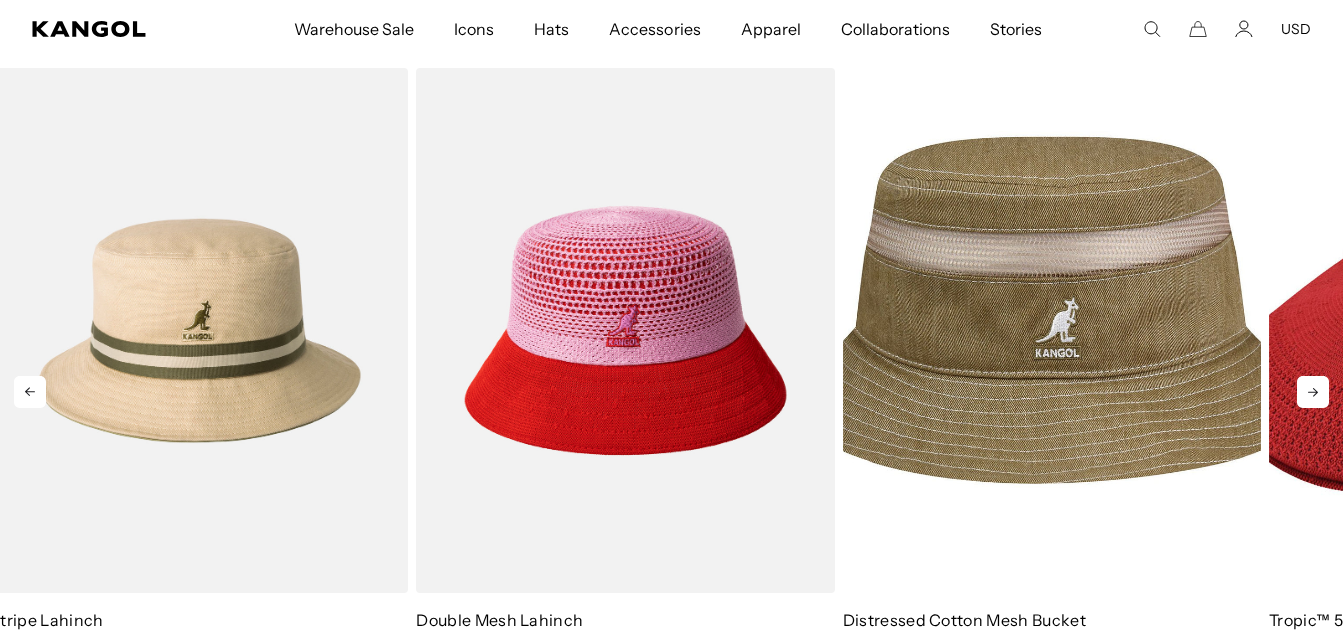 click 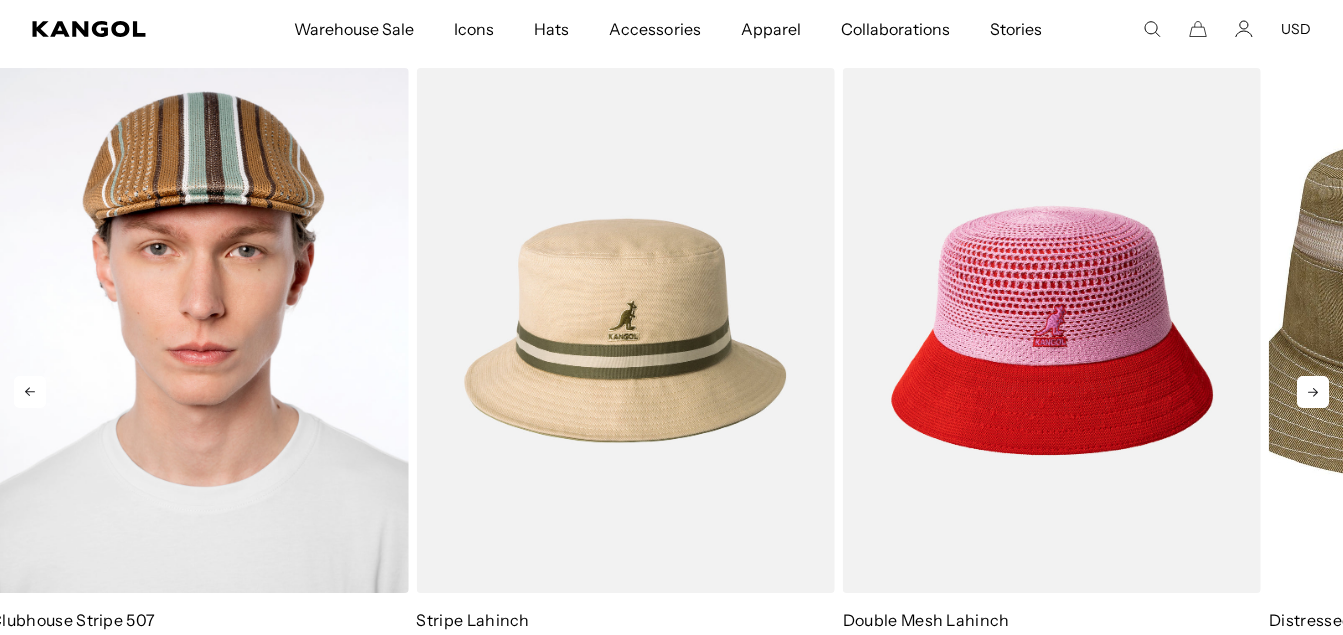 scroll, scrollTop: 0, scrollLeft: 412, axis: horizontal 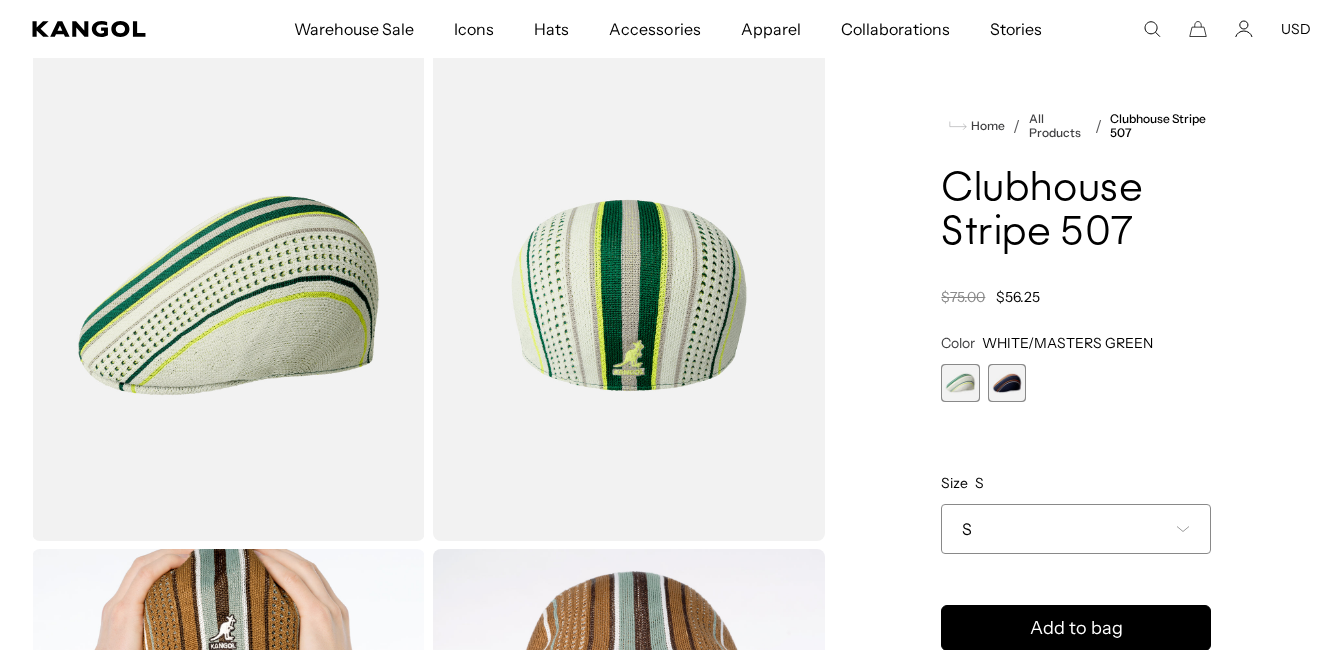 click 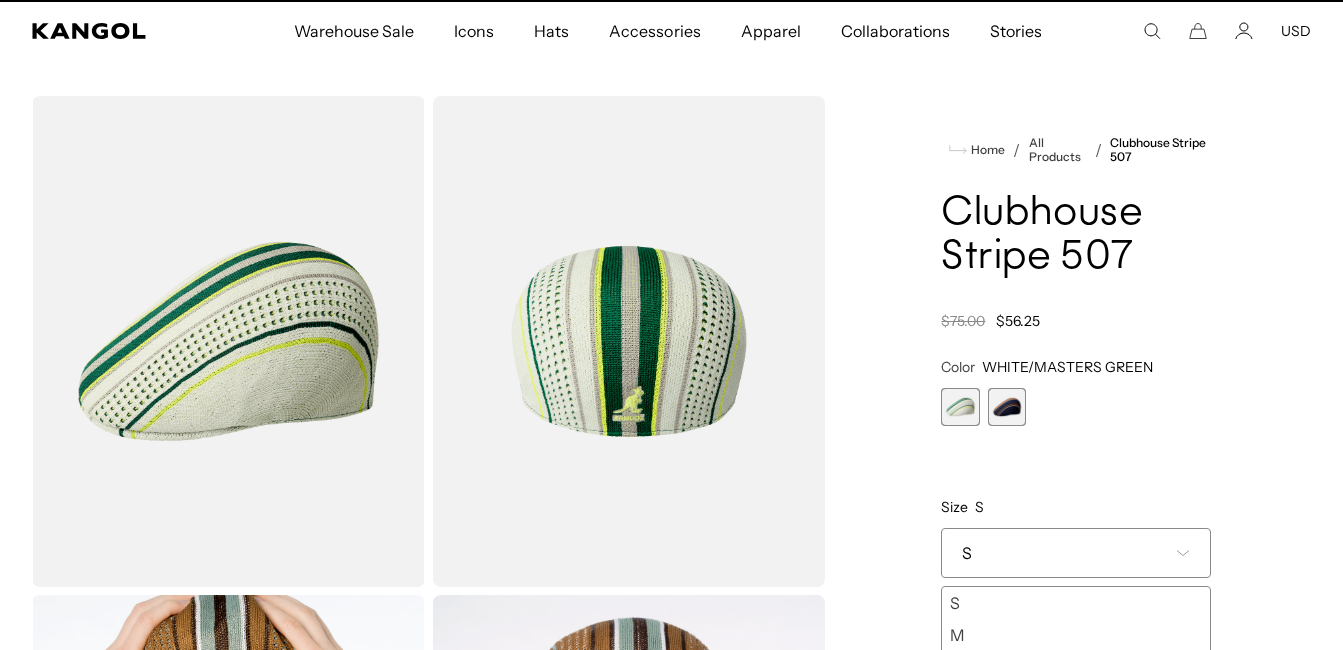scroll, scrollTop: 0, scrollLeft: 0, axis: both 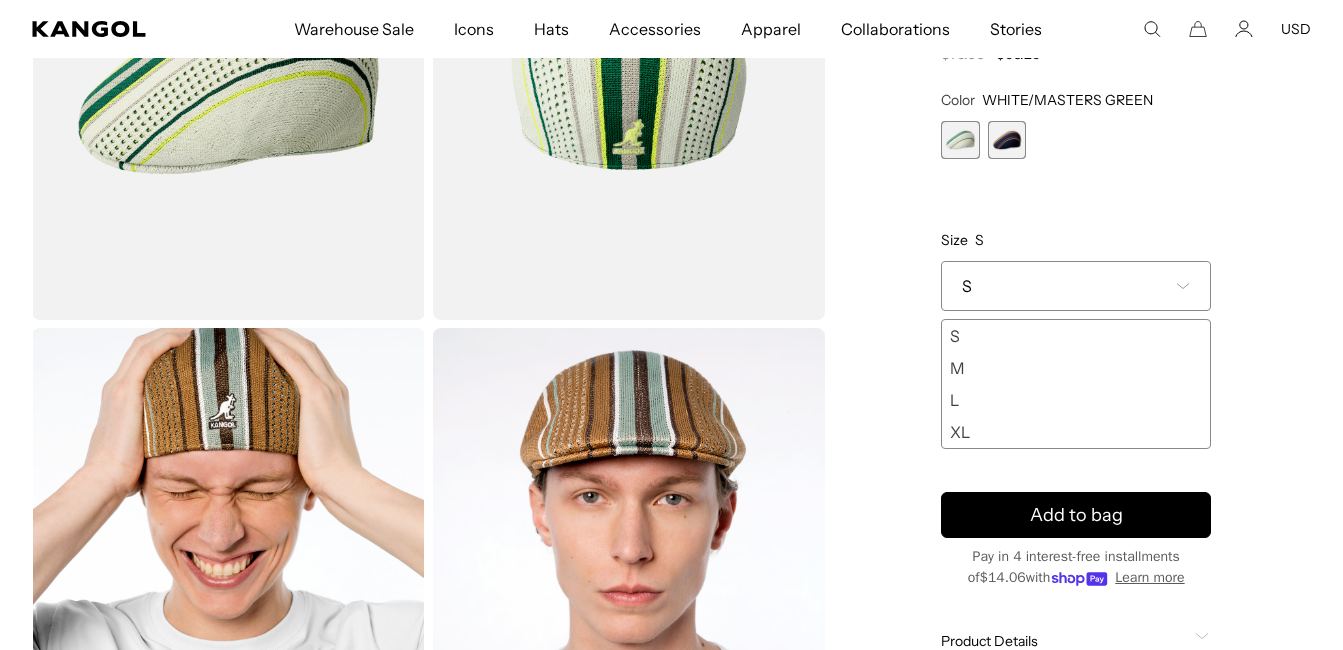 click on "XL" at bounding box center [1076, 432] 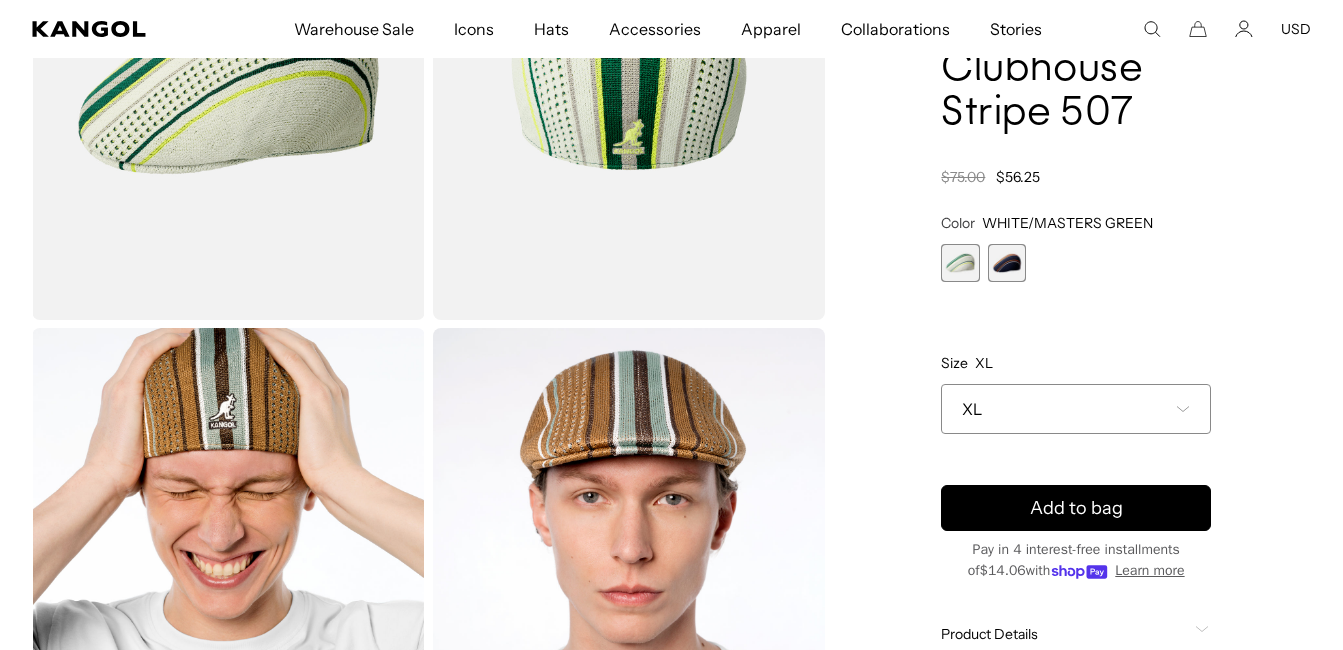 scroll, scrollTop: 0, scrollLeft: 0, axis: both 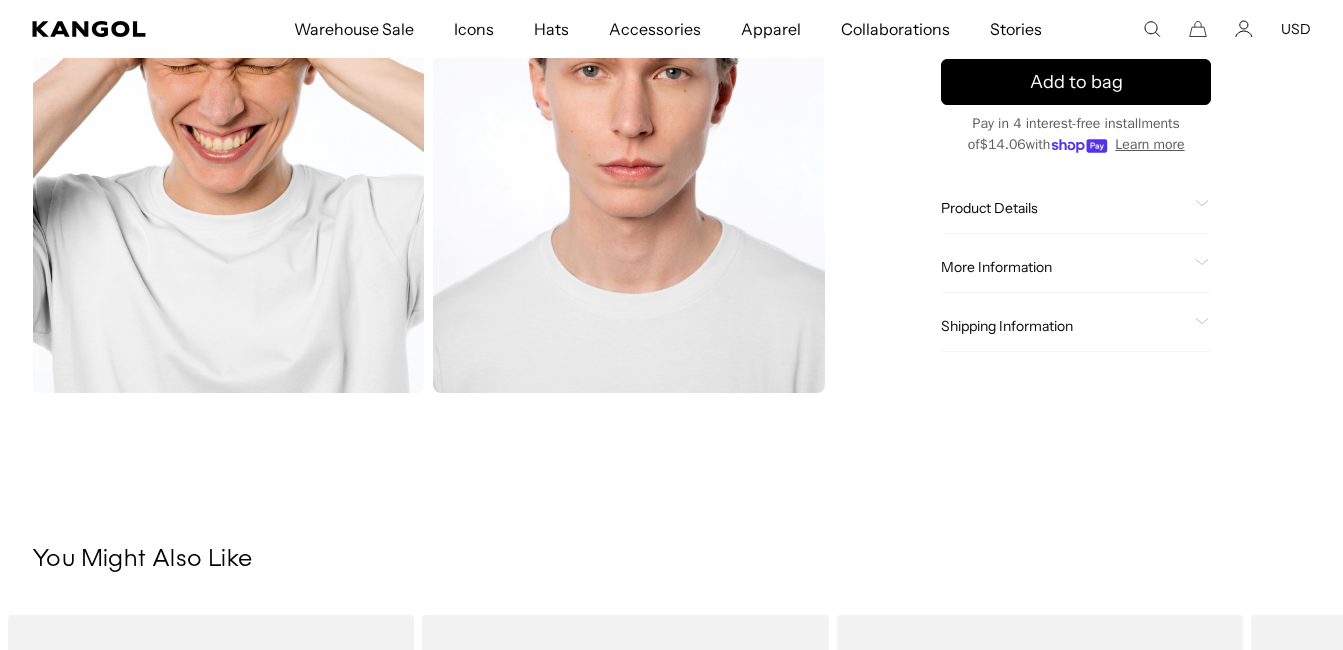 click on "You Might Also Like
Previous
Next
Sale Price $50.00" at bounding box center [671, 880] 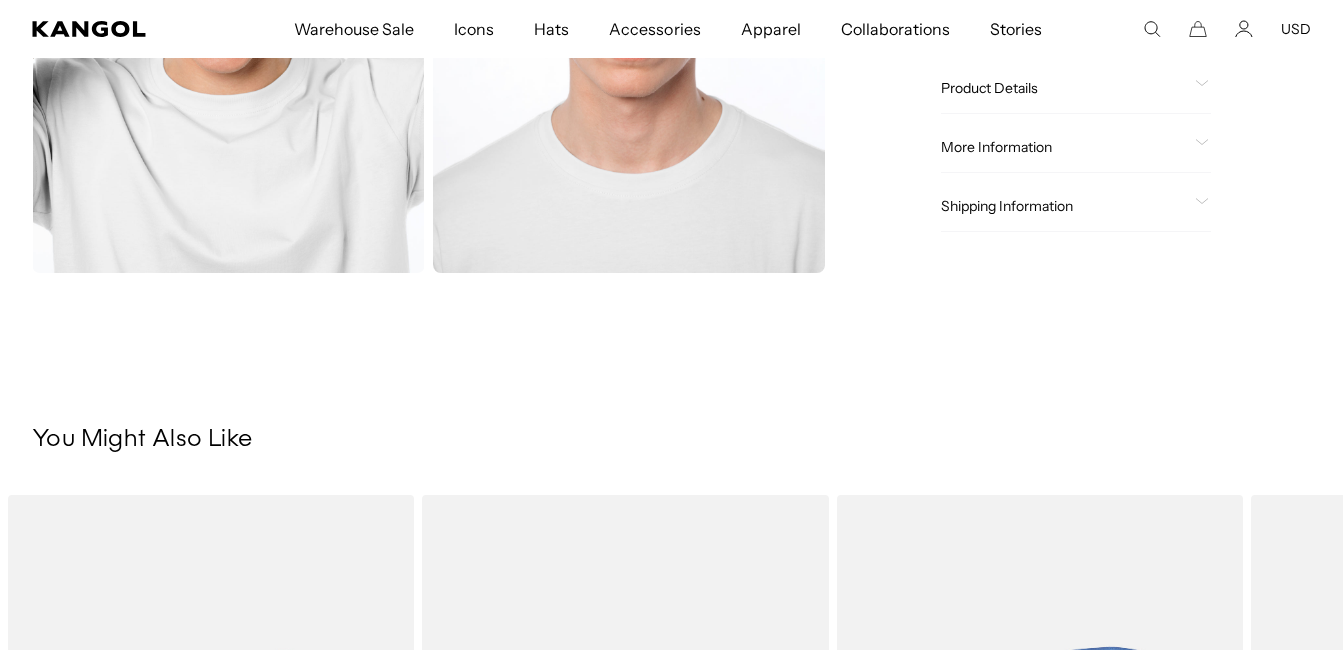 scroll, scrollTop: 857, scrollLeft: 0, axis: vertical 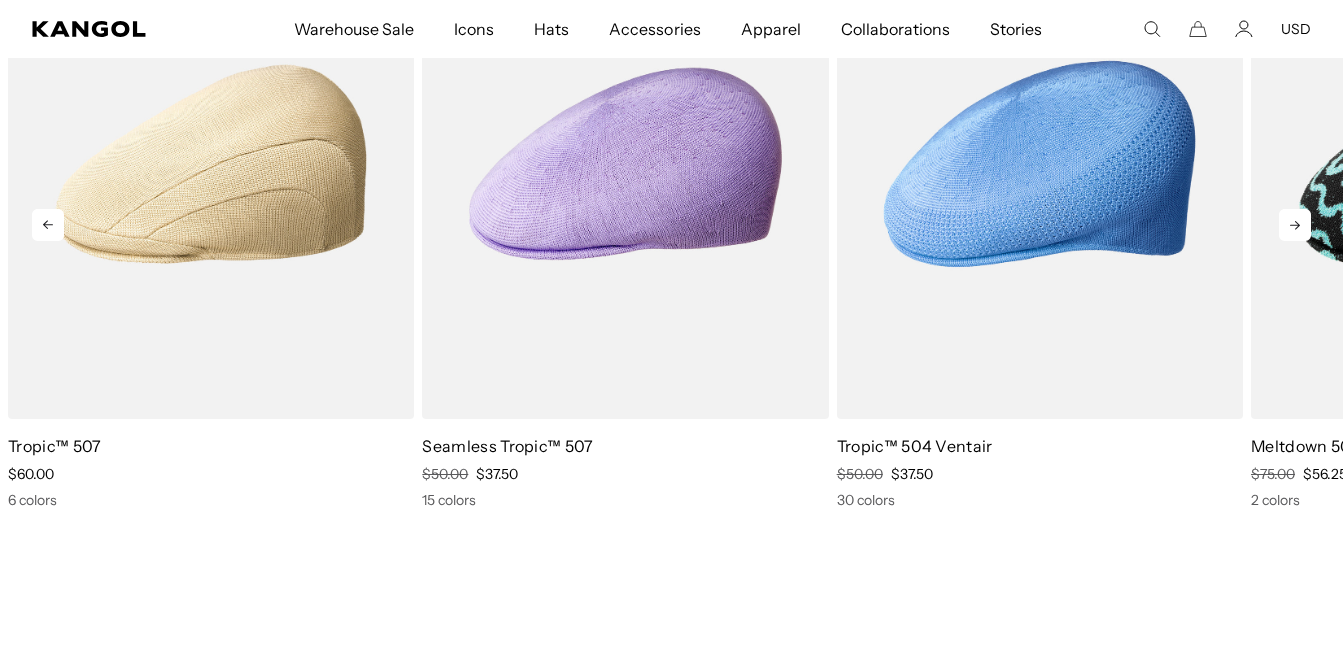 drag, startPoint x: 1295, startPoint y: 224, endPoint x: 1294, endPoint y: 236, distance: 12.0415945 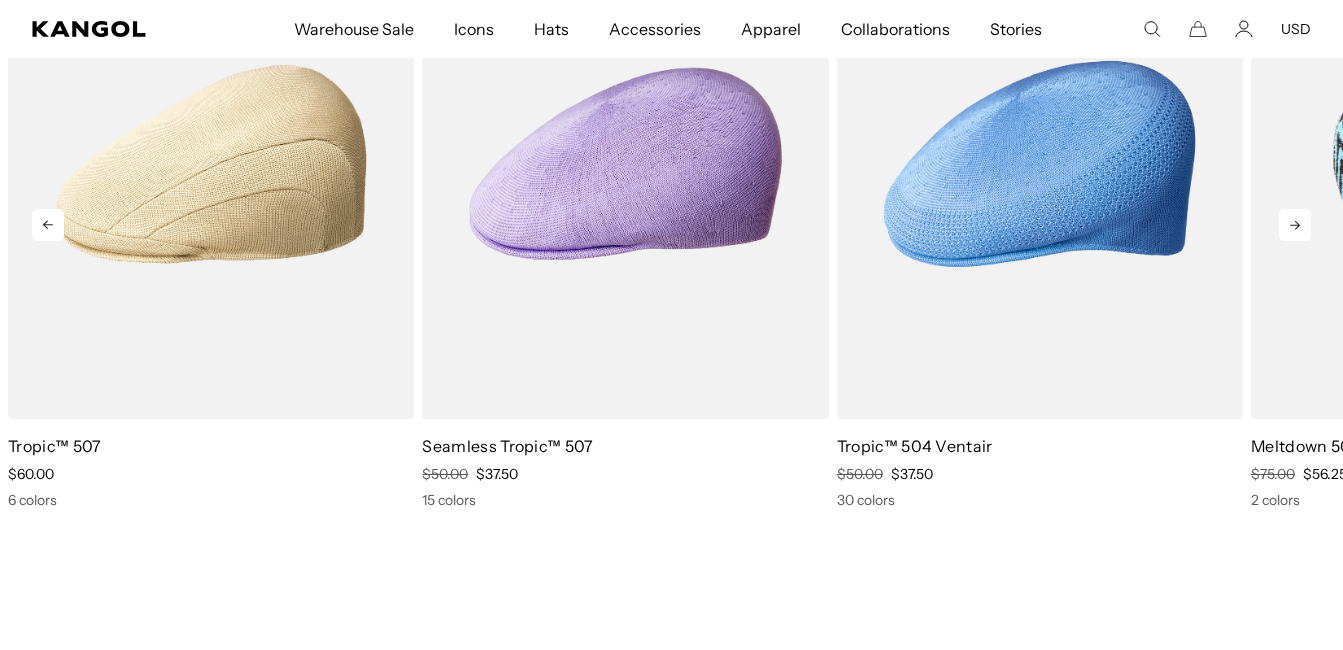 drag, startPoint x: 1294, startPoint y: 236, endPoint x: 1253, endPoint y: 125, distance: 118.33005 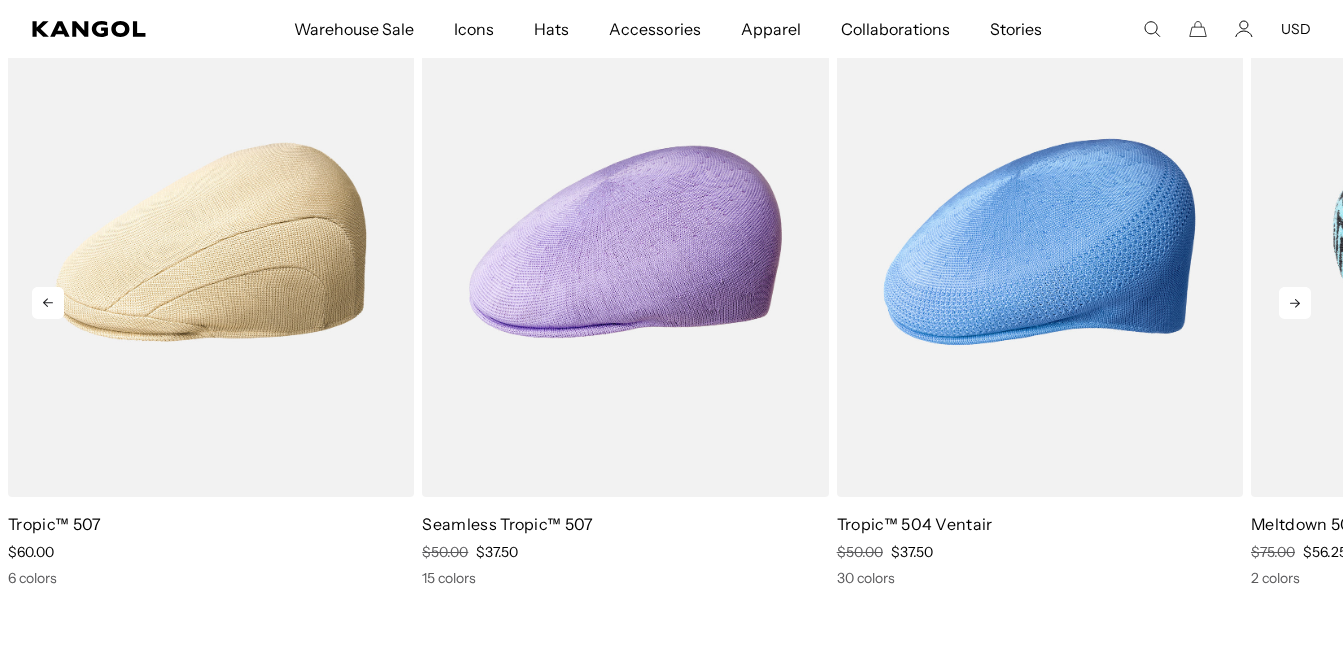 scroll, scrollTop: 1355, scrollLeft: 0, axis: vertical 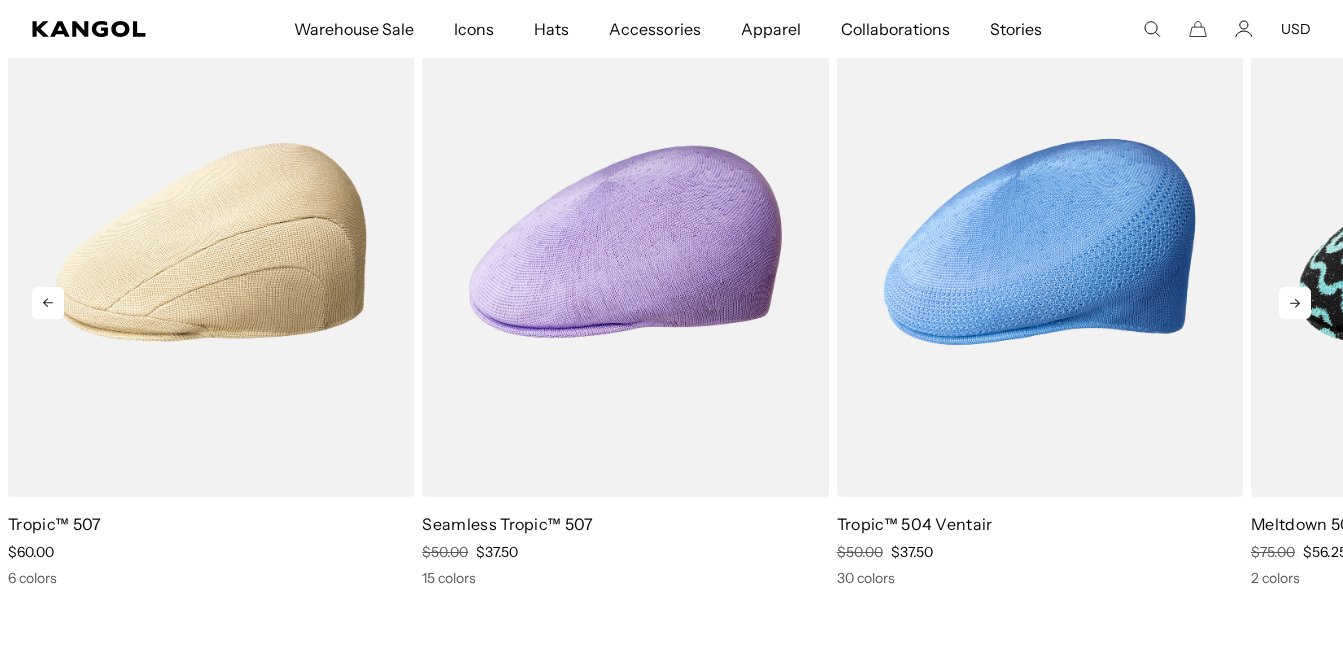 click 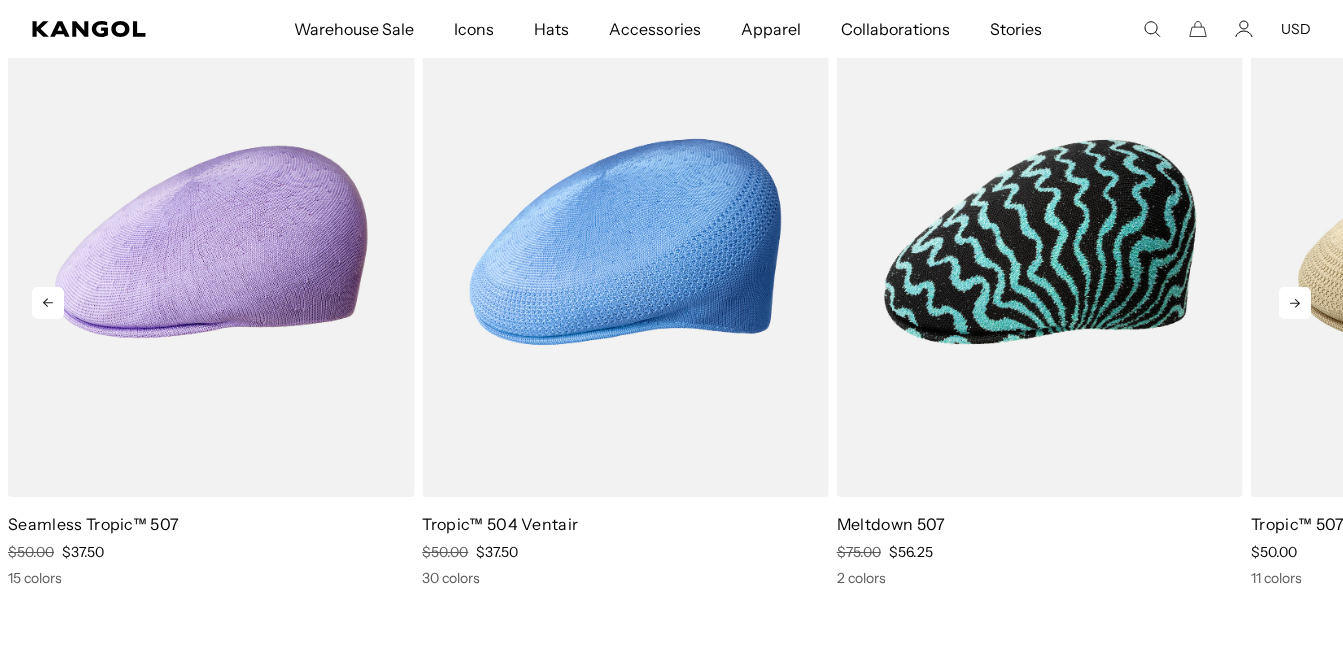 scroll, scrollTop: 0, scrollLeft: 0, axis: both 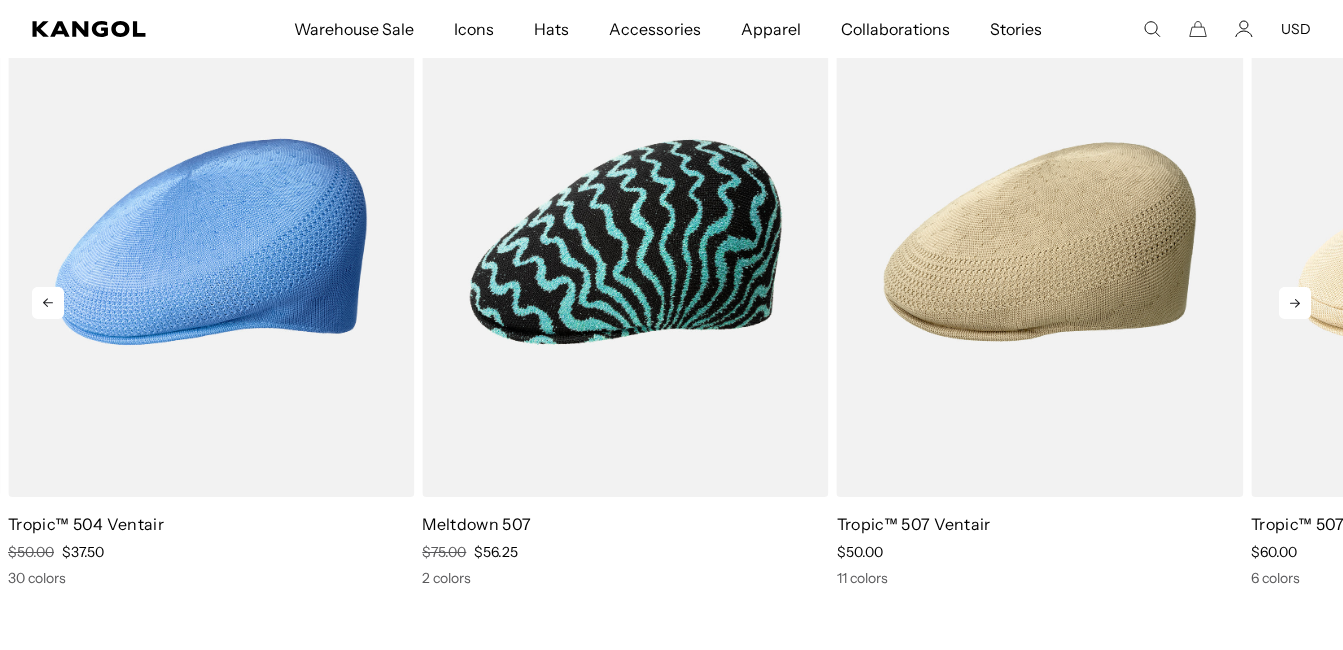 click 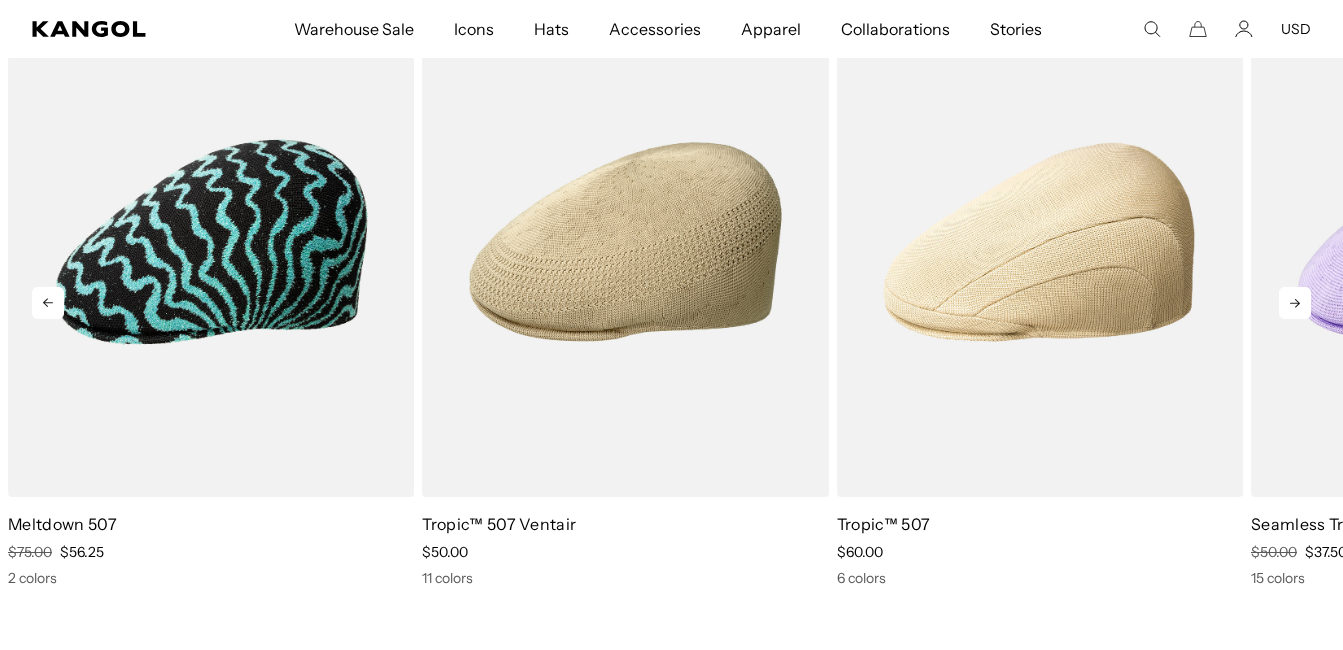 scroll, scrollTop: 0, scrollLeft: 412, axis: horizontal 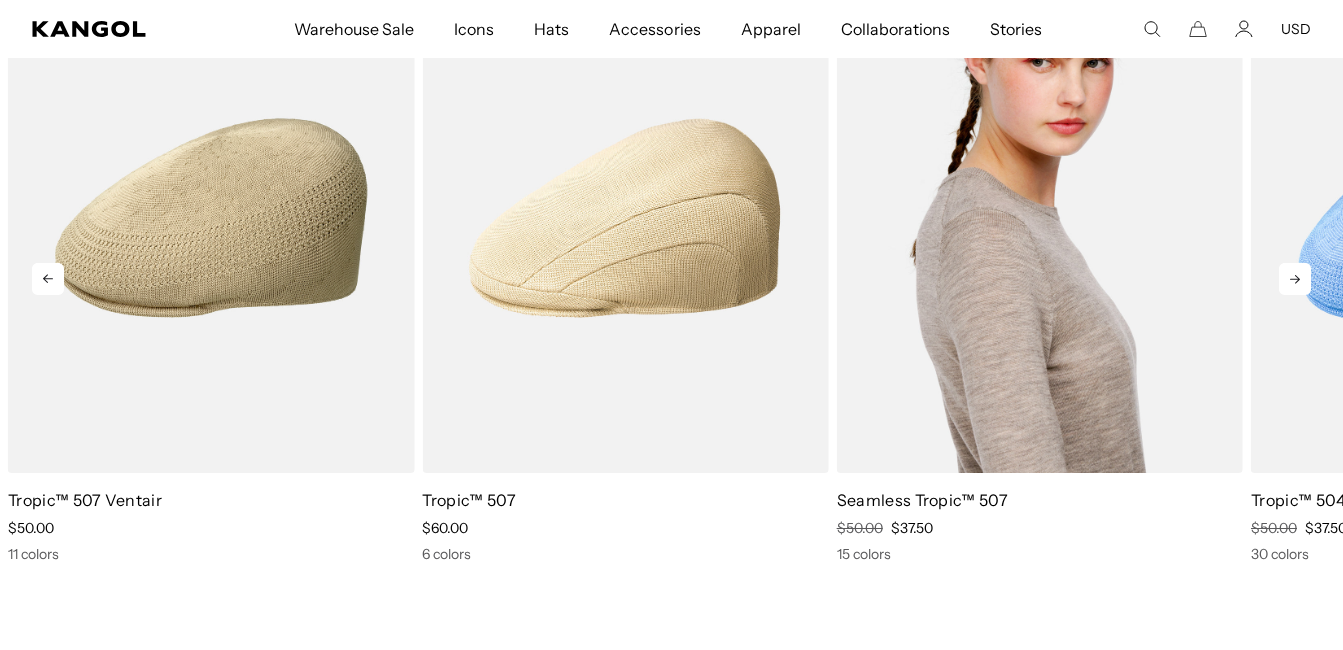 drag, startPoint x: 1346, startPoint y: 637, endPoint x: 911, endPoint y: 380, distance: 505.24646 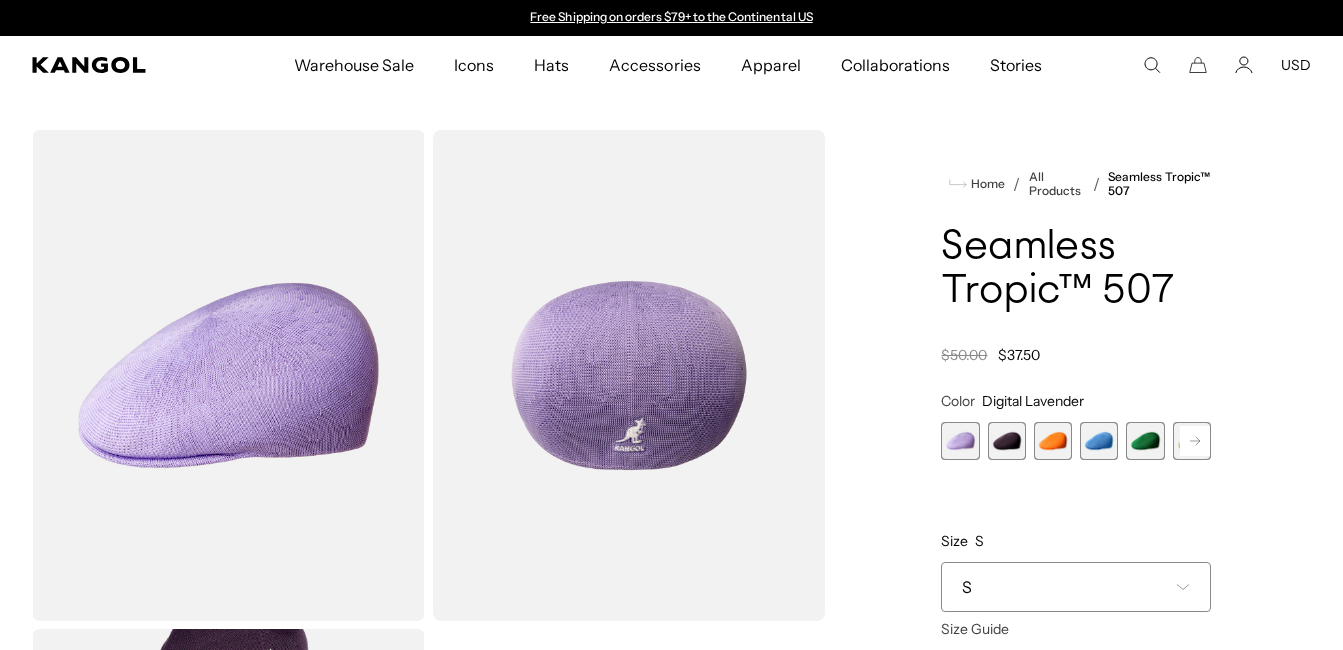 scroll, scrollTop: 367, scrollLeft: 0, axis: vertical 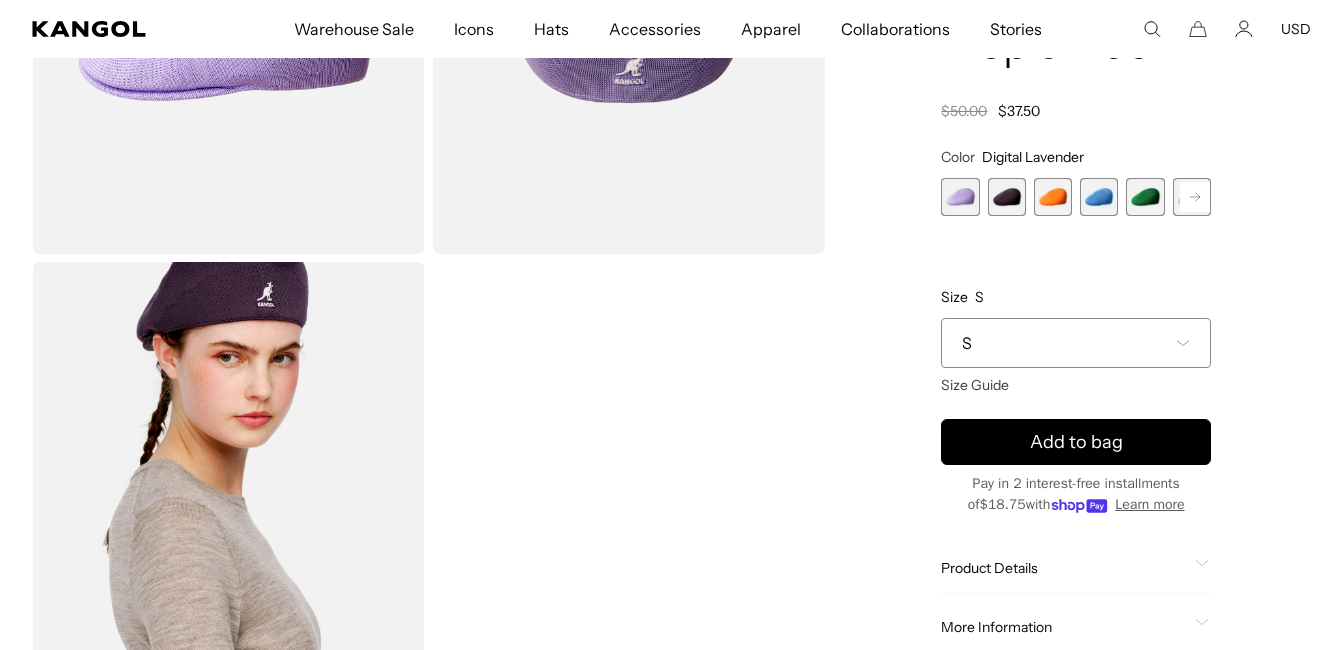 click at bounding box center [1007, 197] 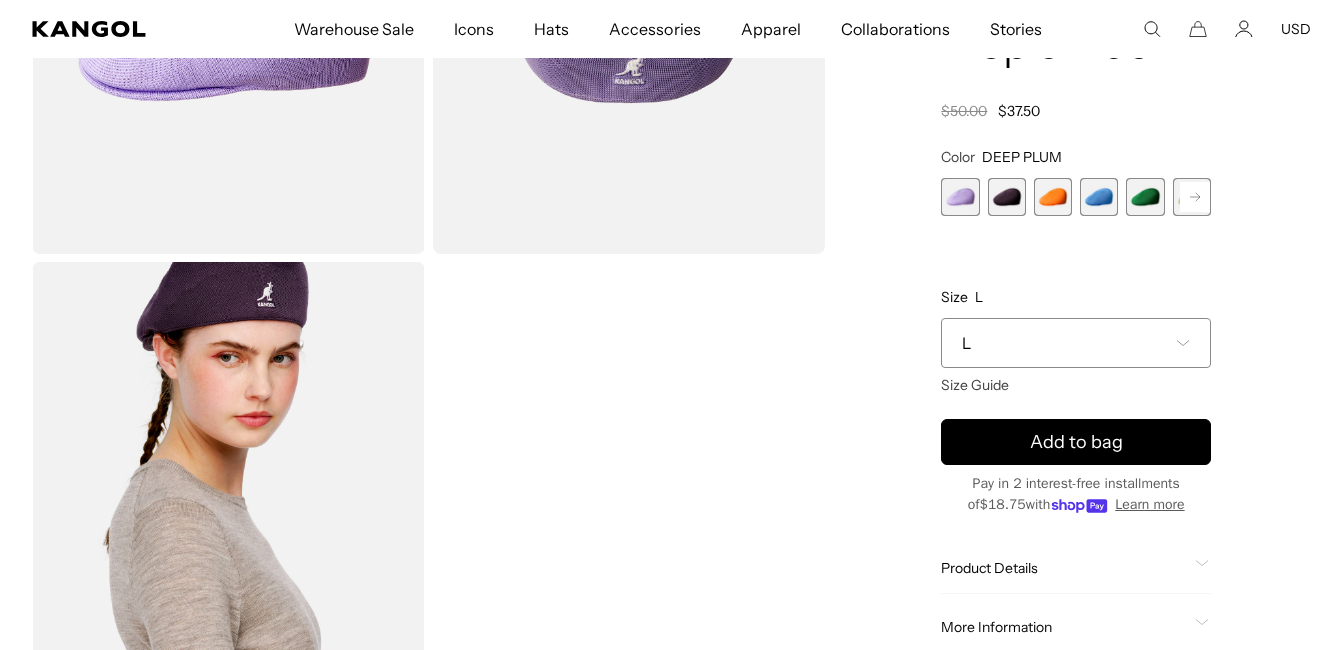 click at bounding box center (1007, 197) 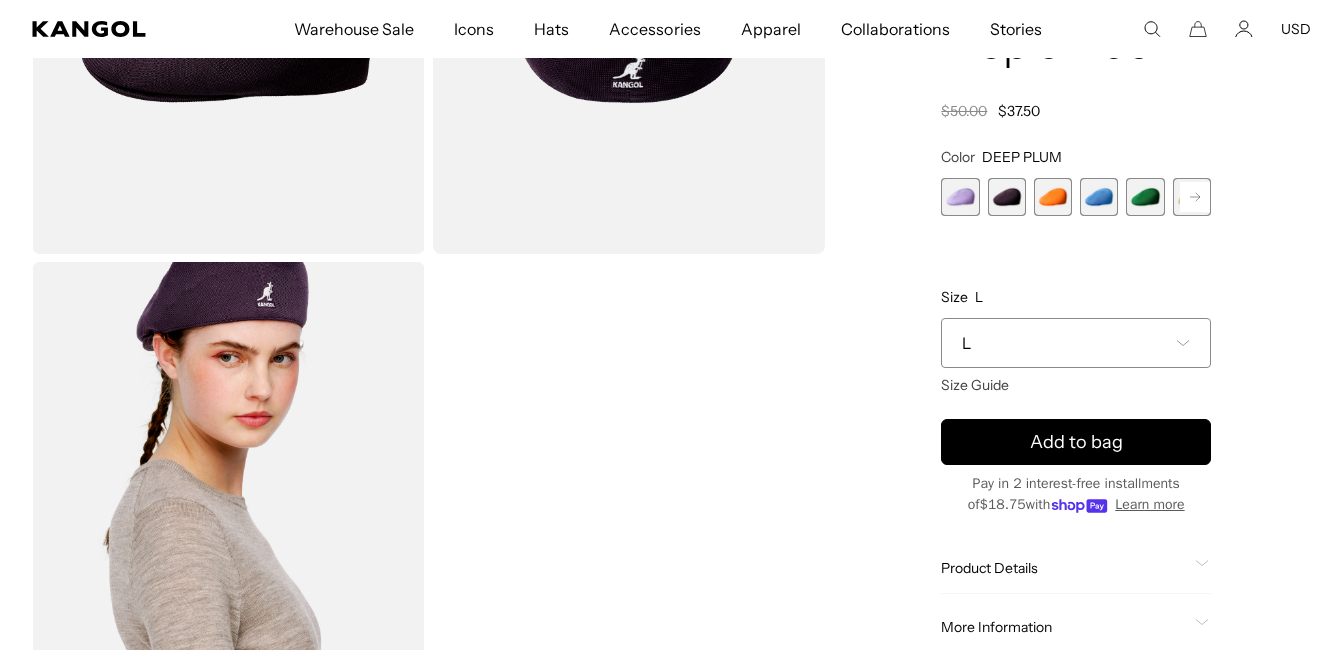 scroll, scrollTop: 0, scrollLeft: 412, axis: horizontal 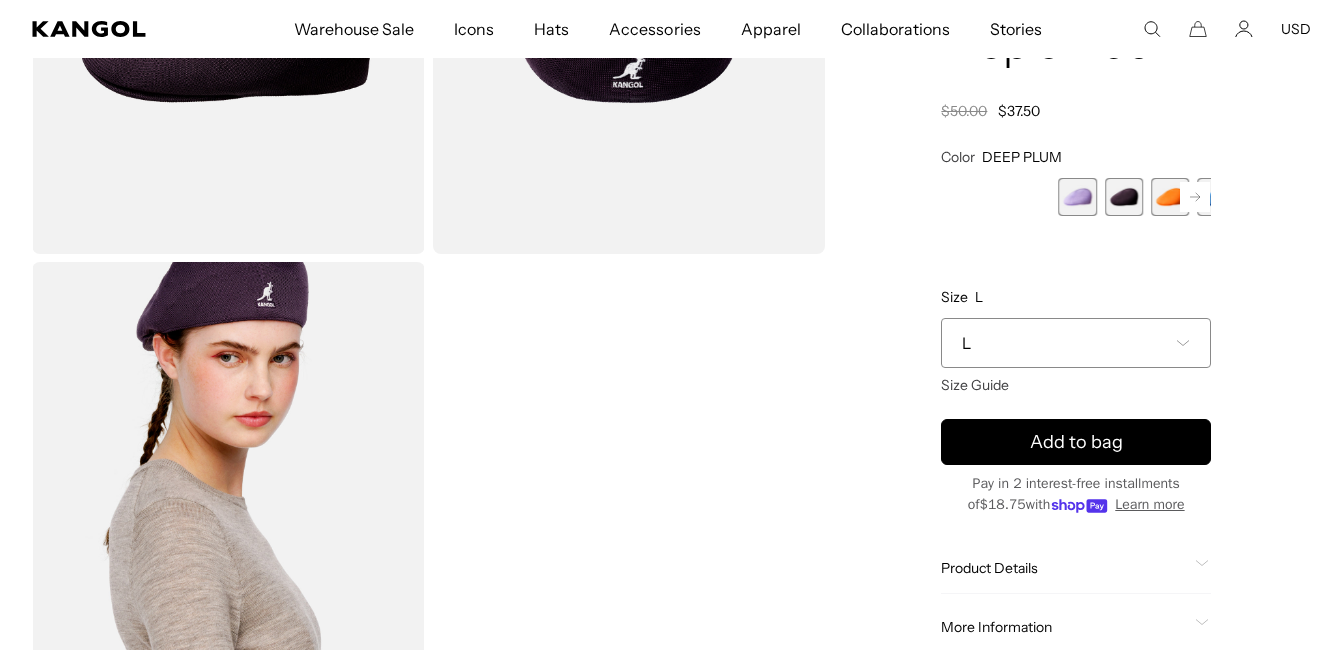 drag, startPoint x: 1007, startPoint y: 194, endPoint x: 1332, endPoint y: 81, distance: 344.0843 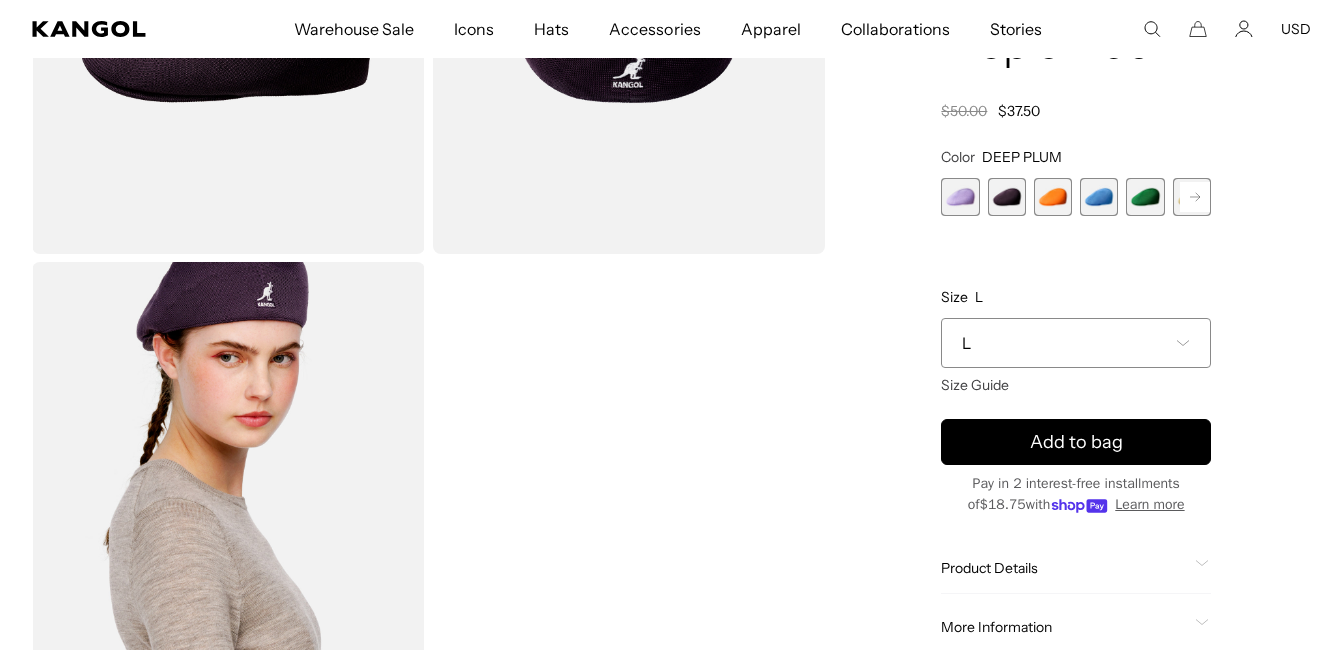 scroll, scrollTop: 0, scrollLeft: 0, axis: both 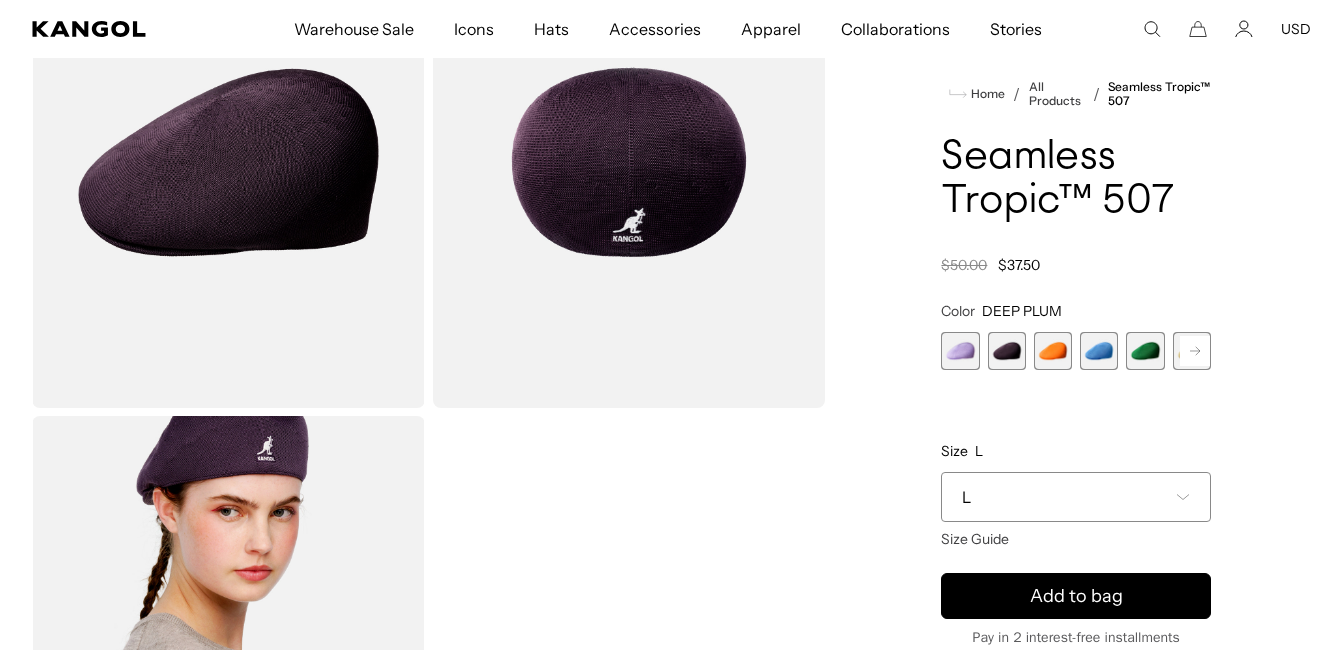 click at bounding box center (1099, 351) 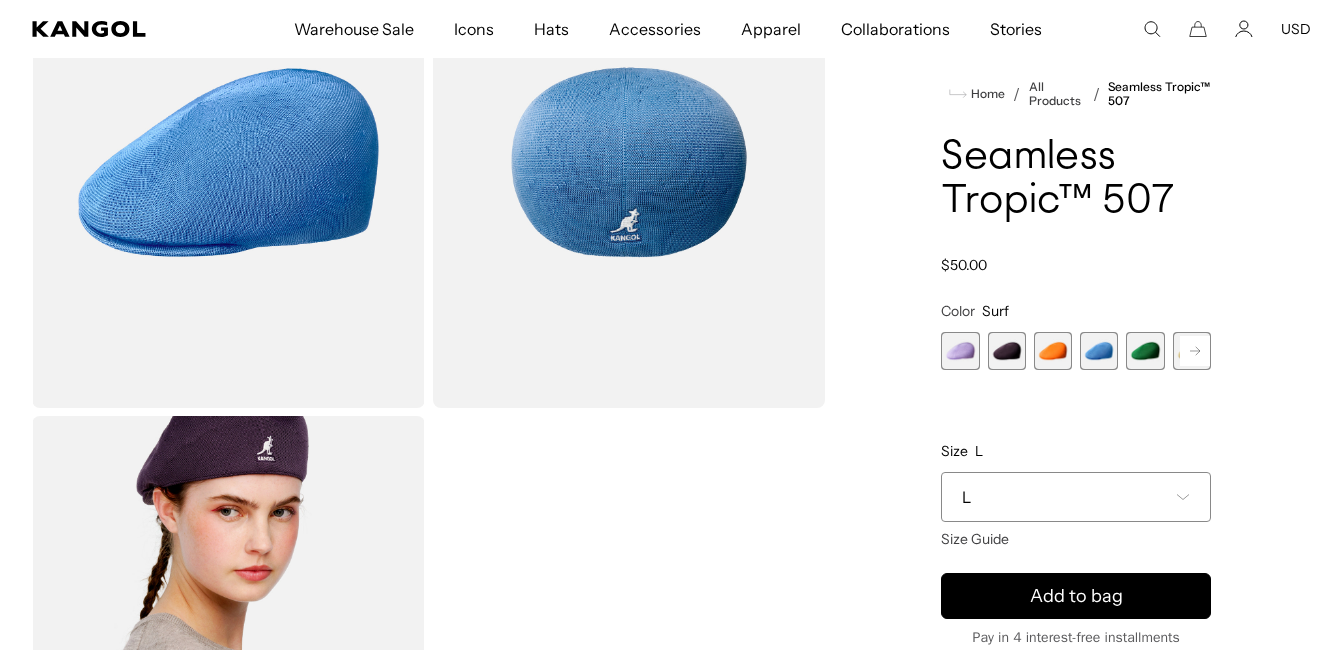 scroll, scrollTop: 0, scrollLeft: 412, axis: horizontal 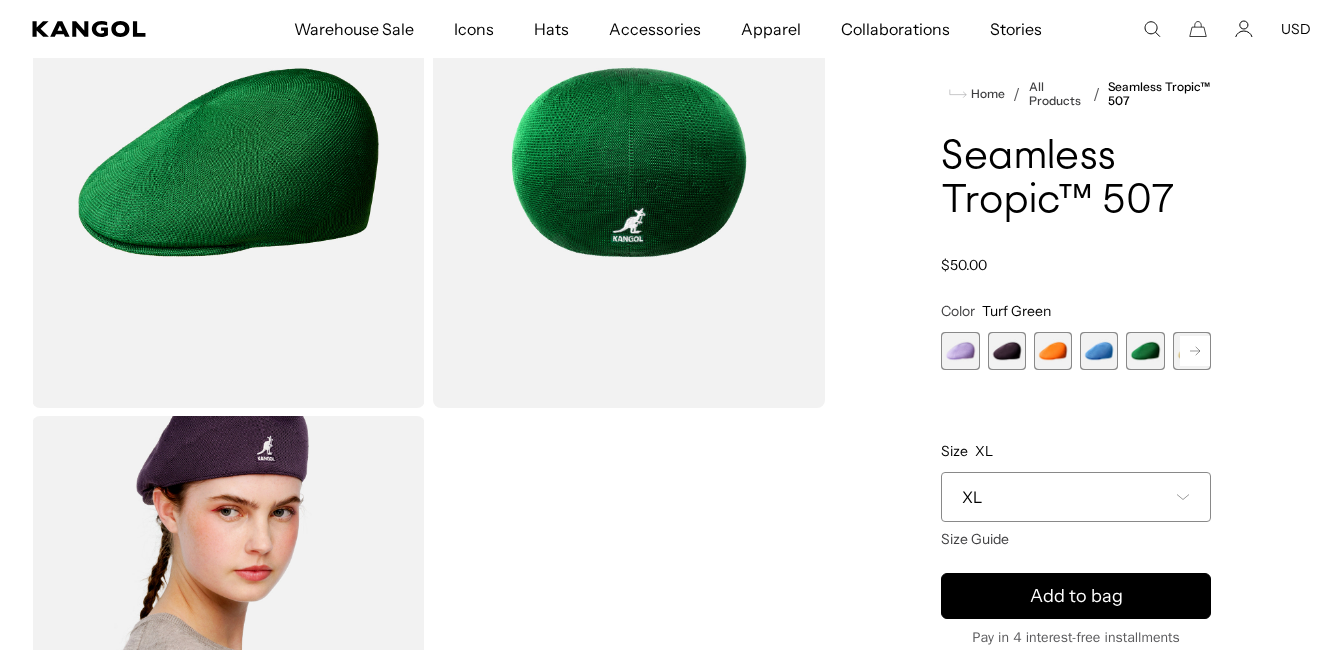 click at bounding box center (1007, 351) 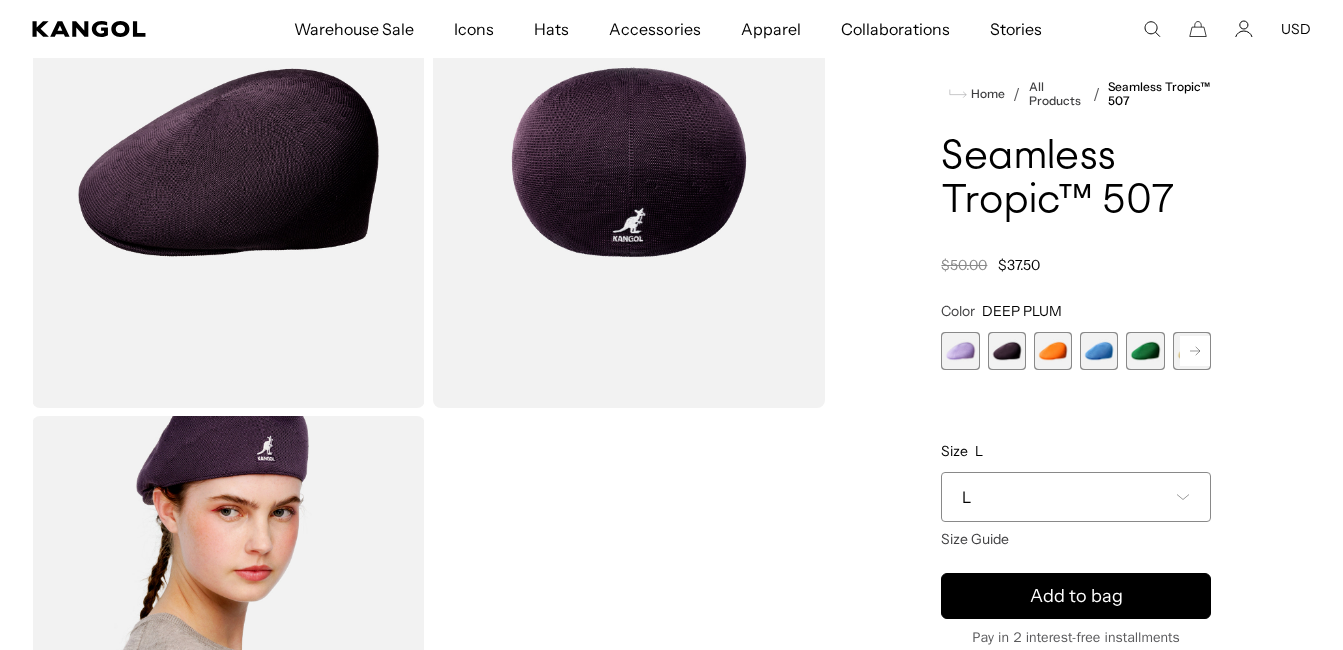 scroll, scrollTop: 0, scrollLeft: 412, axis: horizontal 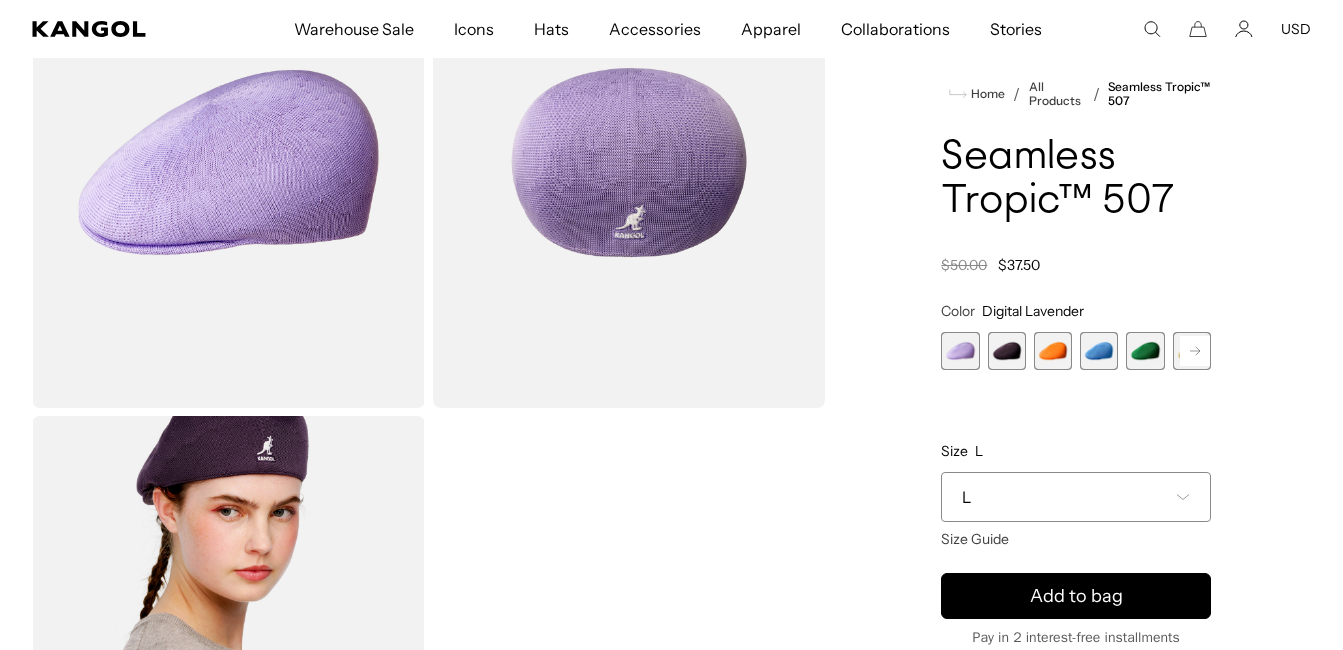click at bounding box center [960, 351] 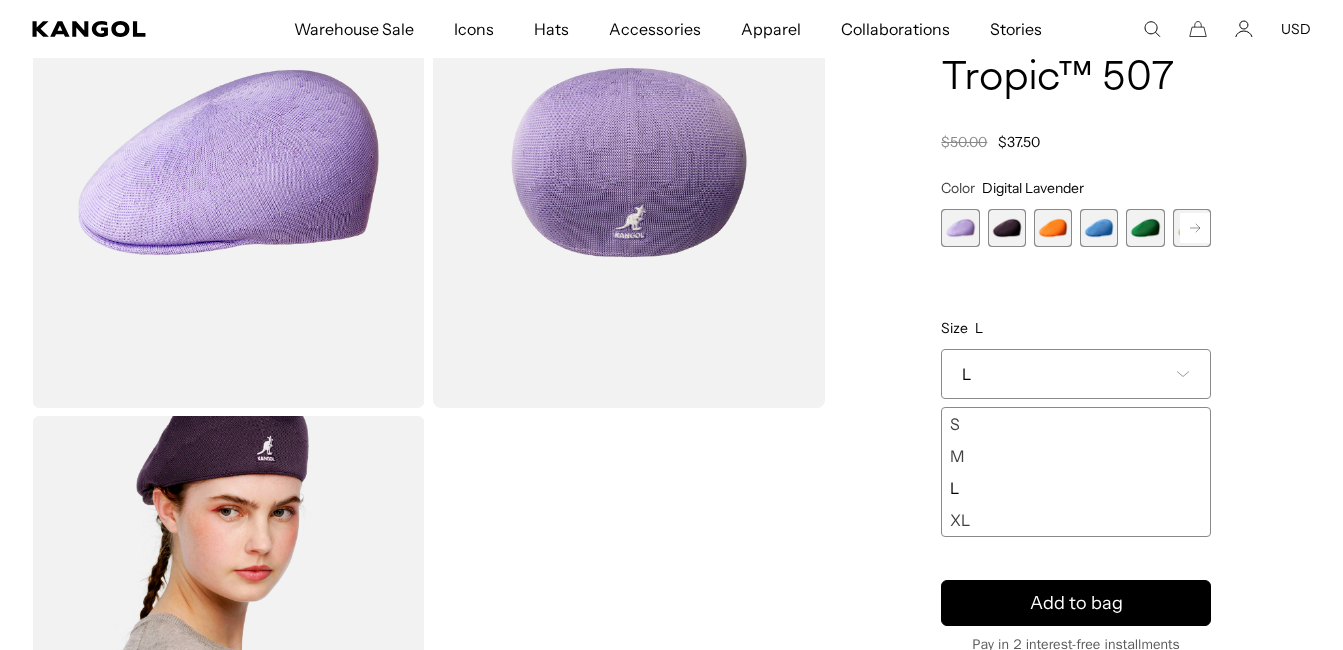 click on "XL" at bounding box center (1076, 520) 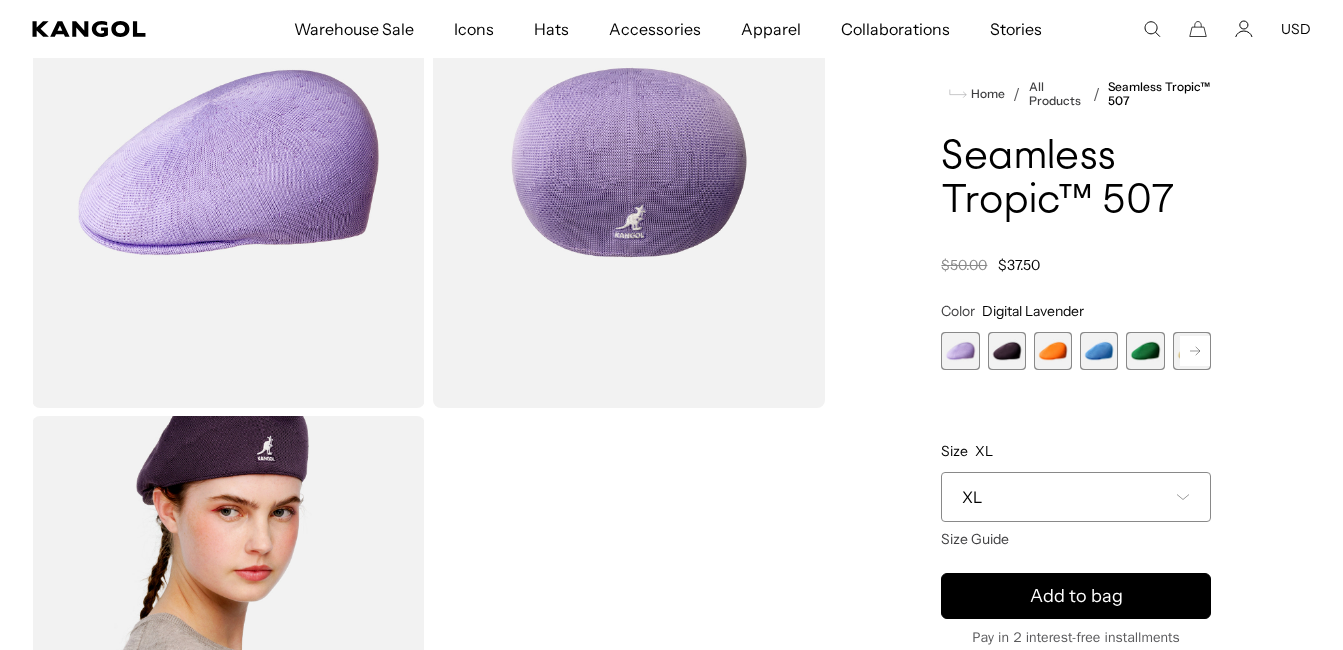 scroll, scrollTop: 0, scrollLeft: 0, axis: both 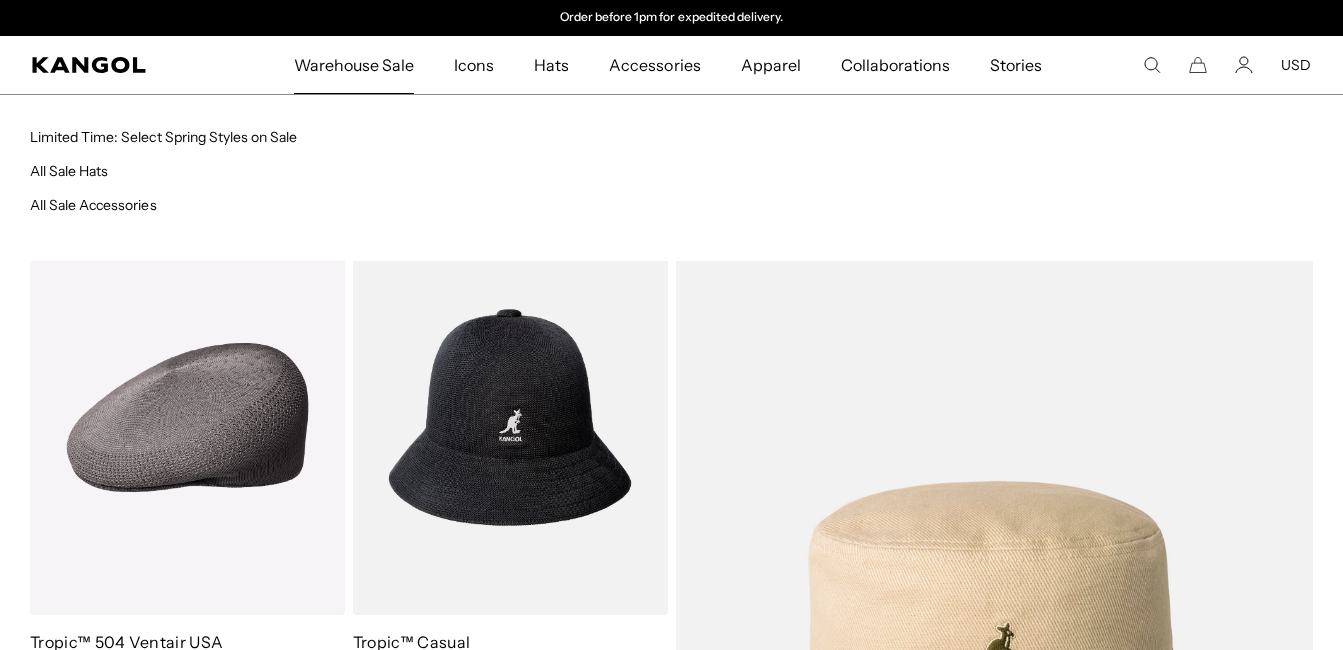 click on "Warehouse Sale" at bounding box center (354, 65) 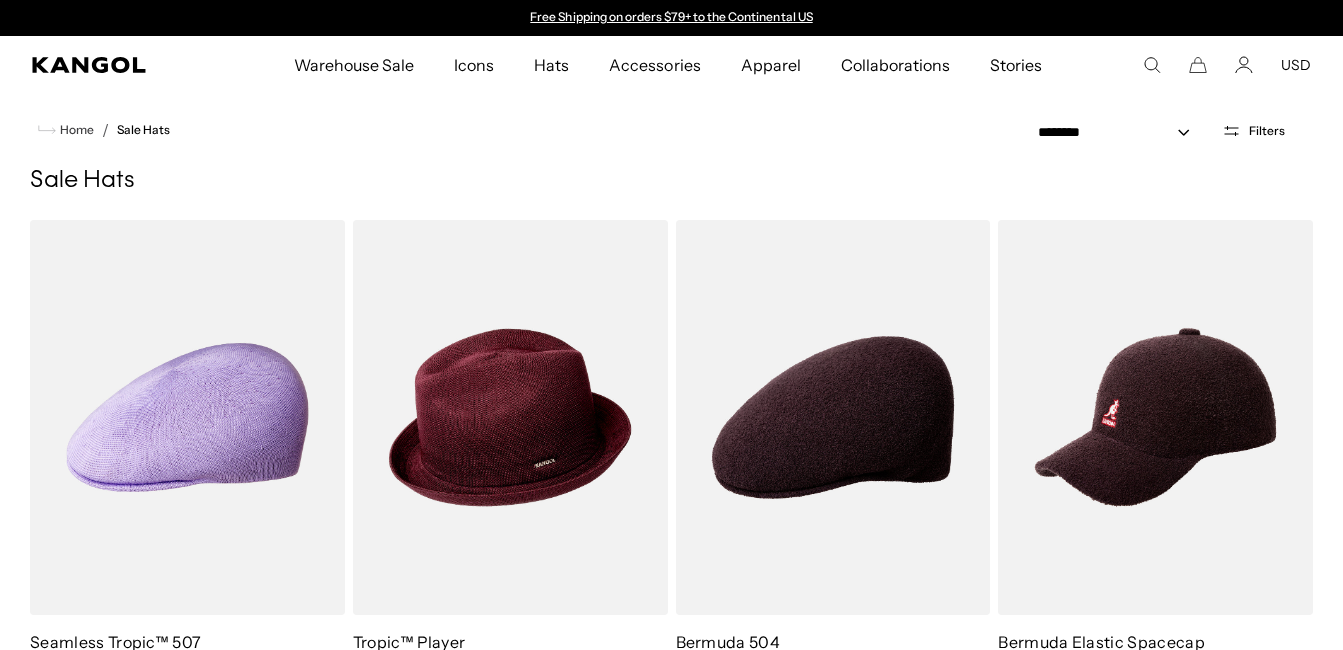 scroll, scrollTop: 0, scrollLeft: 0, axis: both 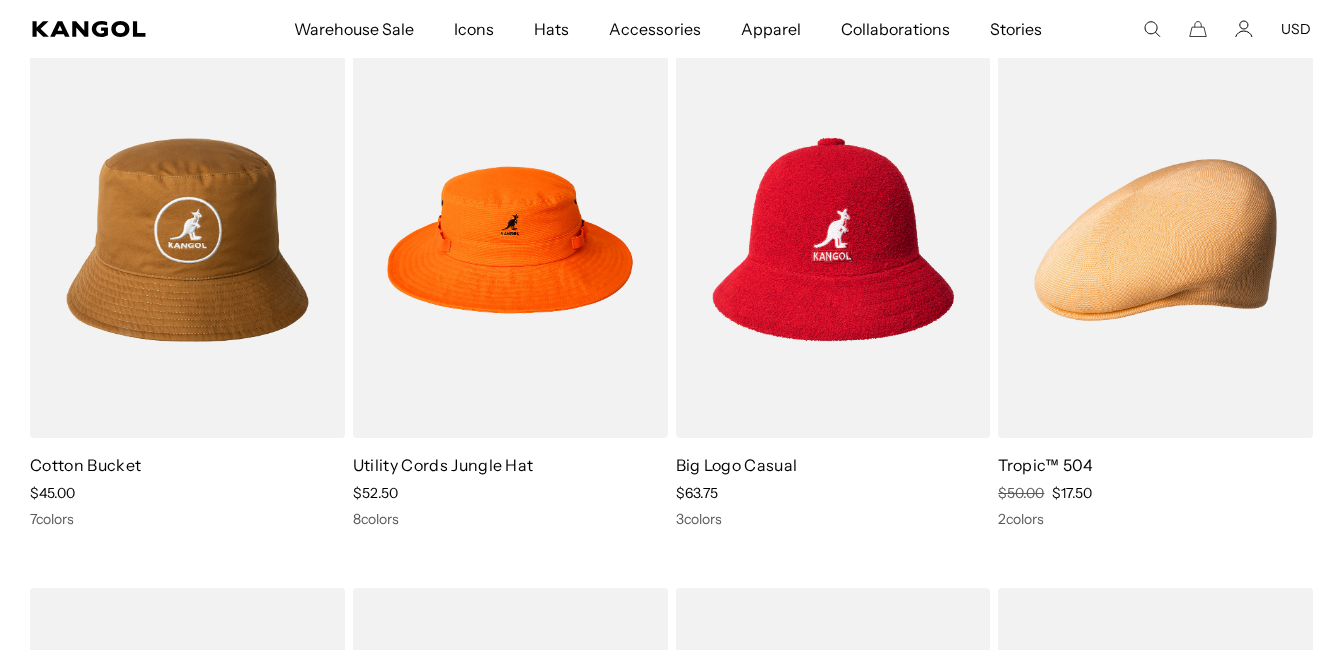 click at bounding box center (1155, 239) 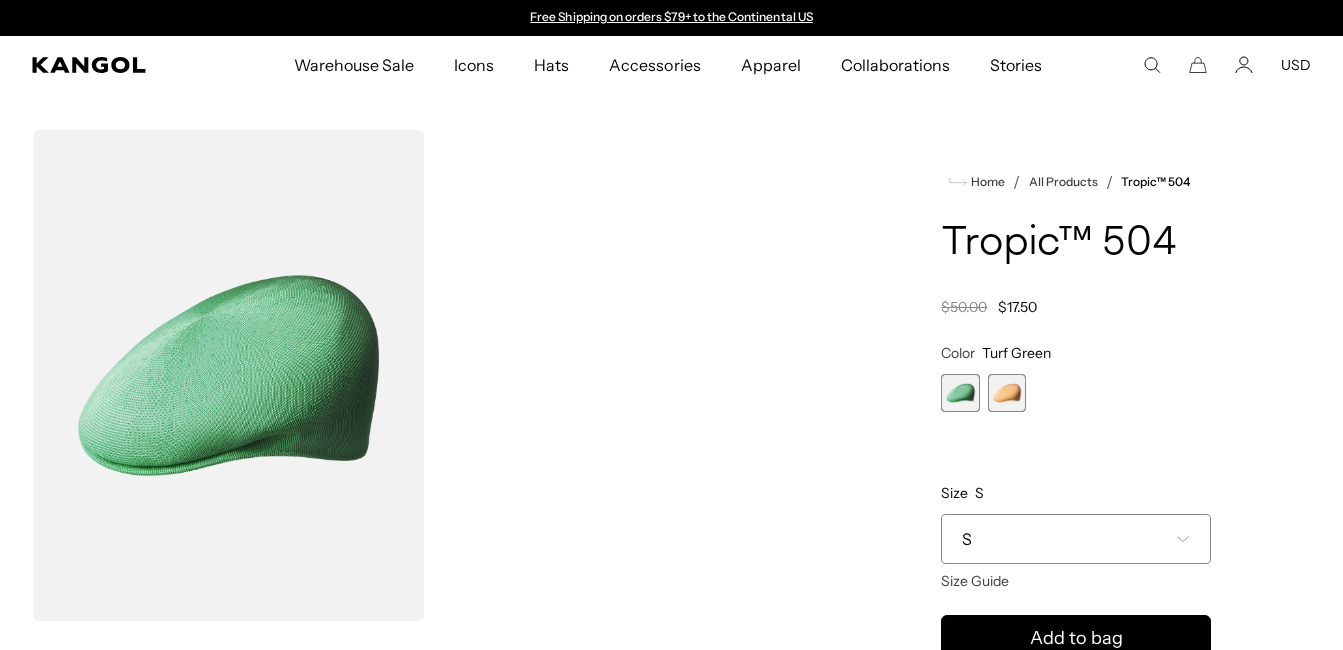 scroll, scrollTop: 0, scrollLeft: 0, axis: both 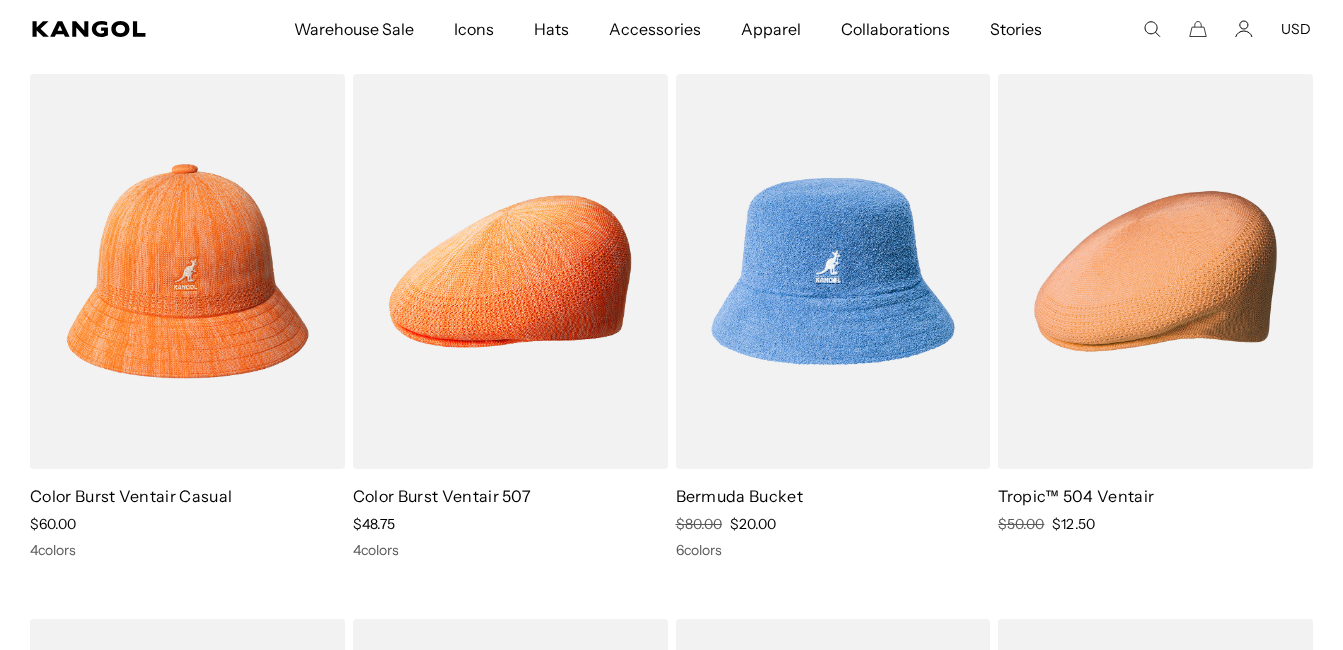 click on "Regular Price $80.00 Sale Price $20.00" at bounding box center (833, 524) 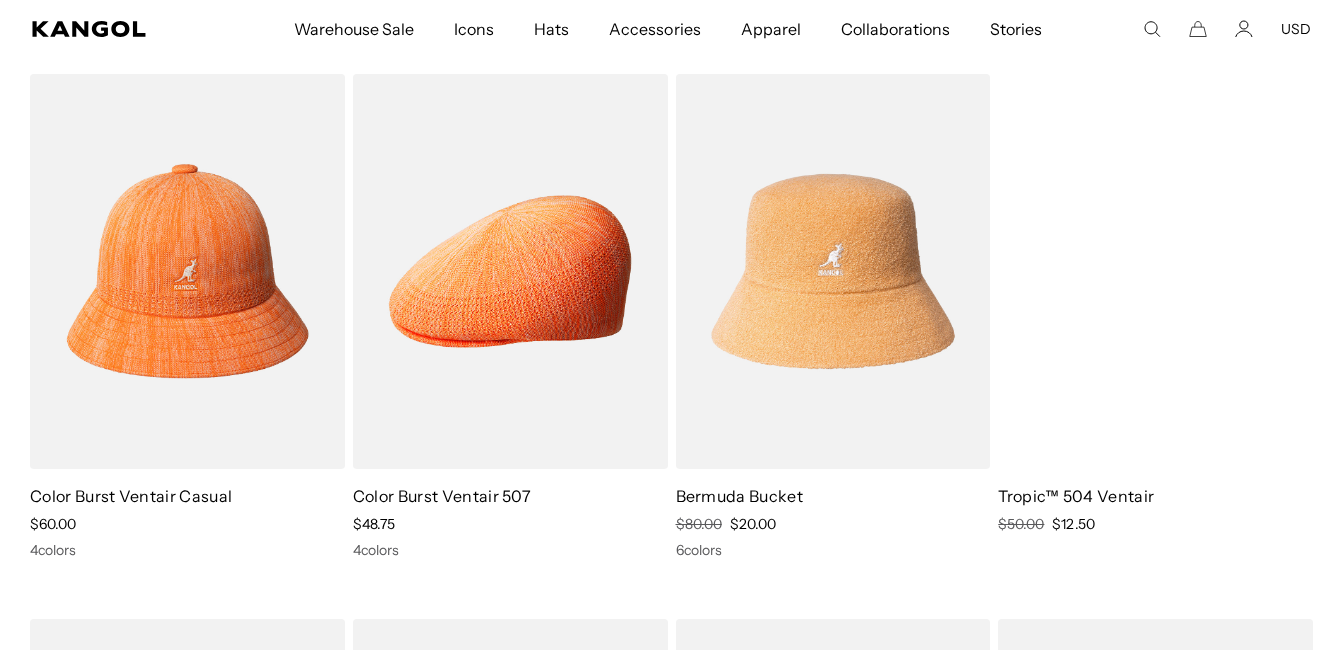 scroll, scrollTop: 0, scrollLeft: 0, axis: both 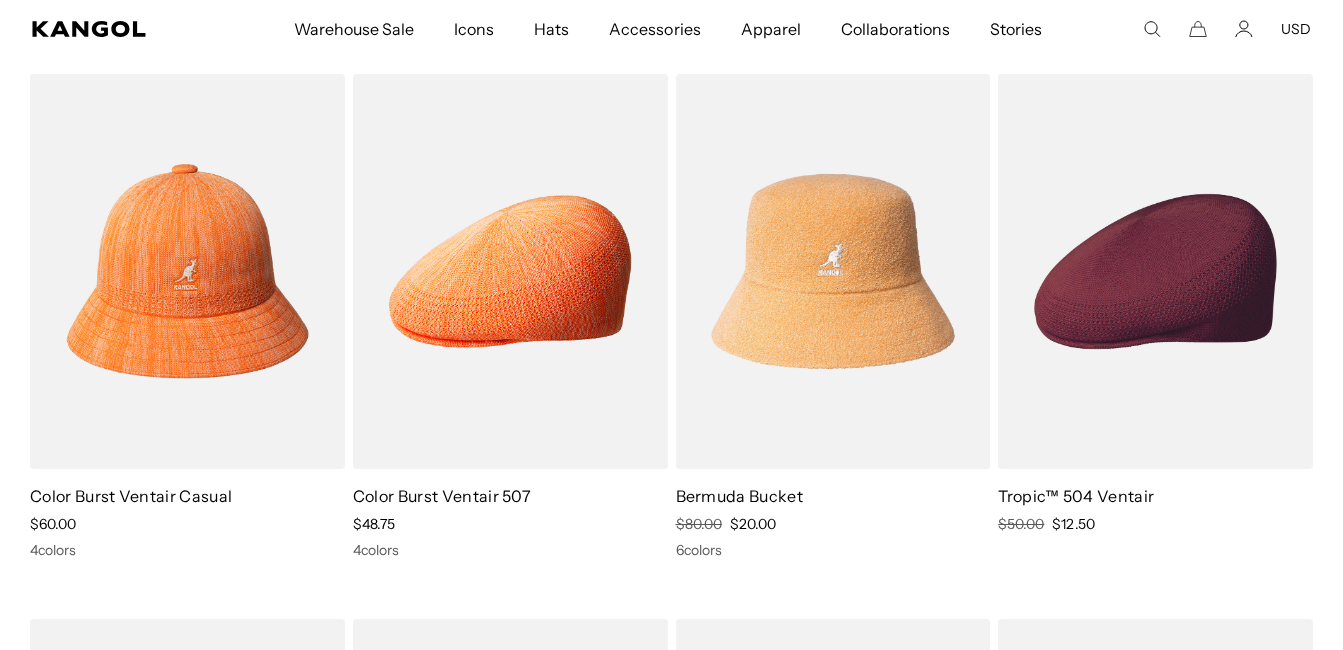 click at bounding box center (1155, 271) 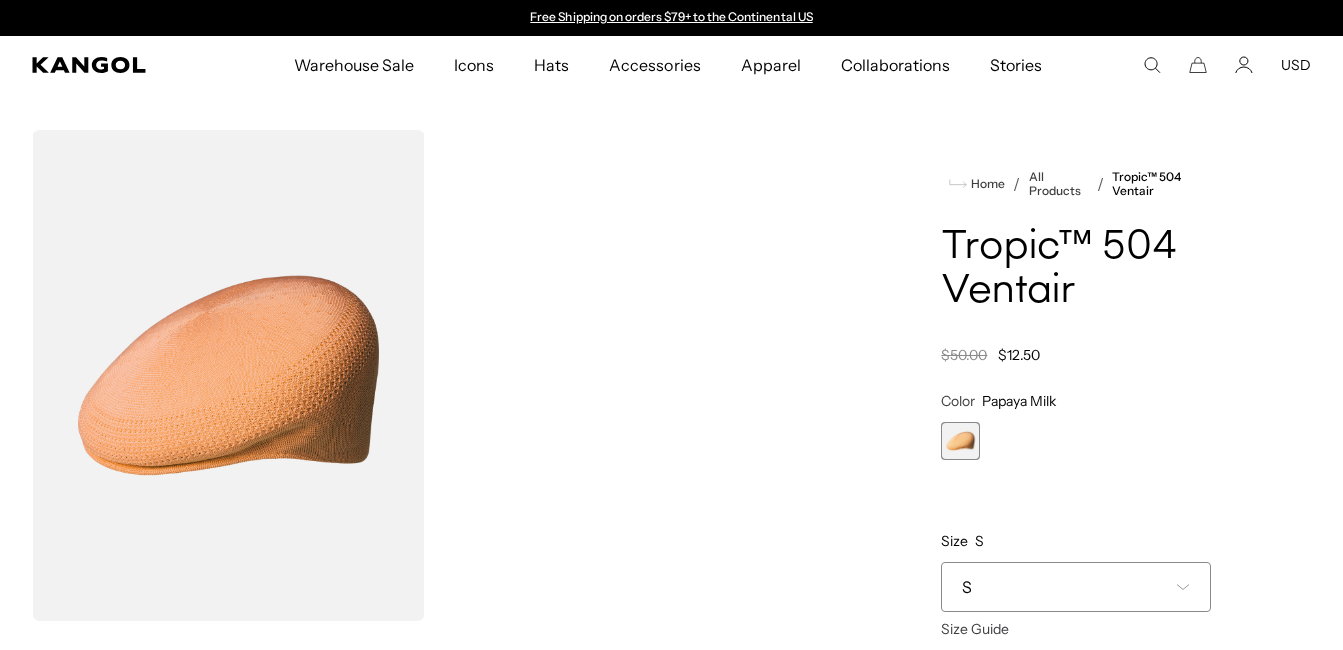 scroll, scrollTop: 0, scrollLeft: 0, axis: both 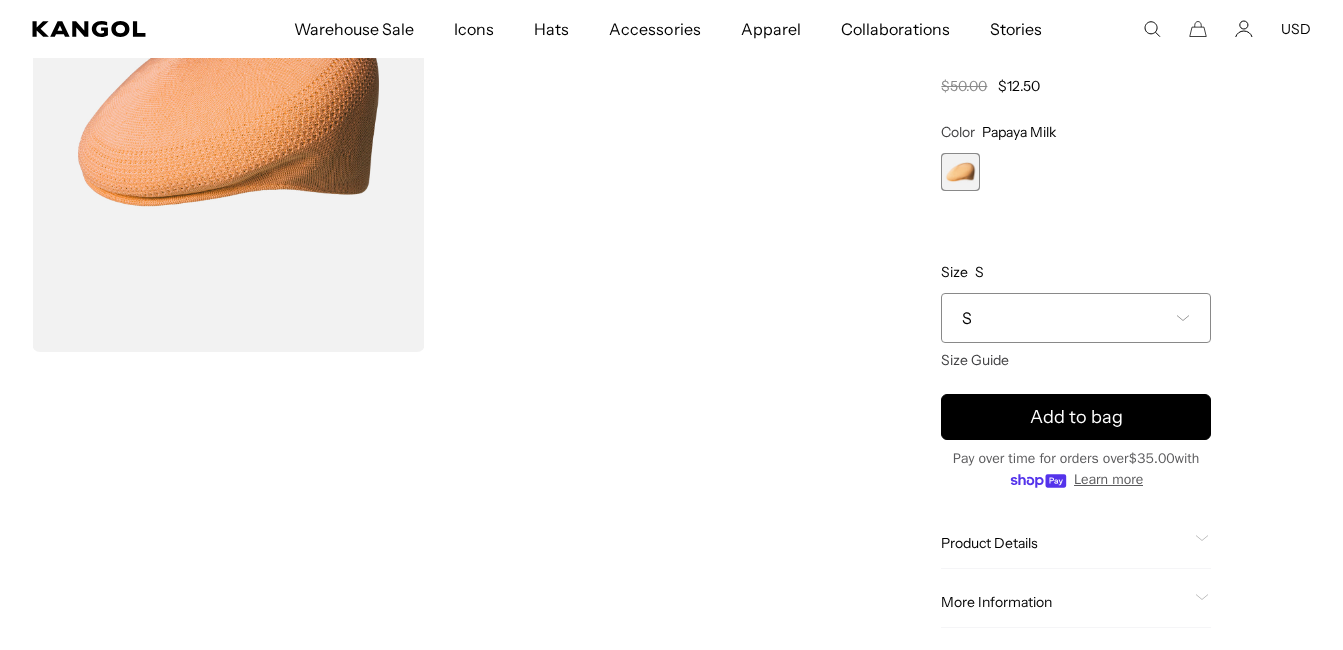 click 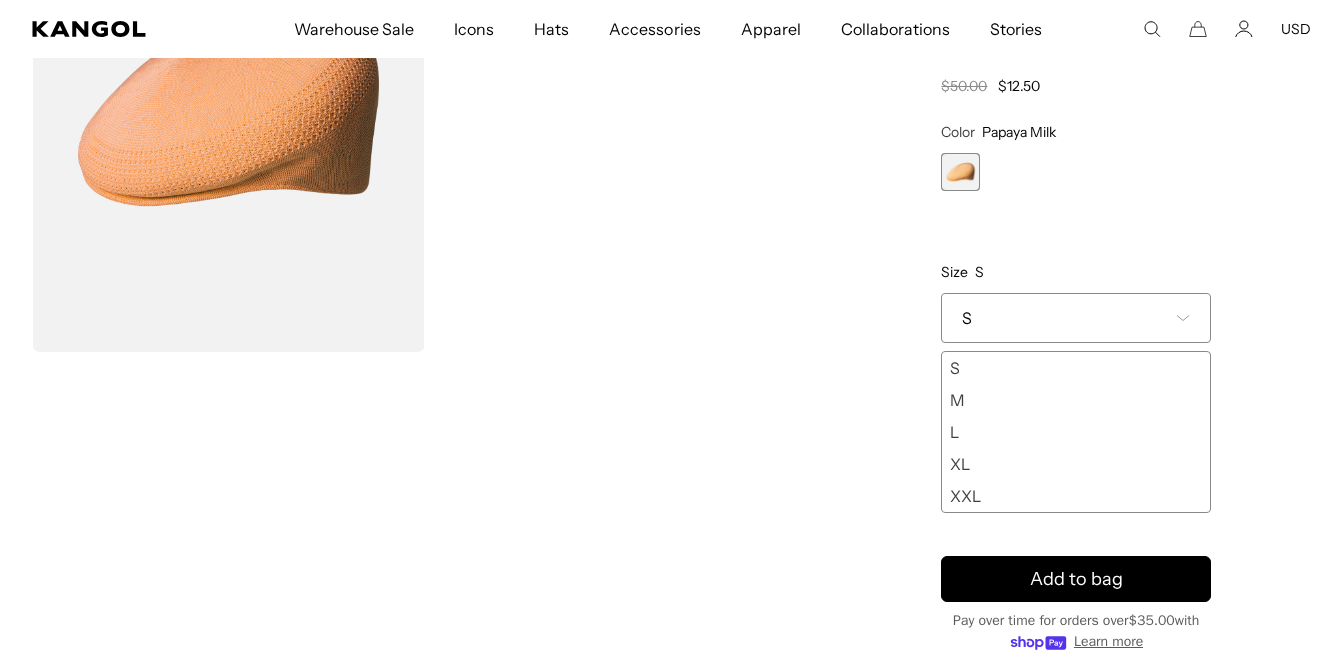 click on "XXL" at bounding box center (1076, 496) 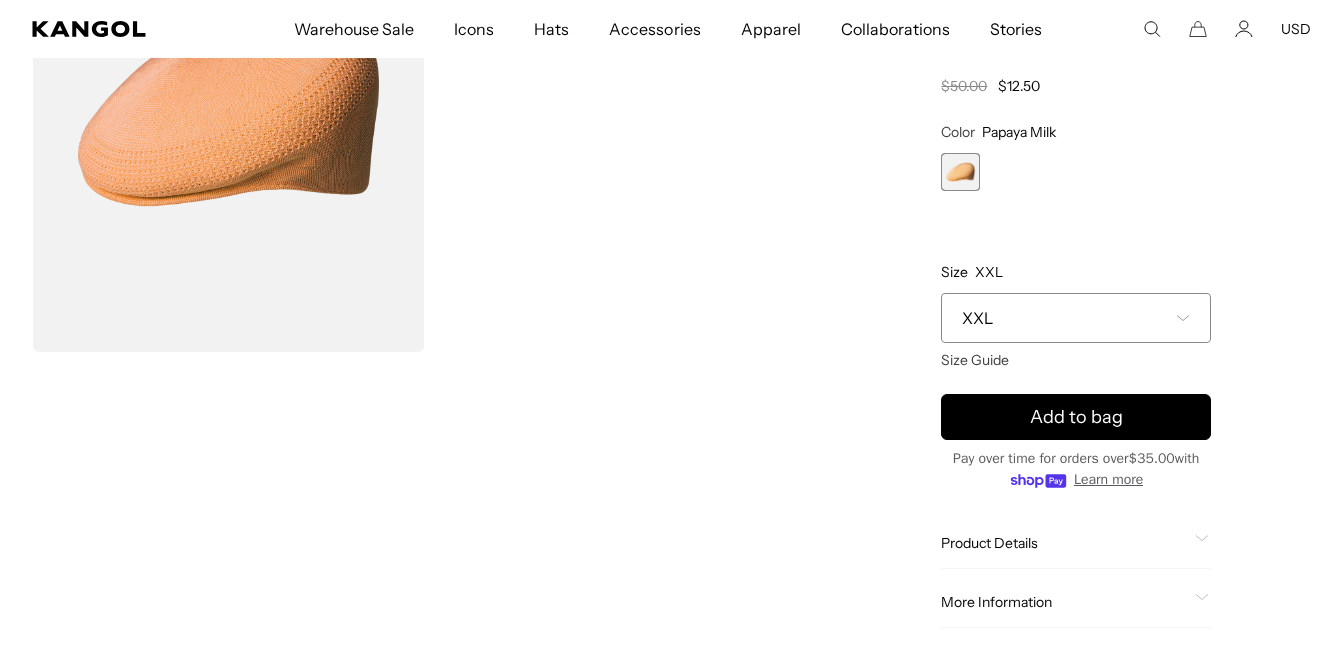 scroll, scrollTop: 0, scrollLeft: 412, axis: horizontal 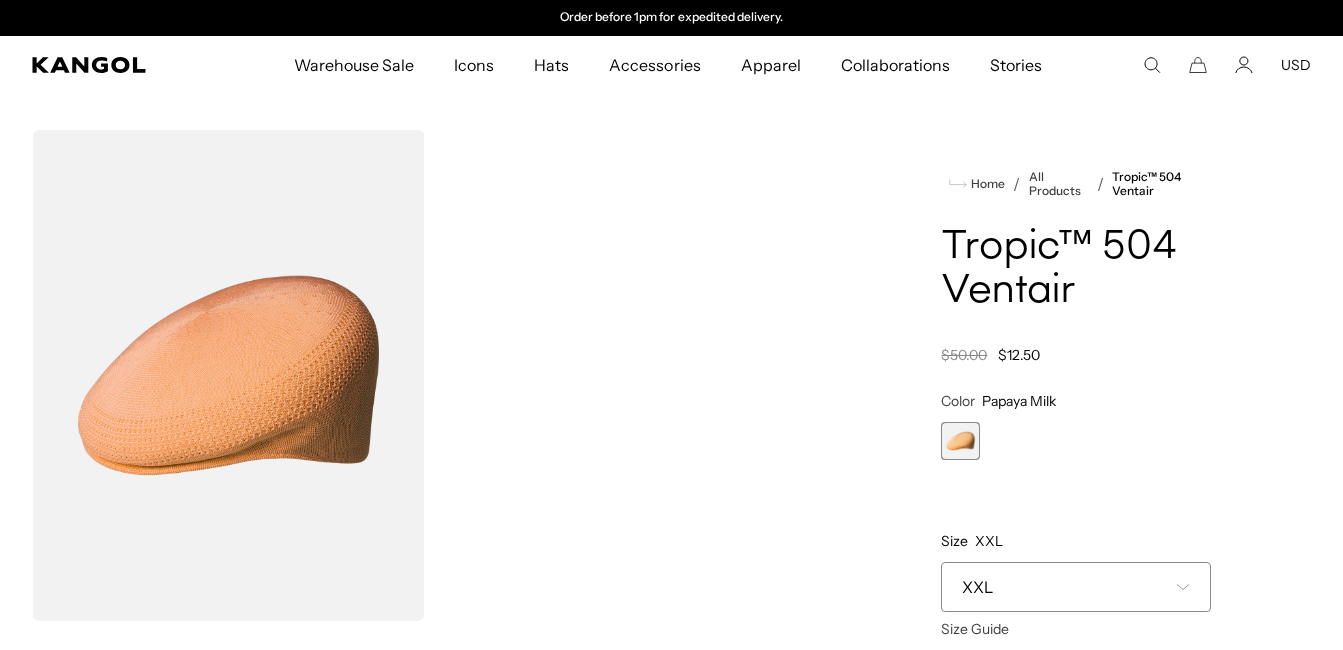click at bounding box center [228, 375] 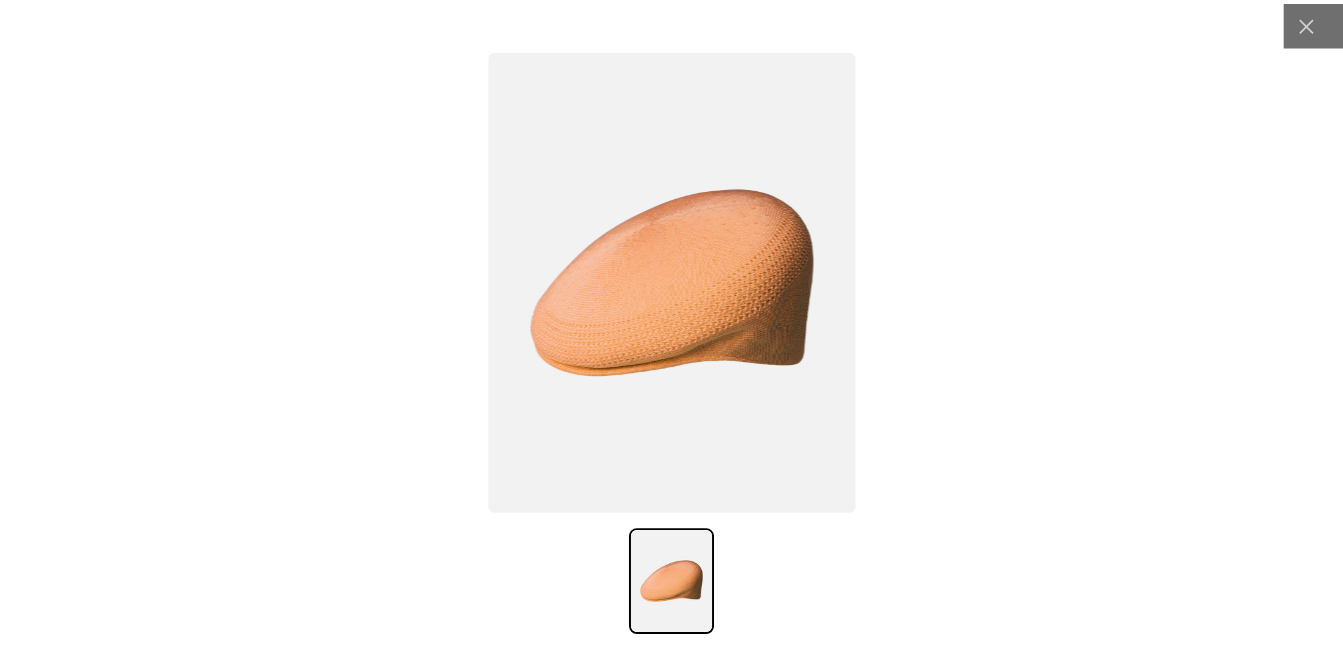 scroll, scrollTop: 0, scrollLeft: 412, axis: horizontal 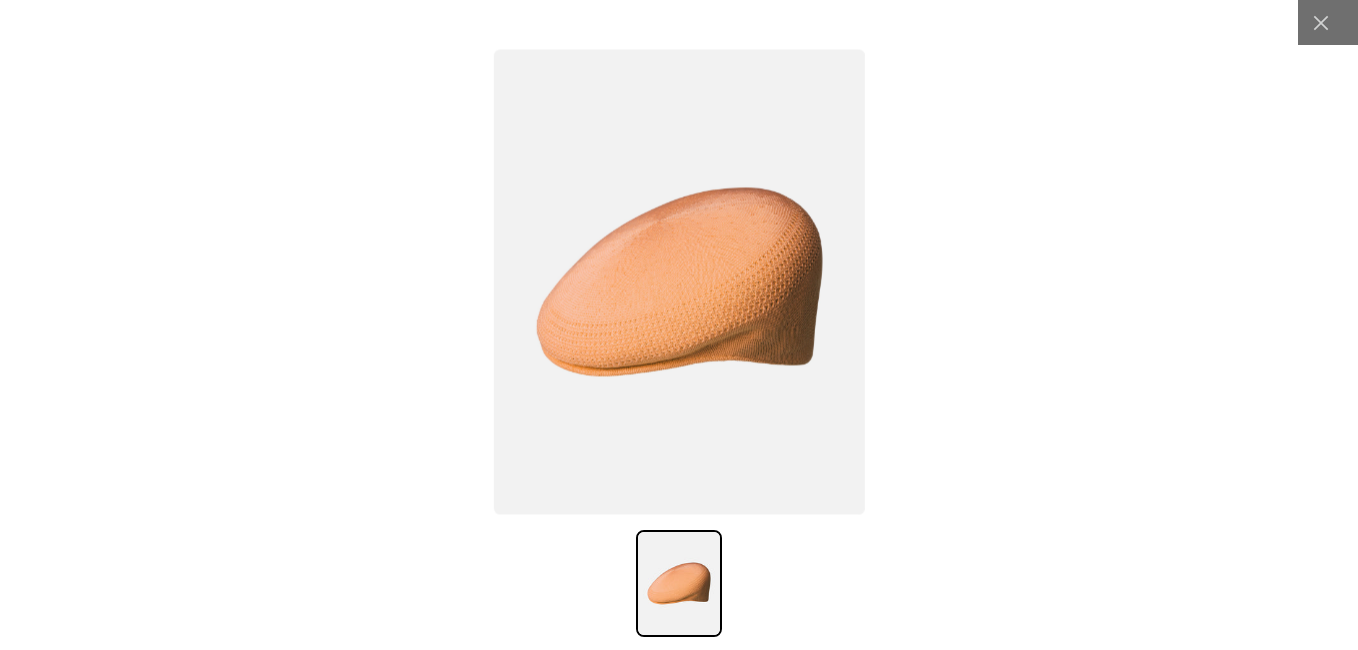 click at bounding box center (679, 325) 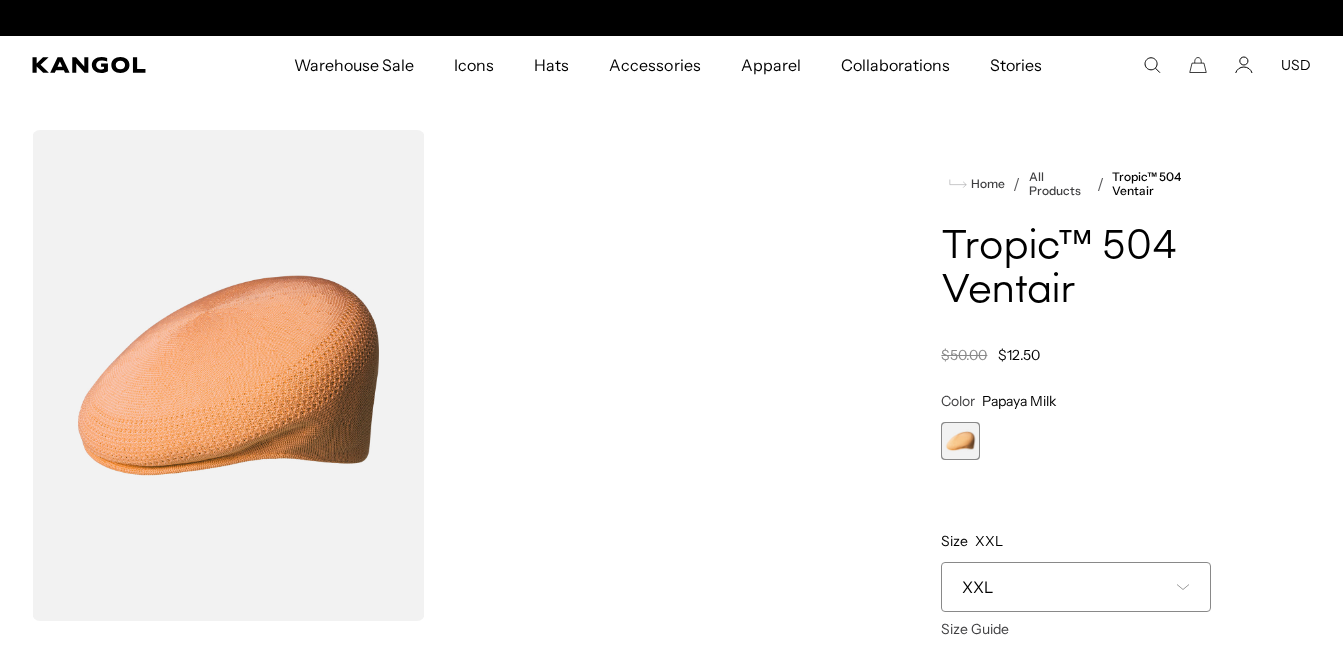 scroll, scrollTop: 0, scrollLeft: 0, axis: both 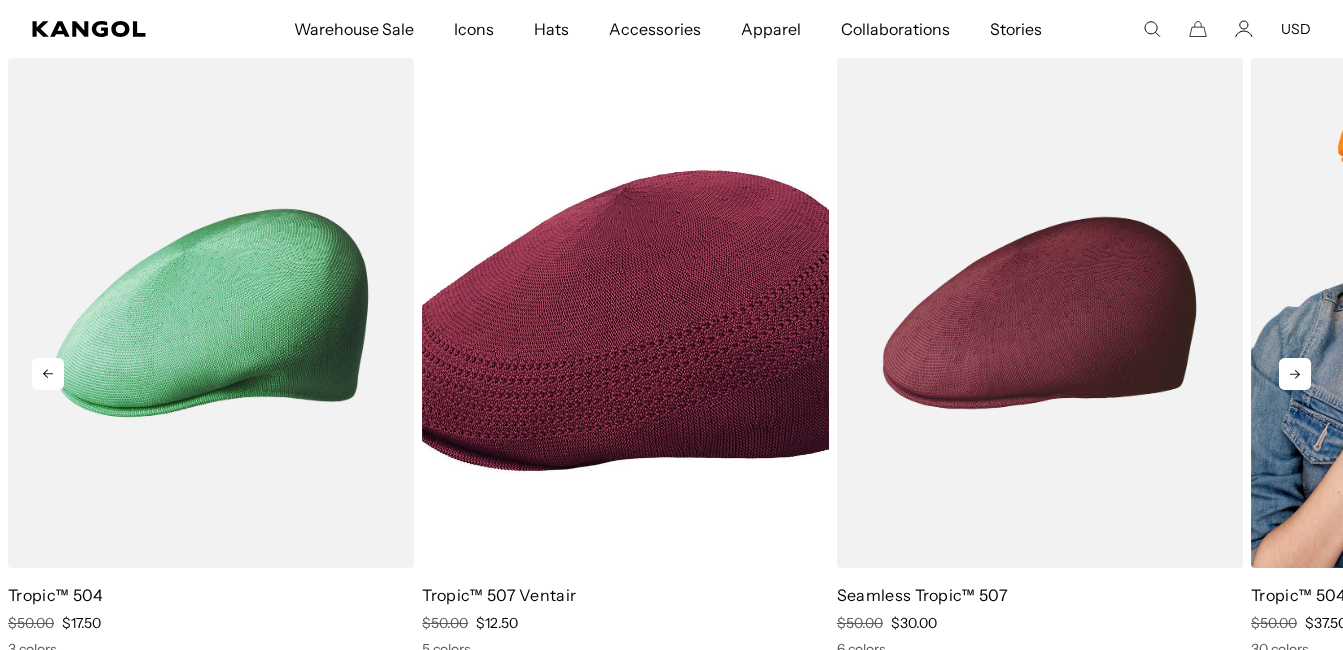 click on "30 colors" at bounding box center [1454, 649] 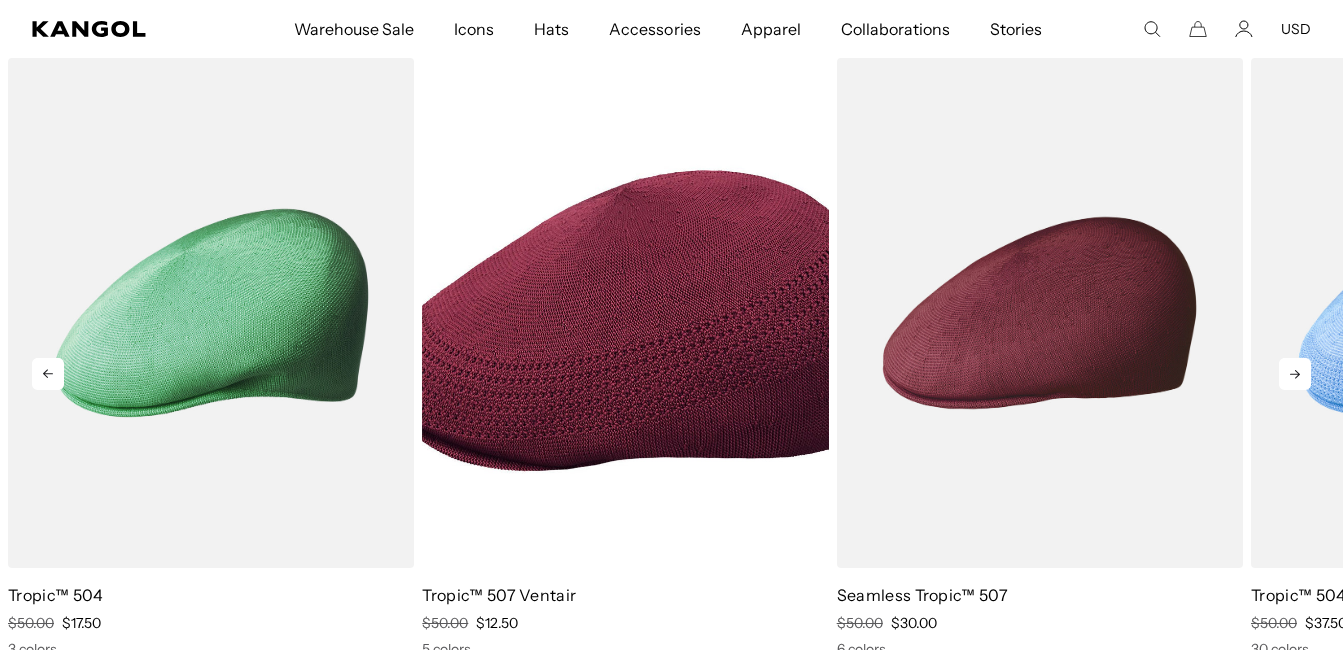 scroll, scrollTop: 0, scrollLeft: 0, axis: both 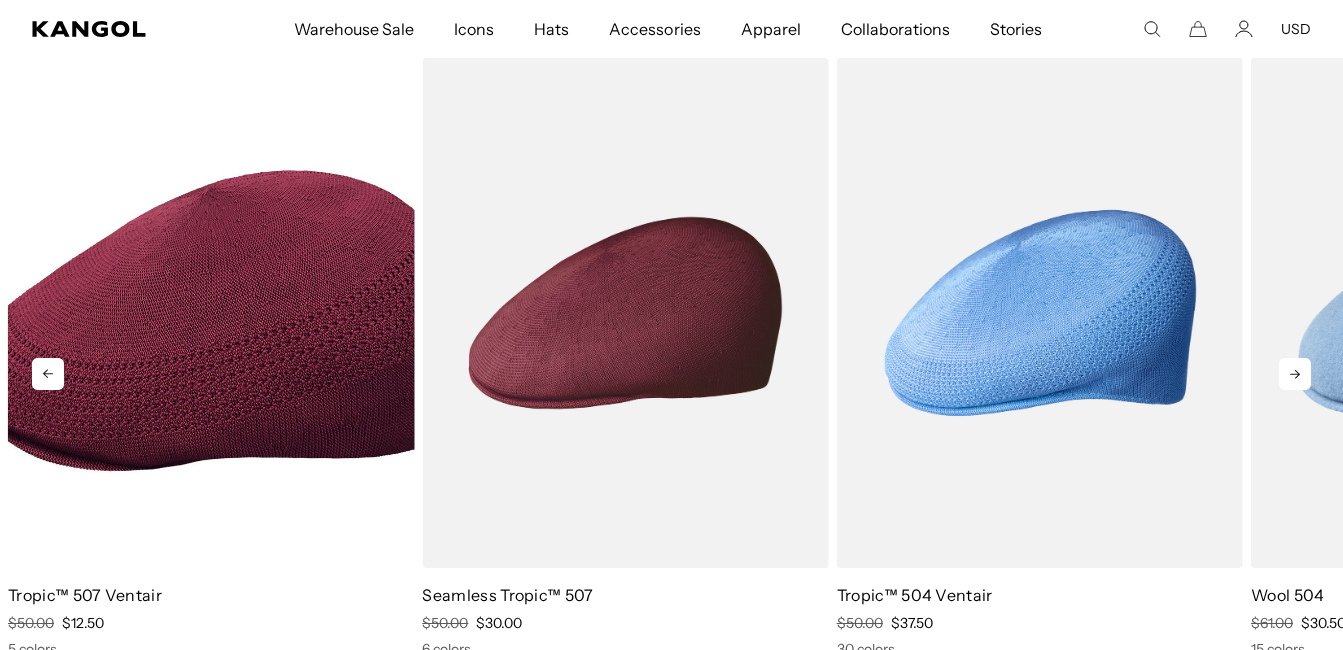 click 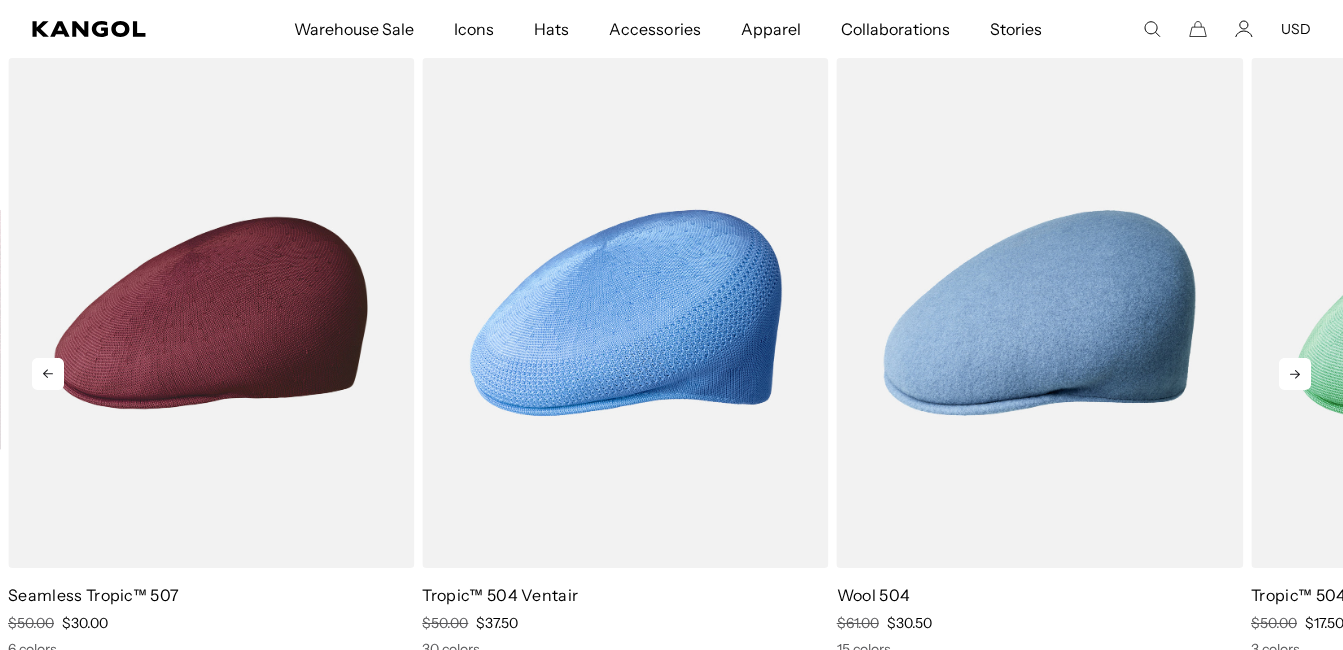 scroll, scrollTop: 0, scrollLeft: 412, axis: horizontal 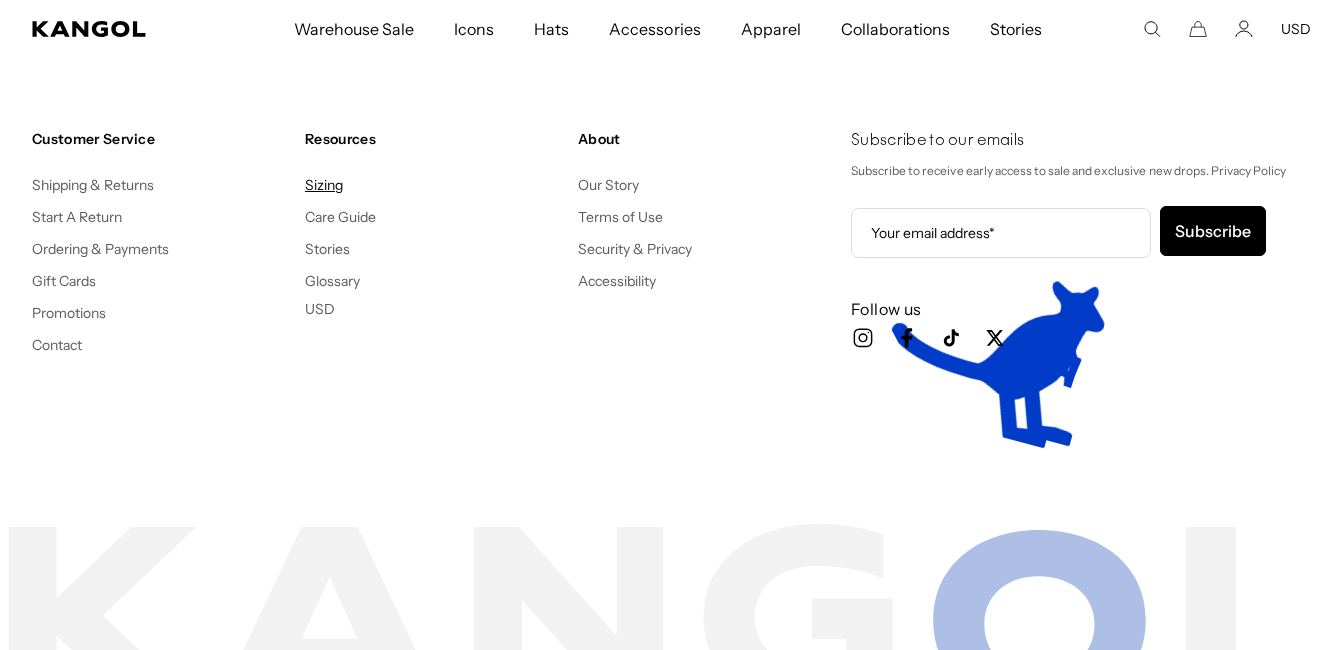 click on "Sizing" at bounding box center [324, 185] 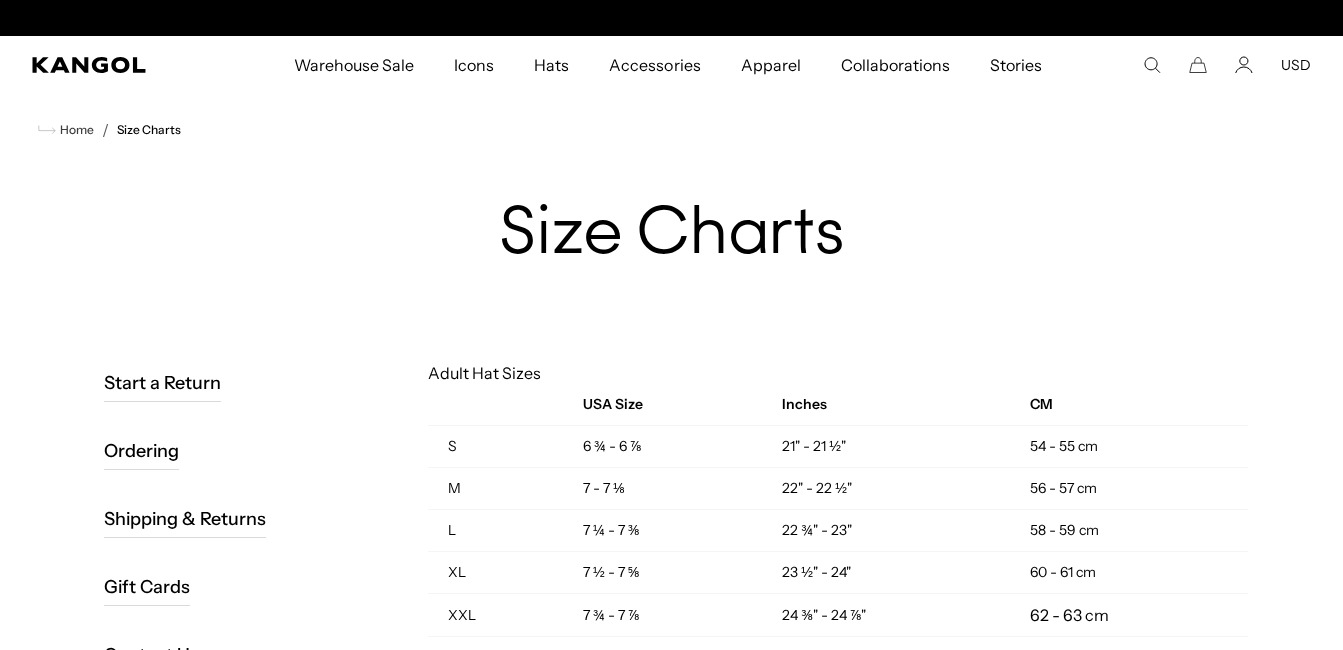 scroll, scrollTop: 0, scrollLeft: 0, axis: both 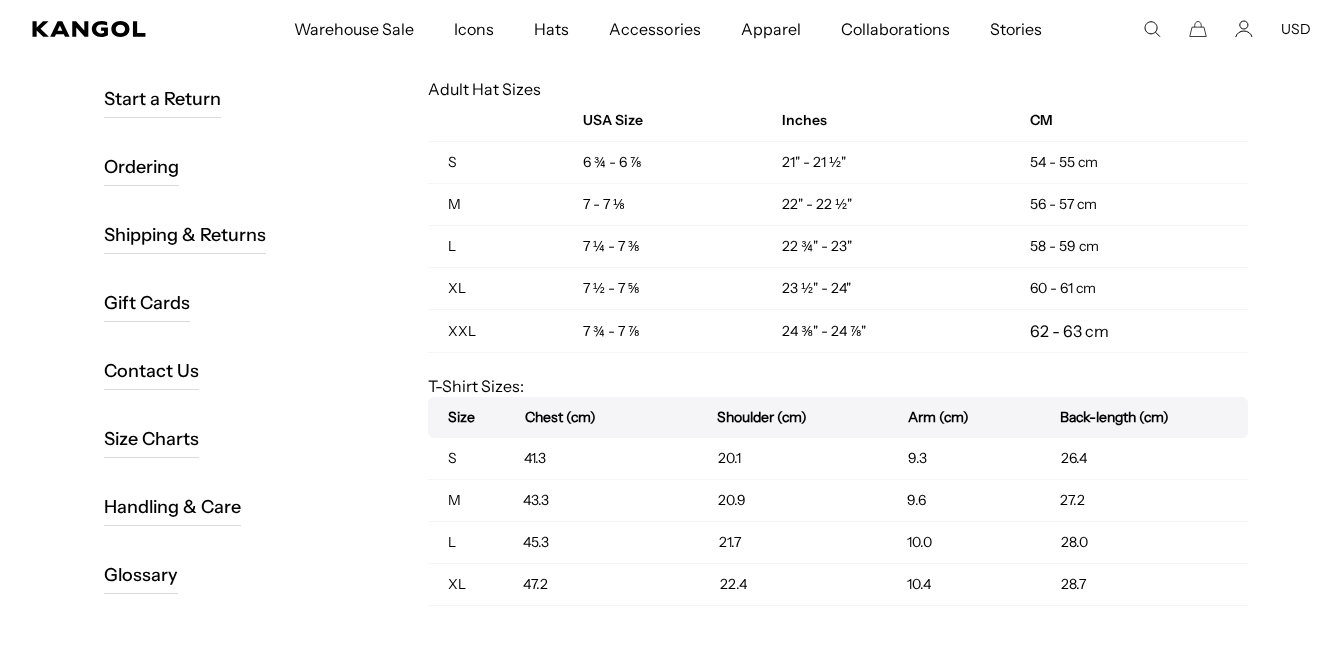 click on "62 - 63 cm" at bounding box center [1129, 331] 